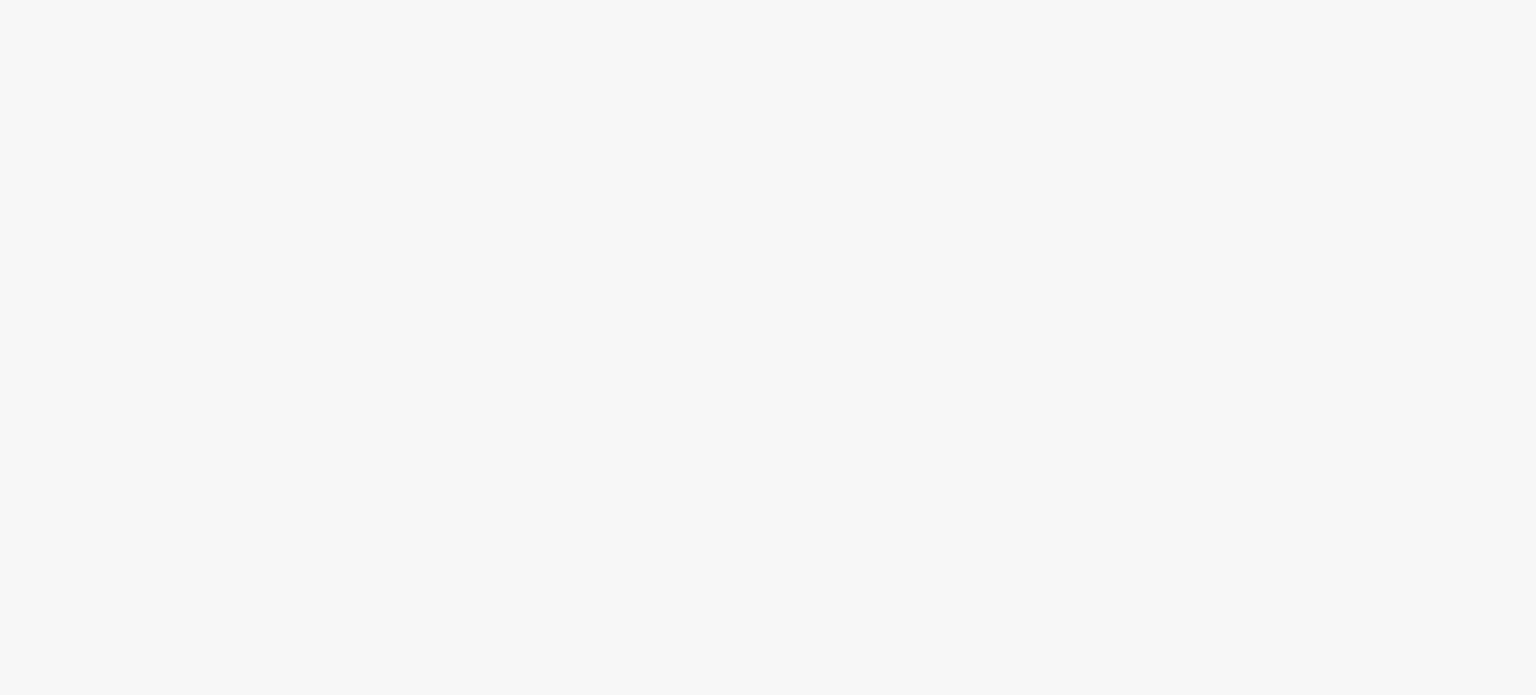scroll, scrollTop: 0, scrollLeft: 0, axis: both 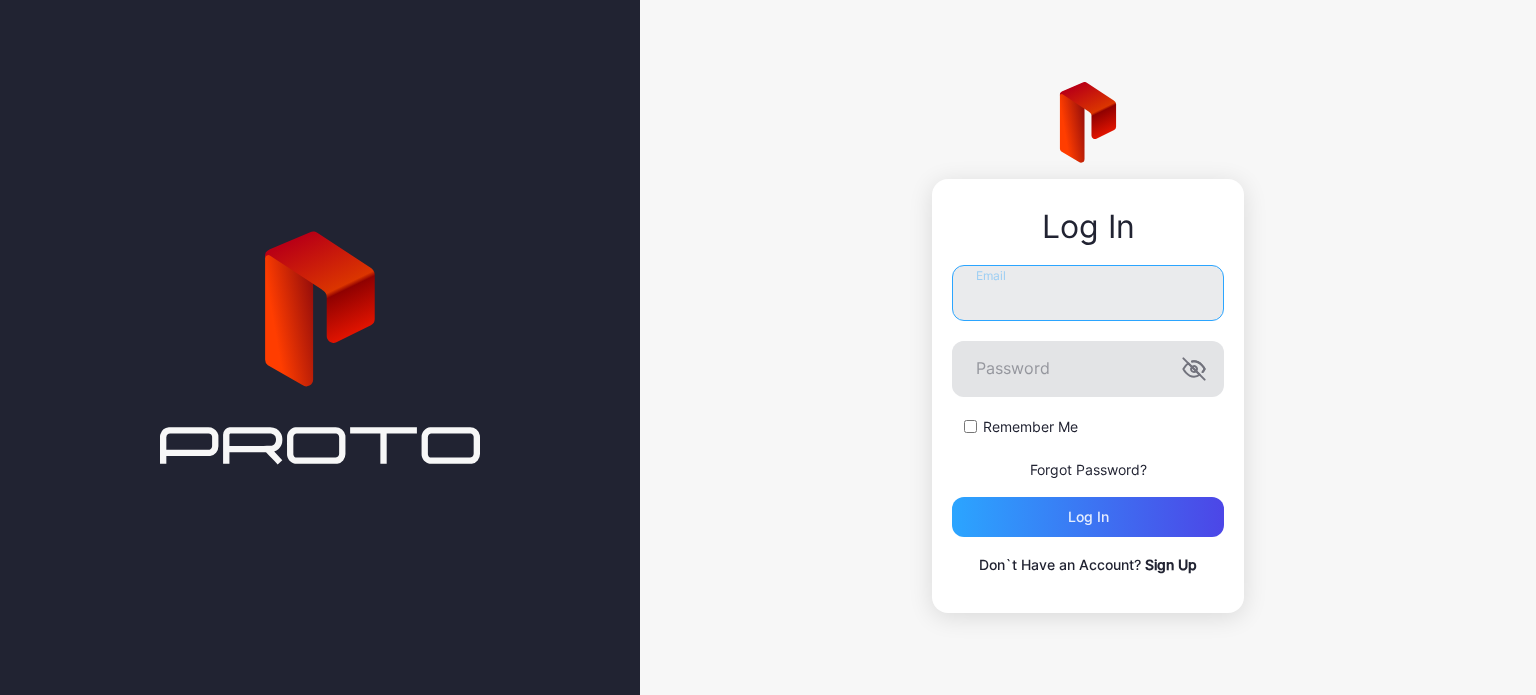 type on "**********" 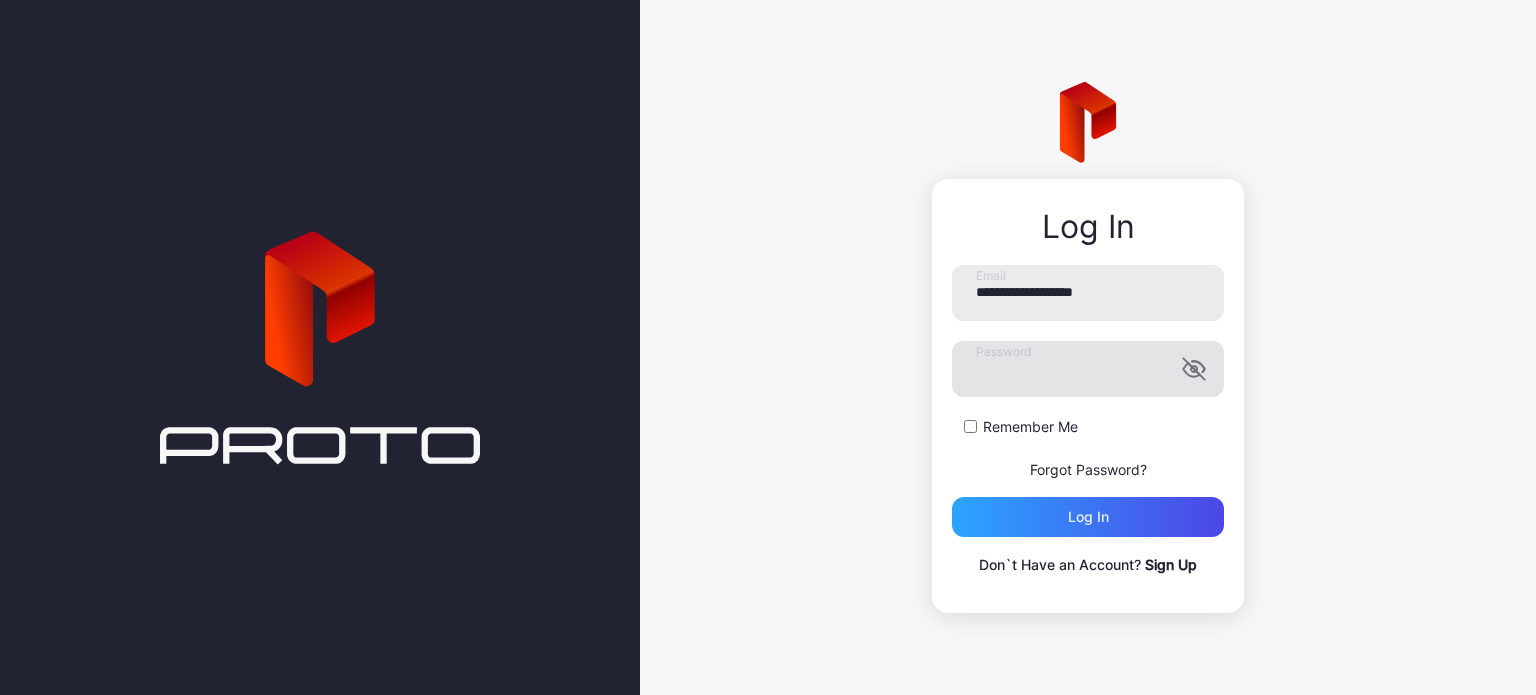 click 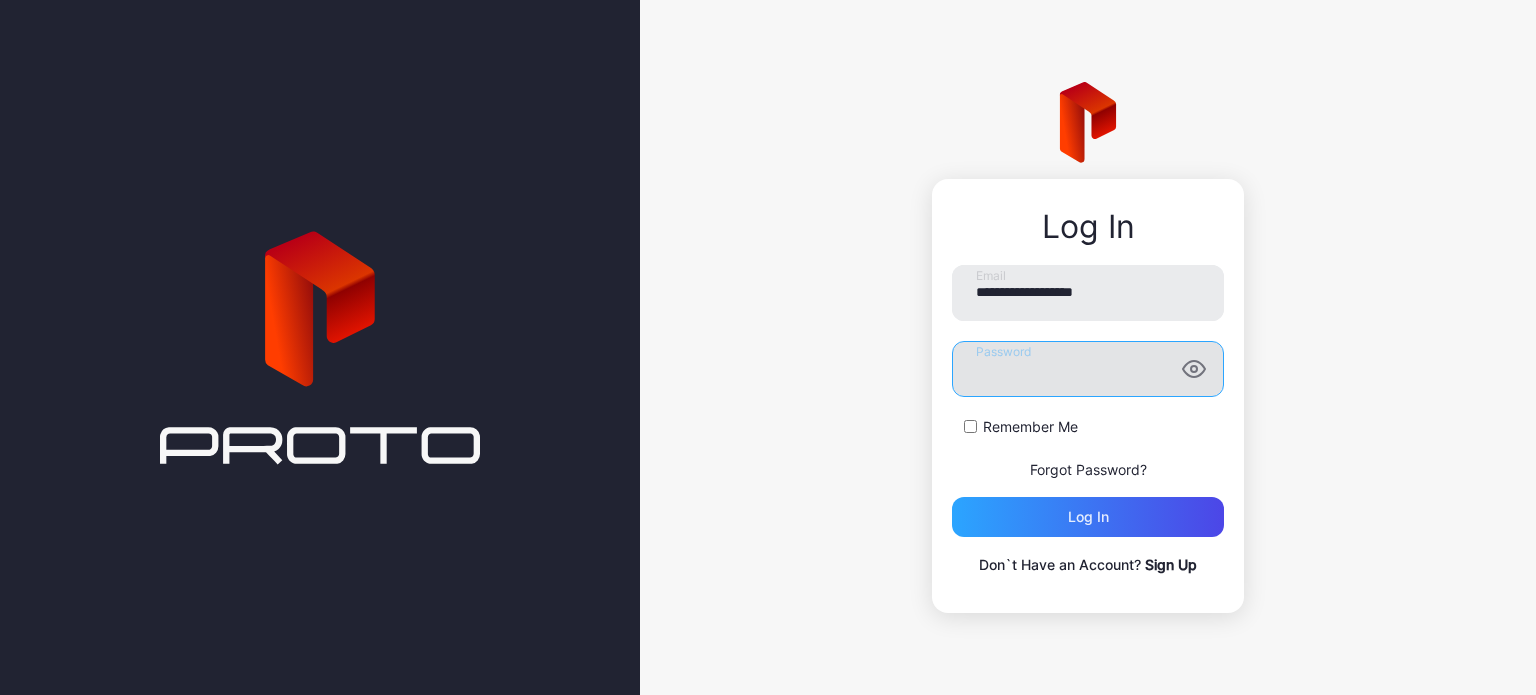 click on "**********" at bounding box center [1088, 347] 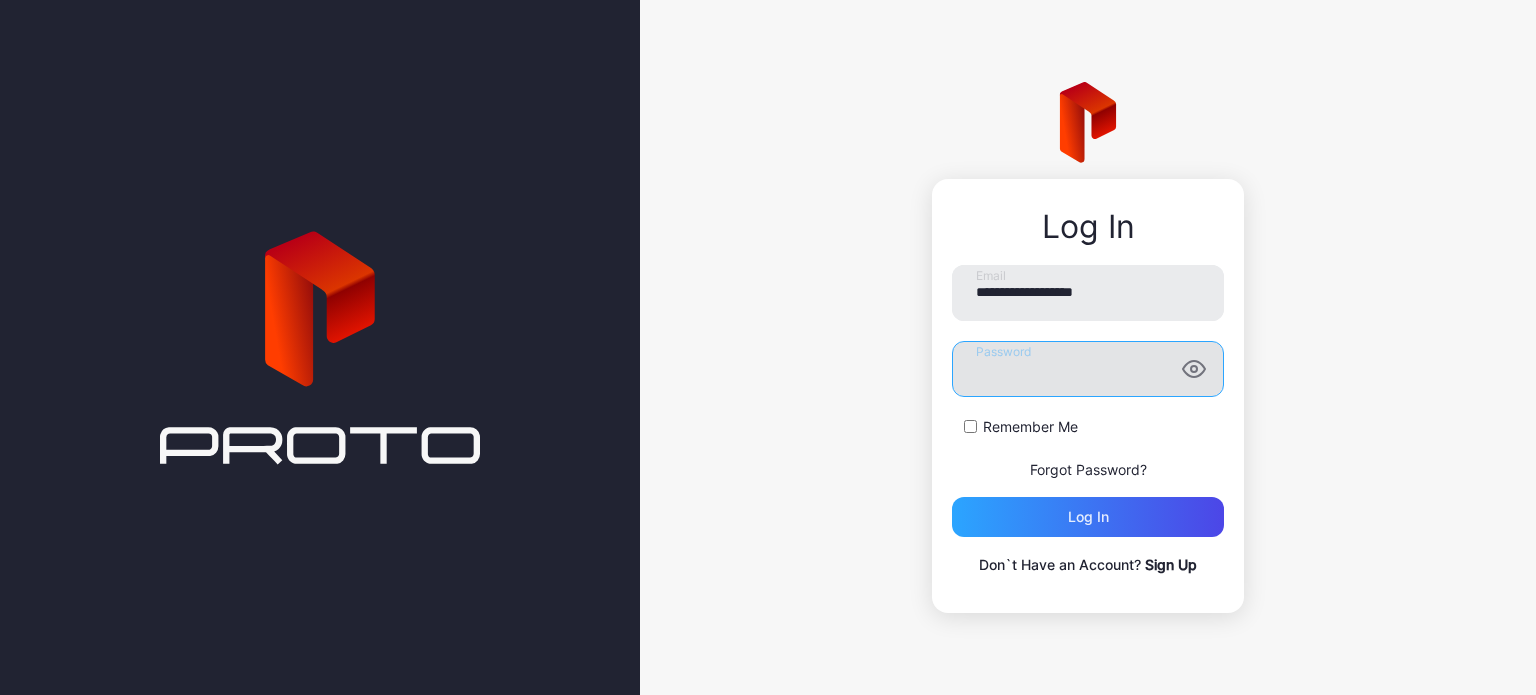 click on "Log in" at bounding box center [1088, 517] 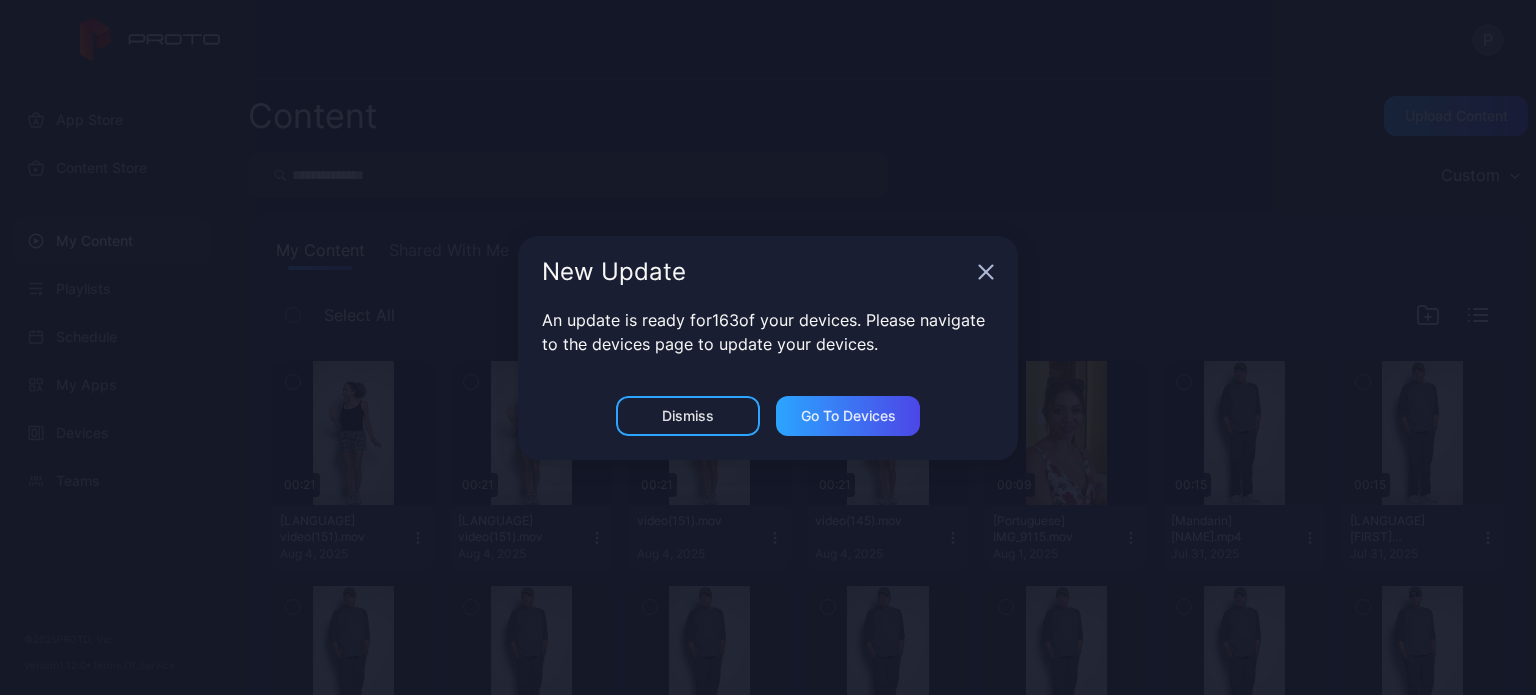 click on "New Update" at bounding box center [768, 272] 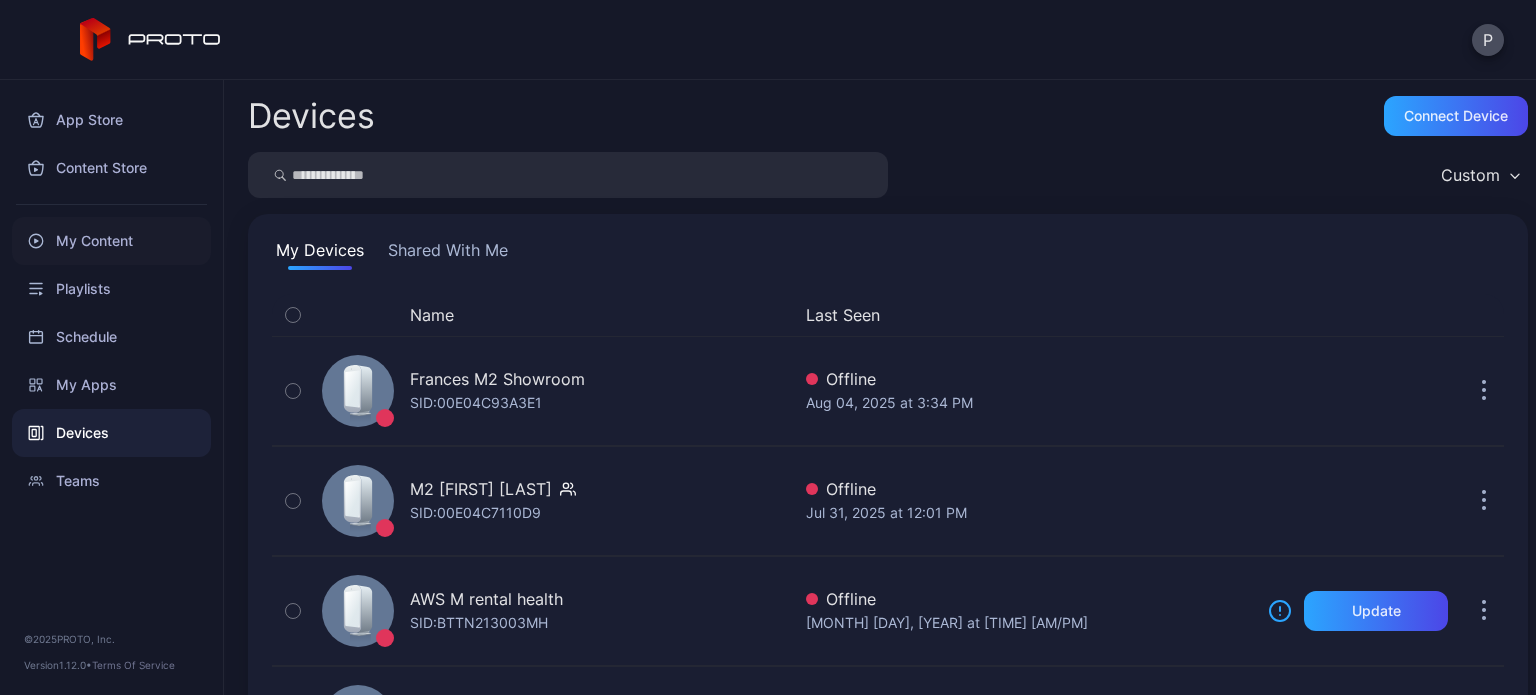 click on "My Content" at bounding box center [111, 241] 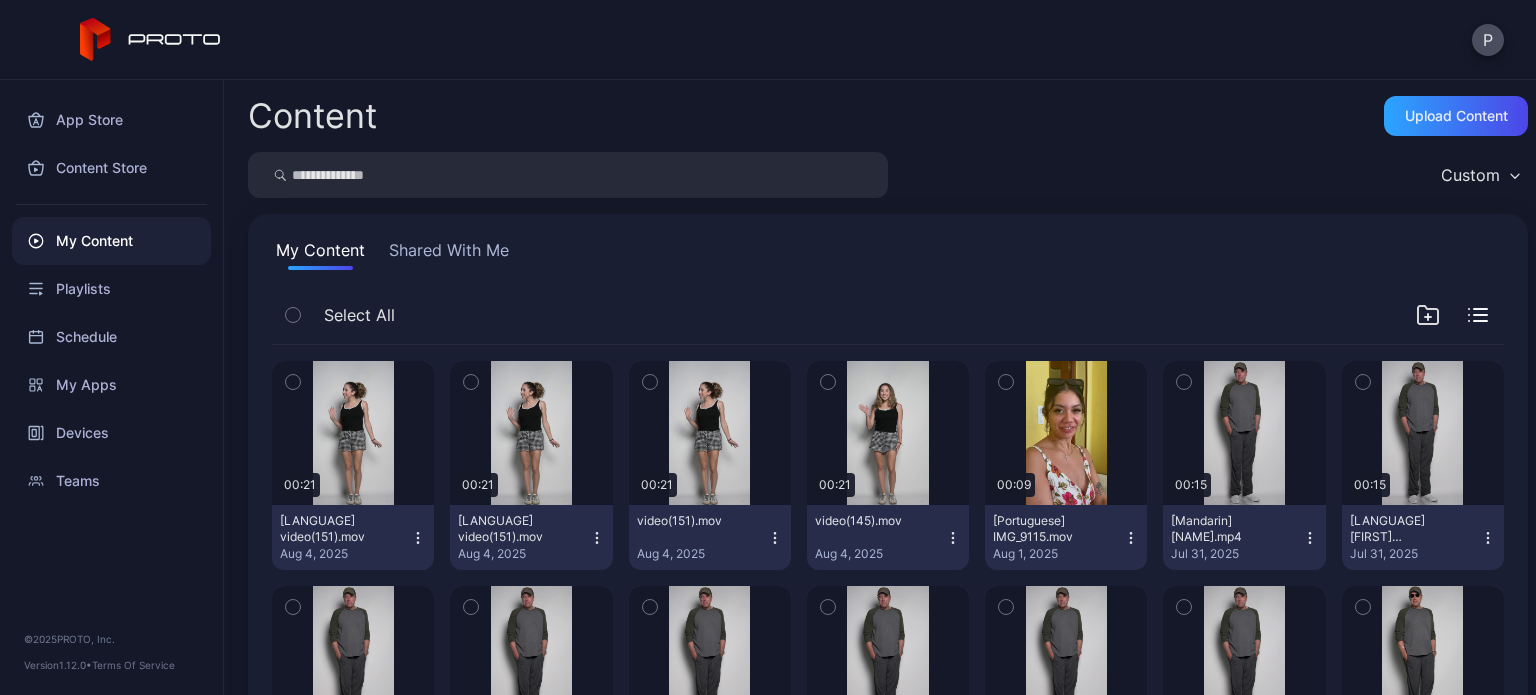 click on "[Portuguese] IMG_9115.mov" at bounding box center (1048, 529) 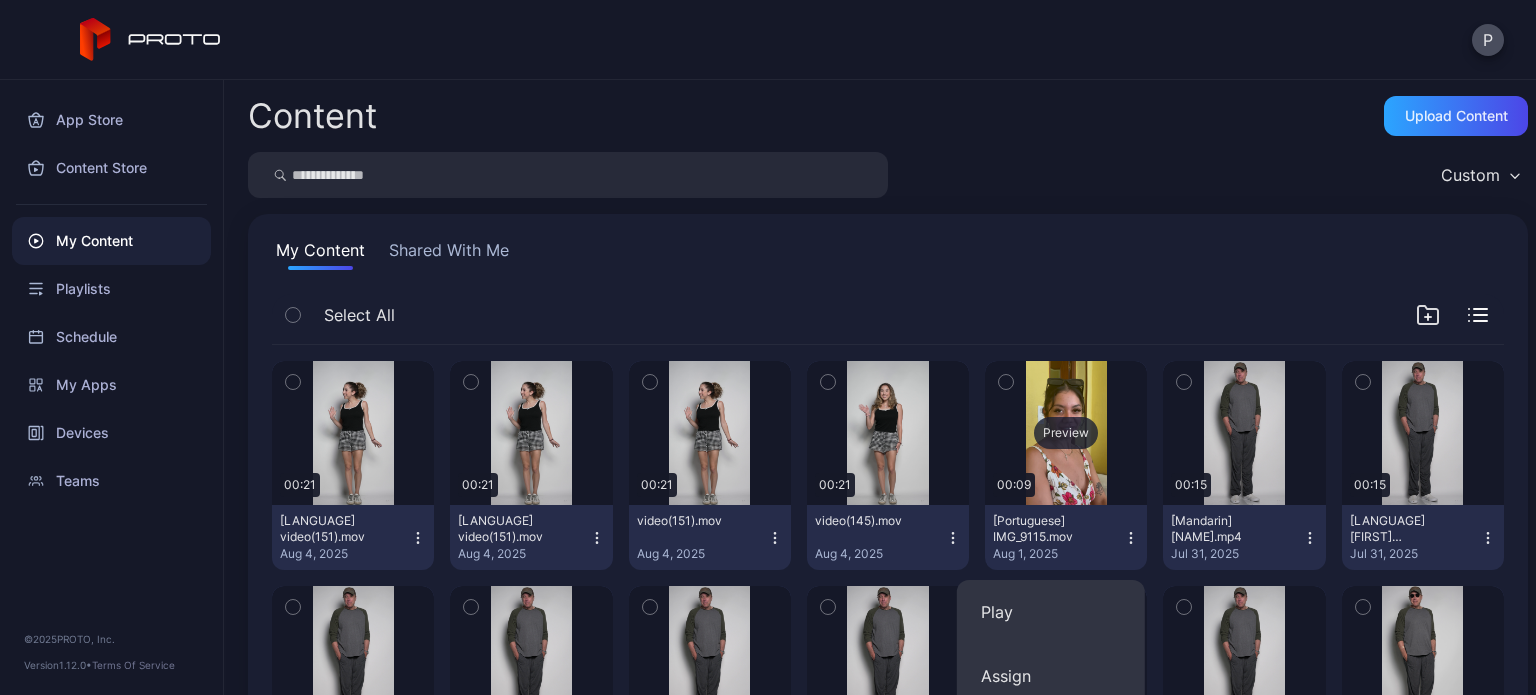 click on "Preview" at bounding box center [1066, 433] 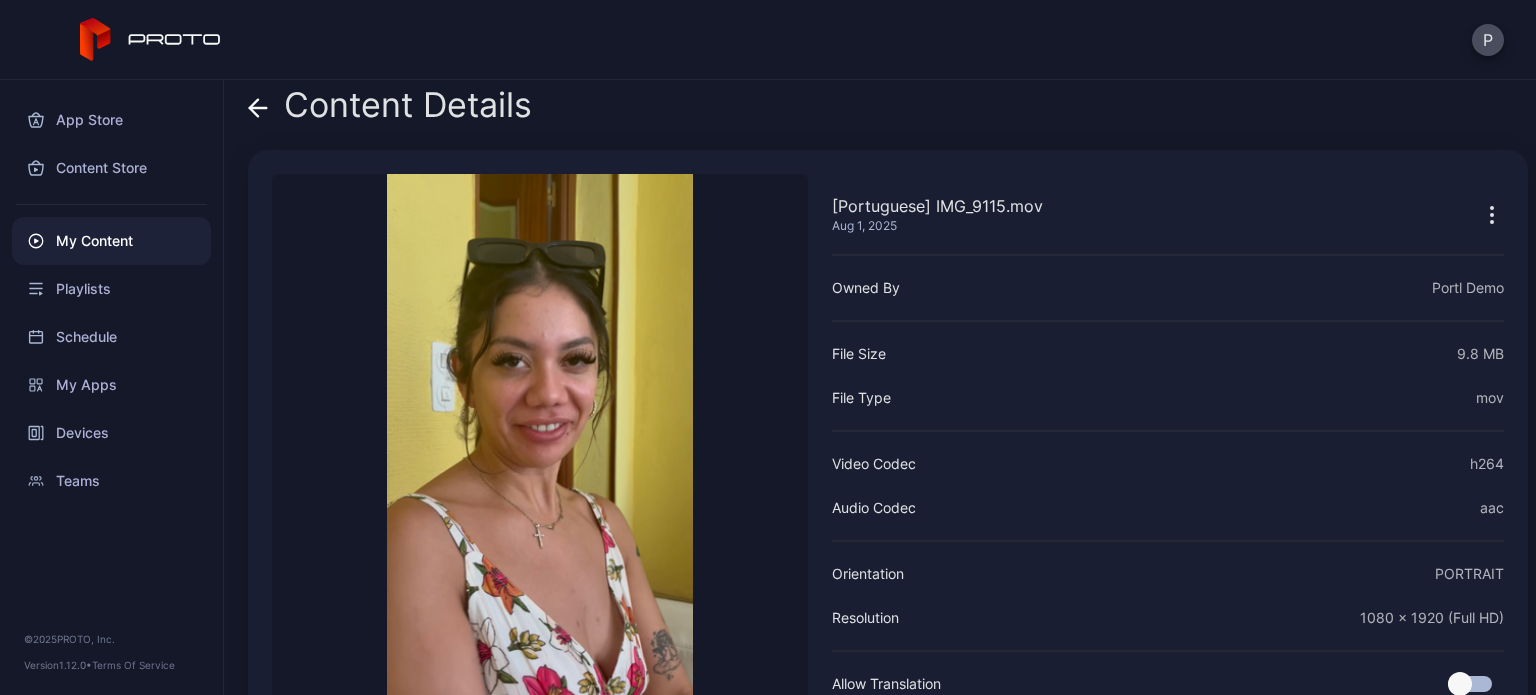 scroll, scrollTop: 0, scrollLeft: 0, axis: both 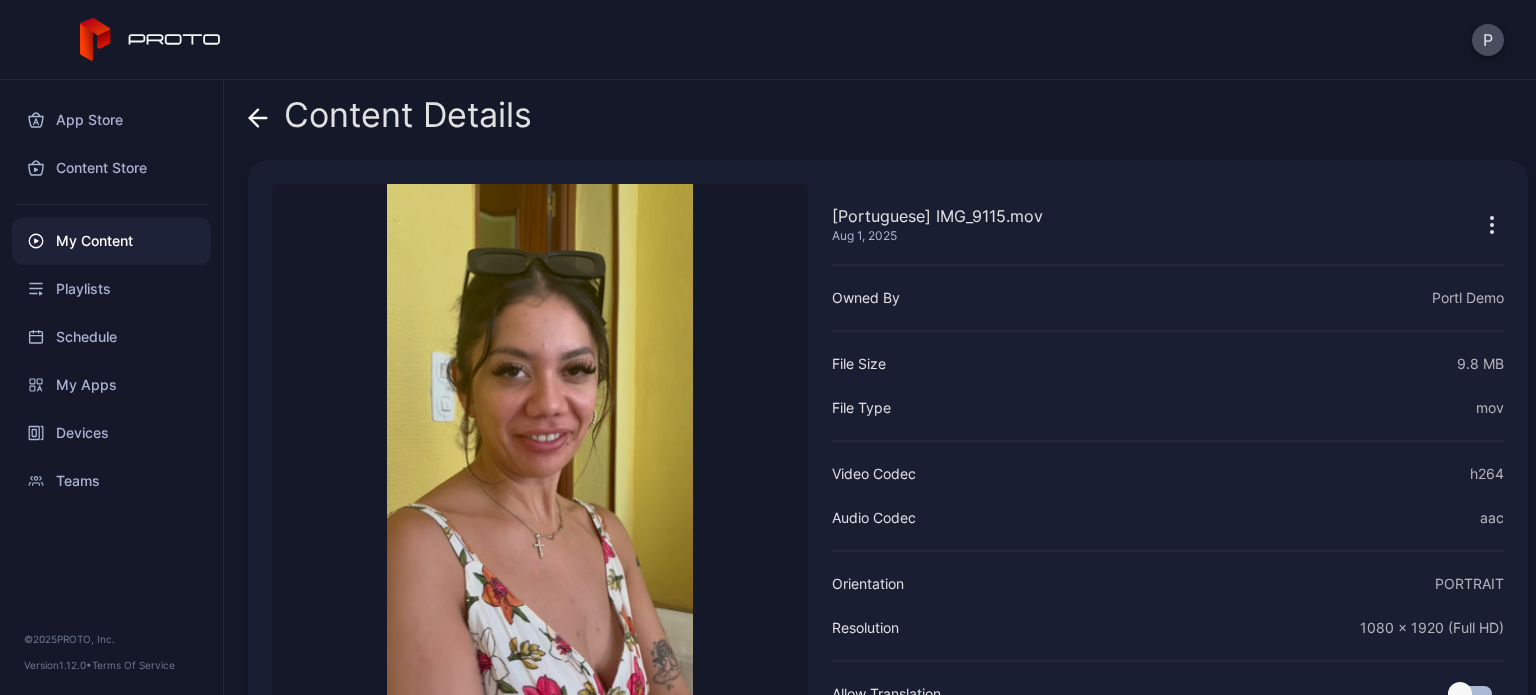 click 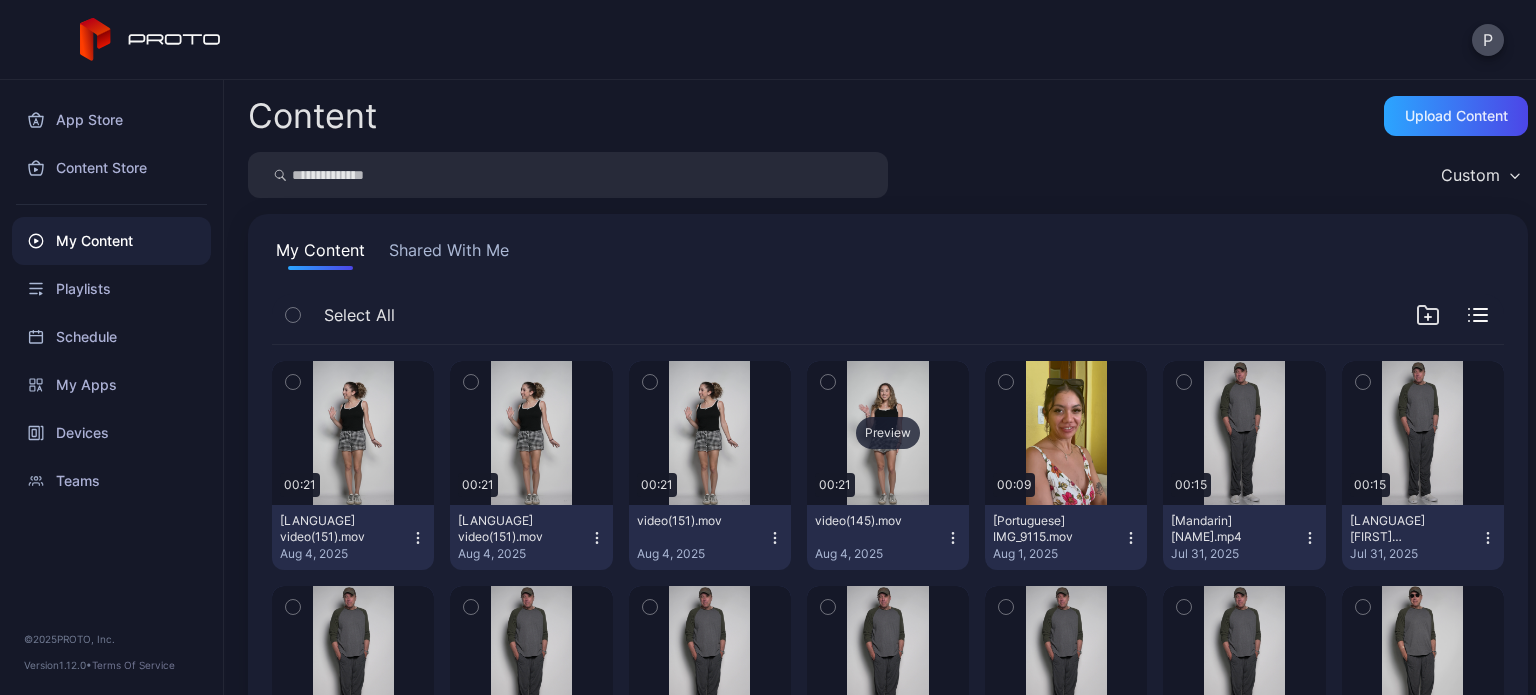 click on "Preview" at bounding box center (888, 433) 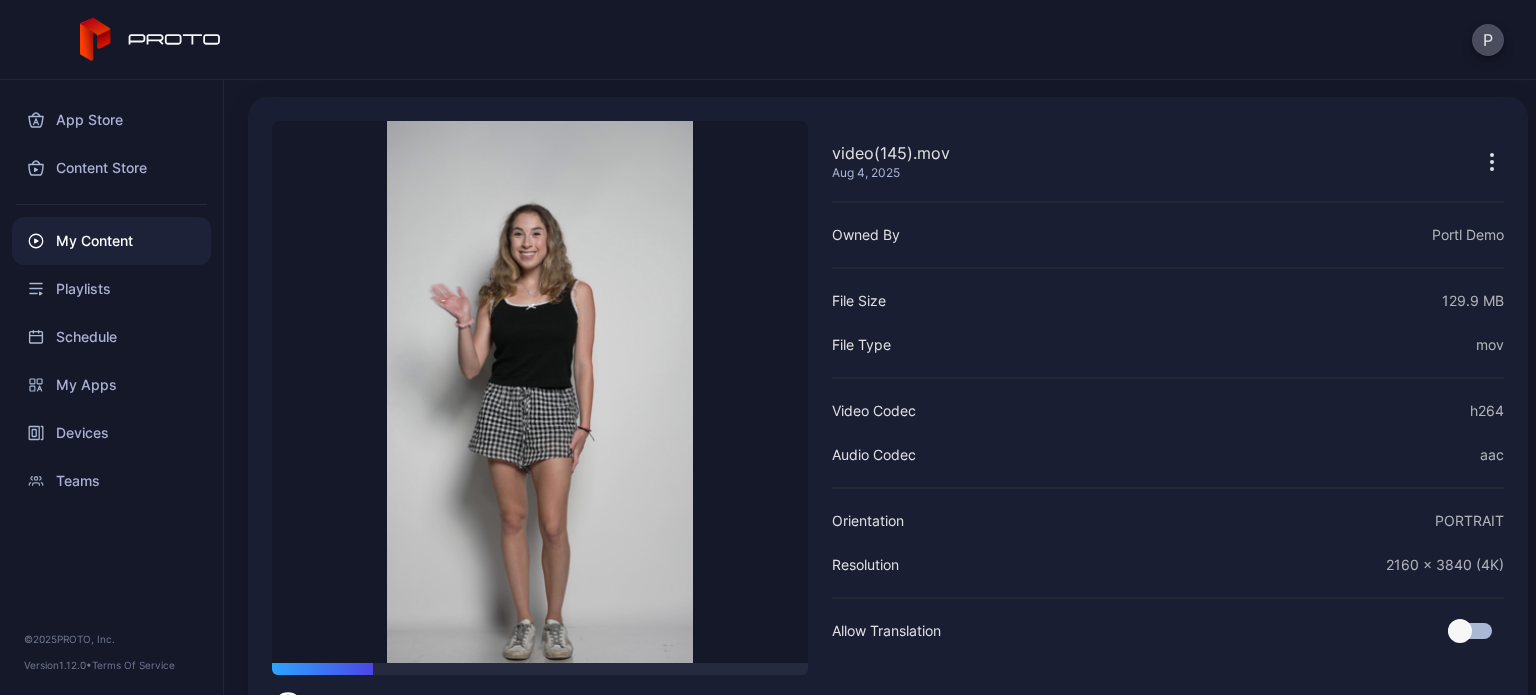 scroll, scrollTop: 0, scrollLeft: 0, axis: both 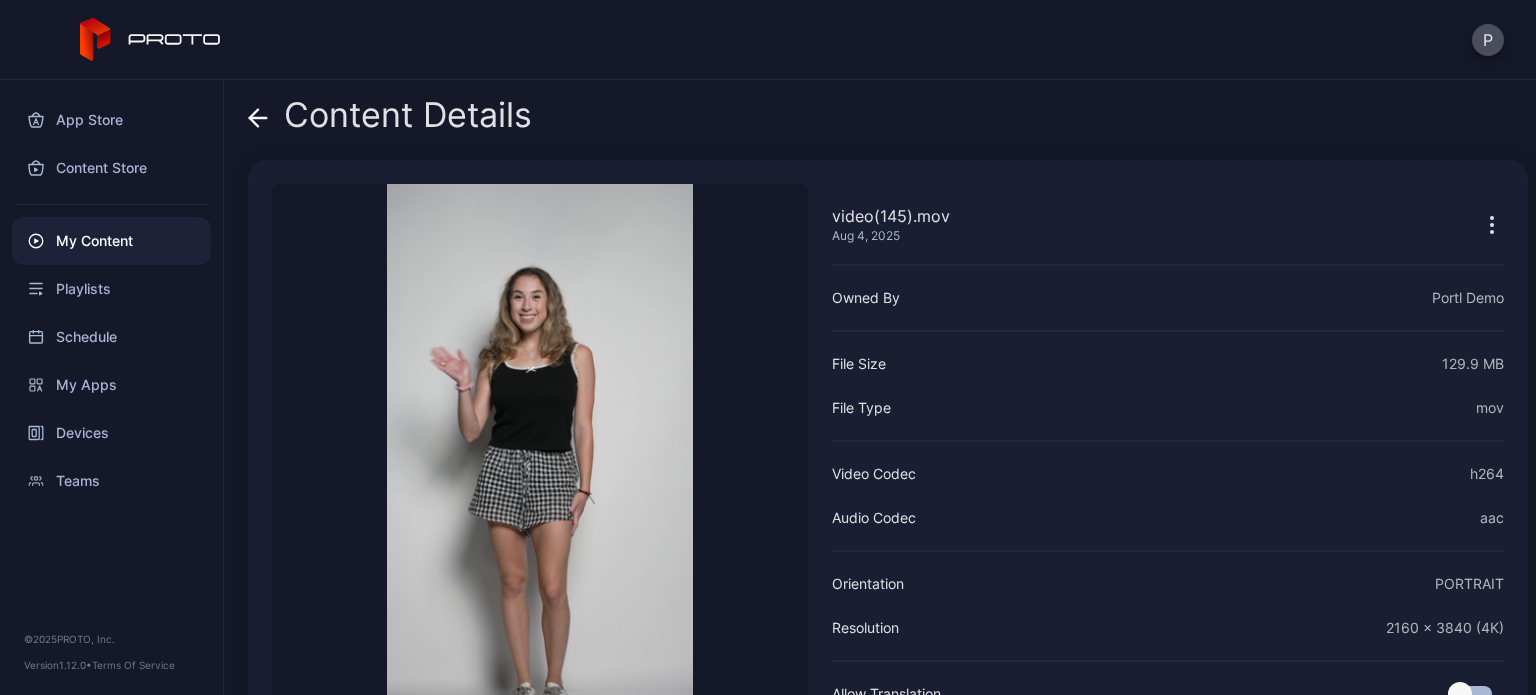 click 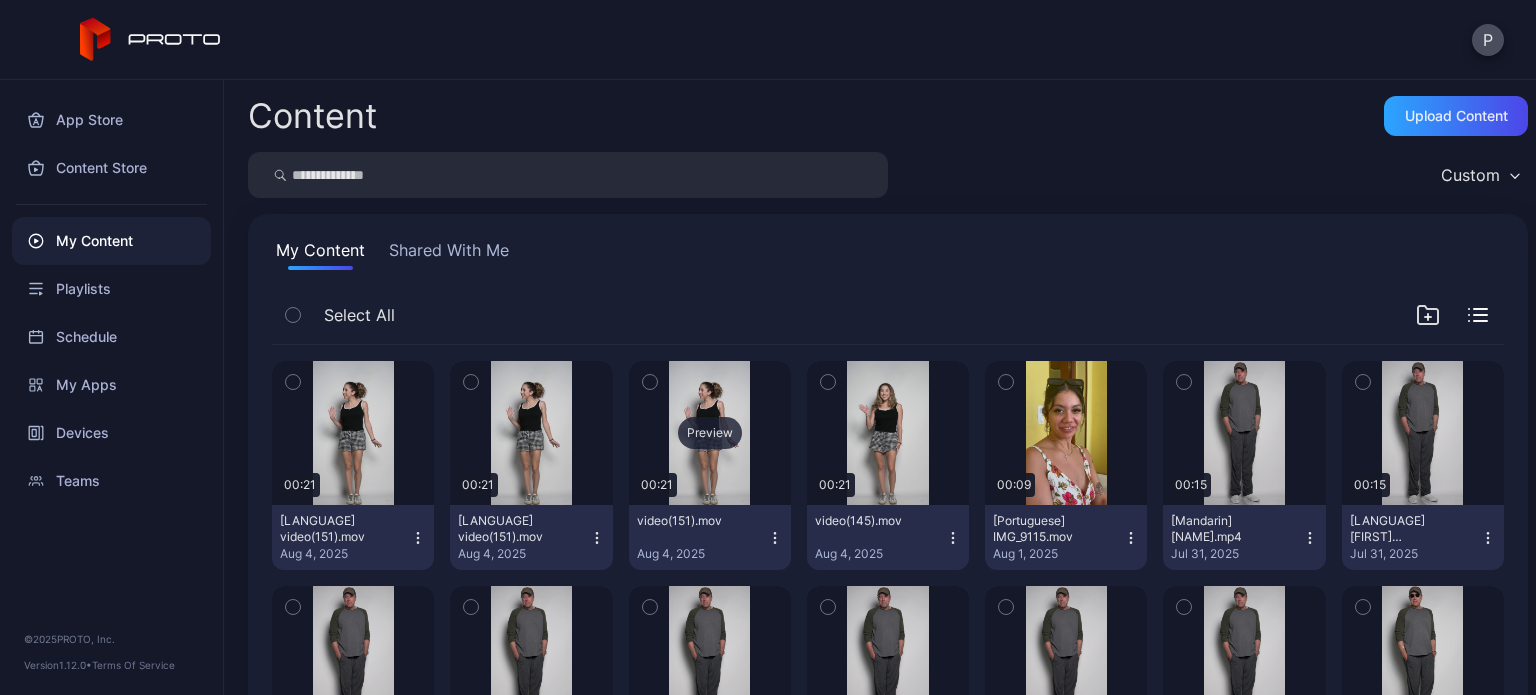 click on "Preview" at bounding box center [710, 433] 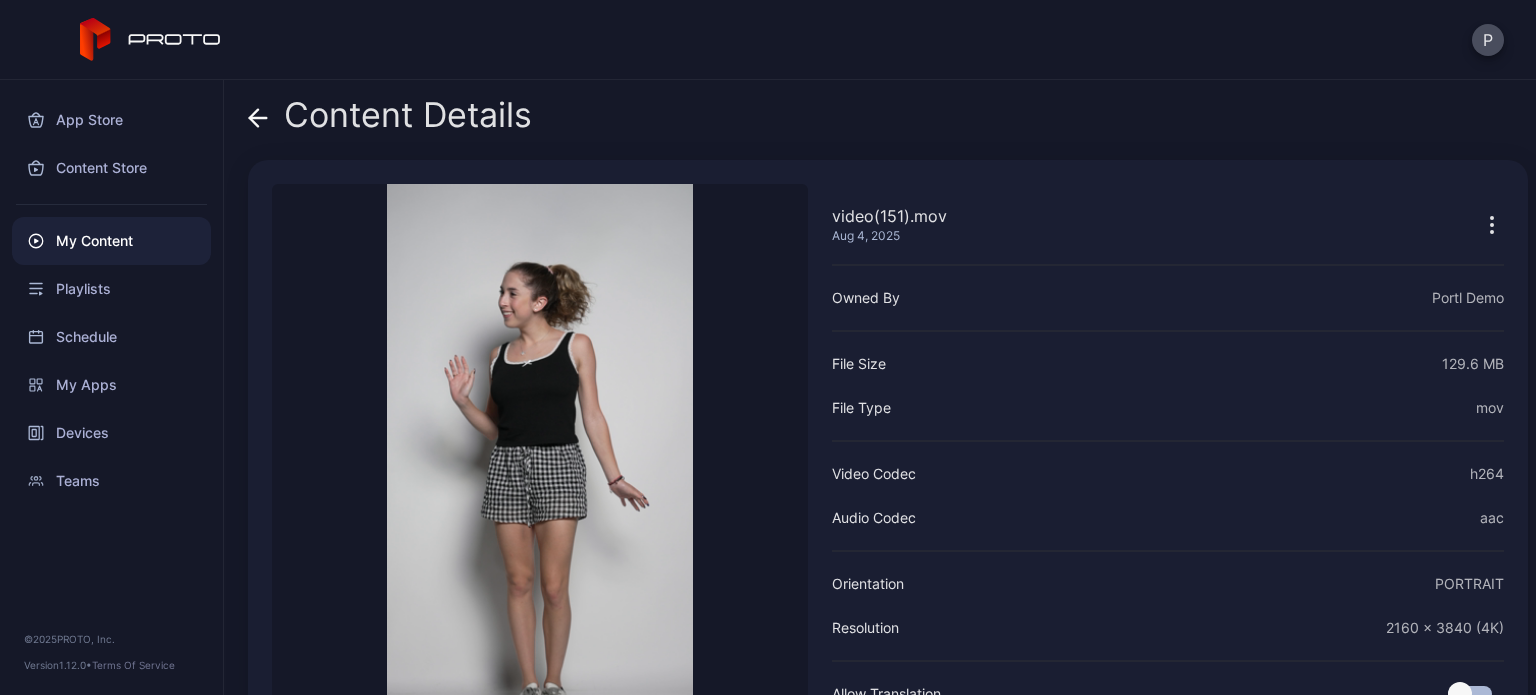 click 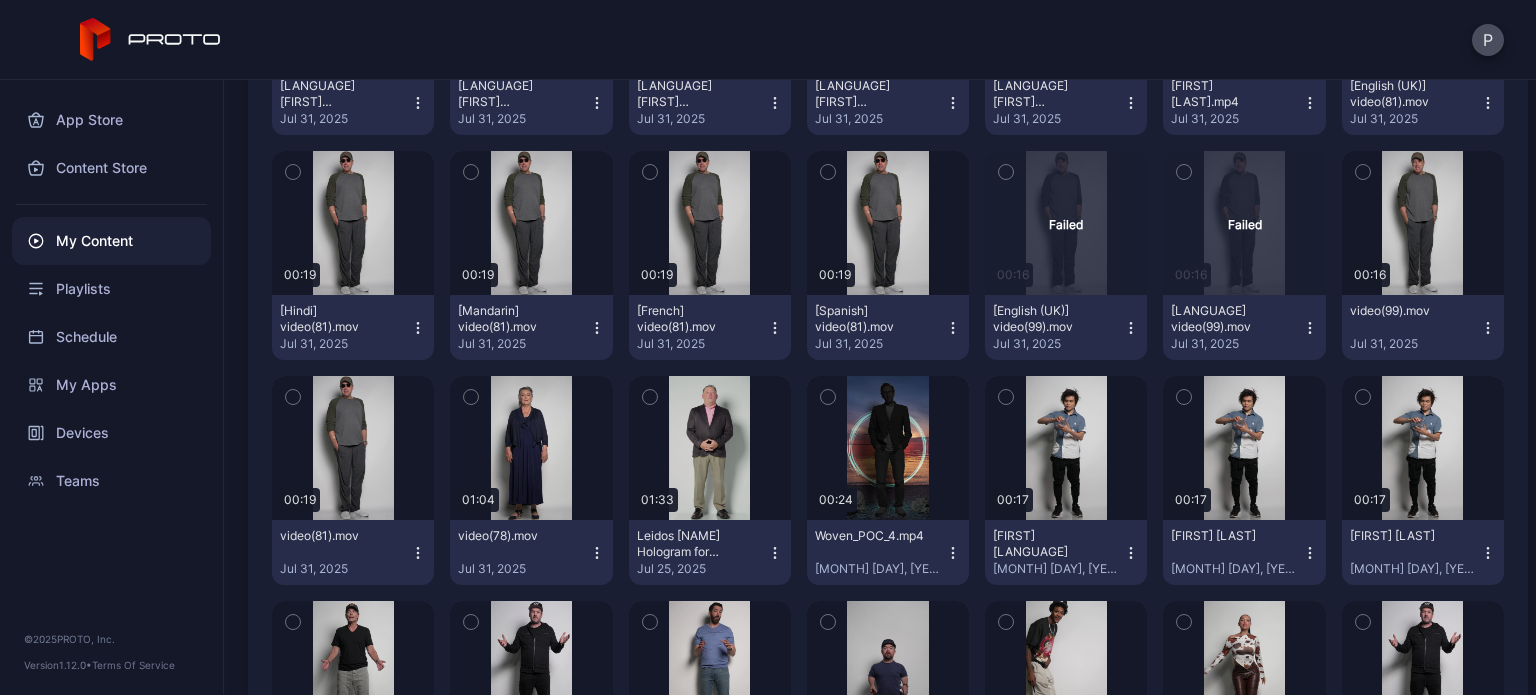 scroll, scrollTop: 400, scrollLeft: 0, axis: vertical 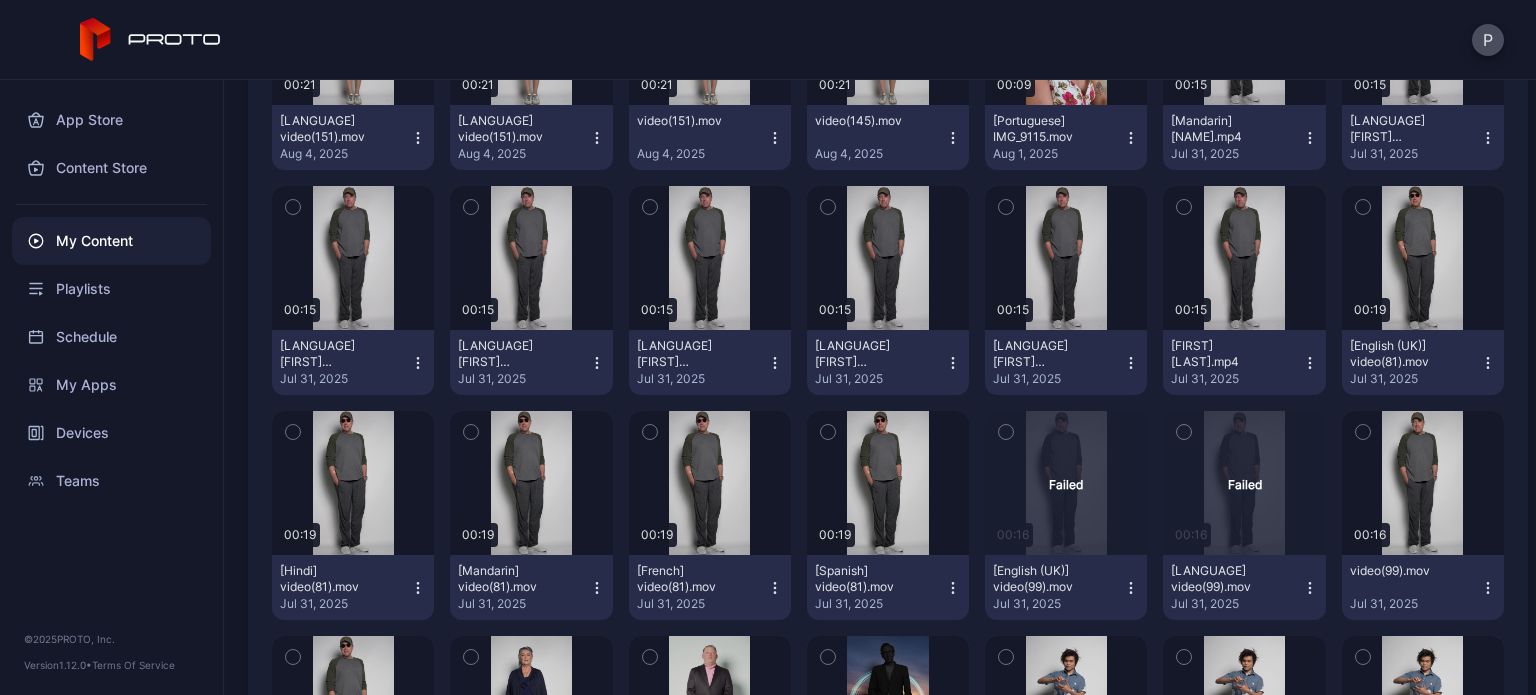 click 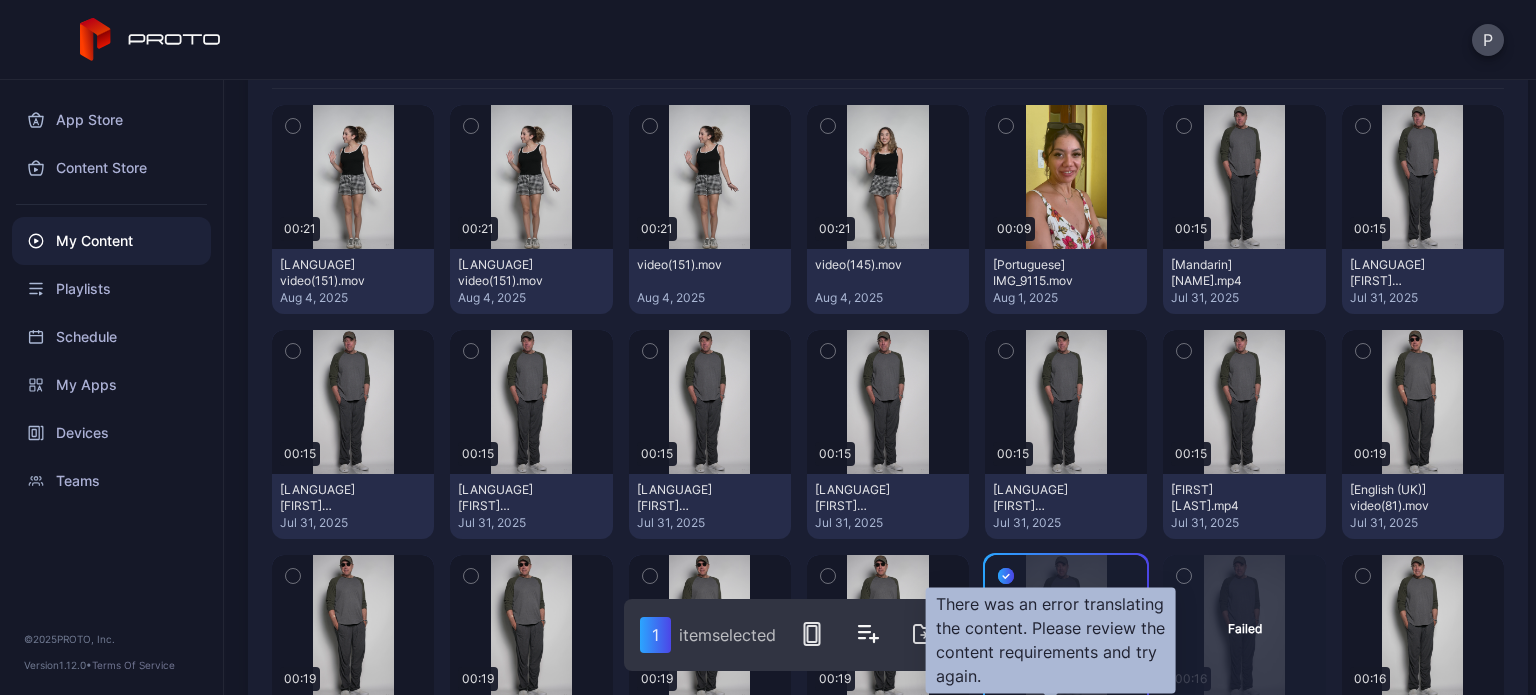 scroll, scrollTop: 100, scrollLeft: 0, axis: vertical 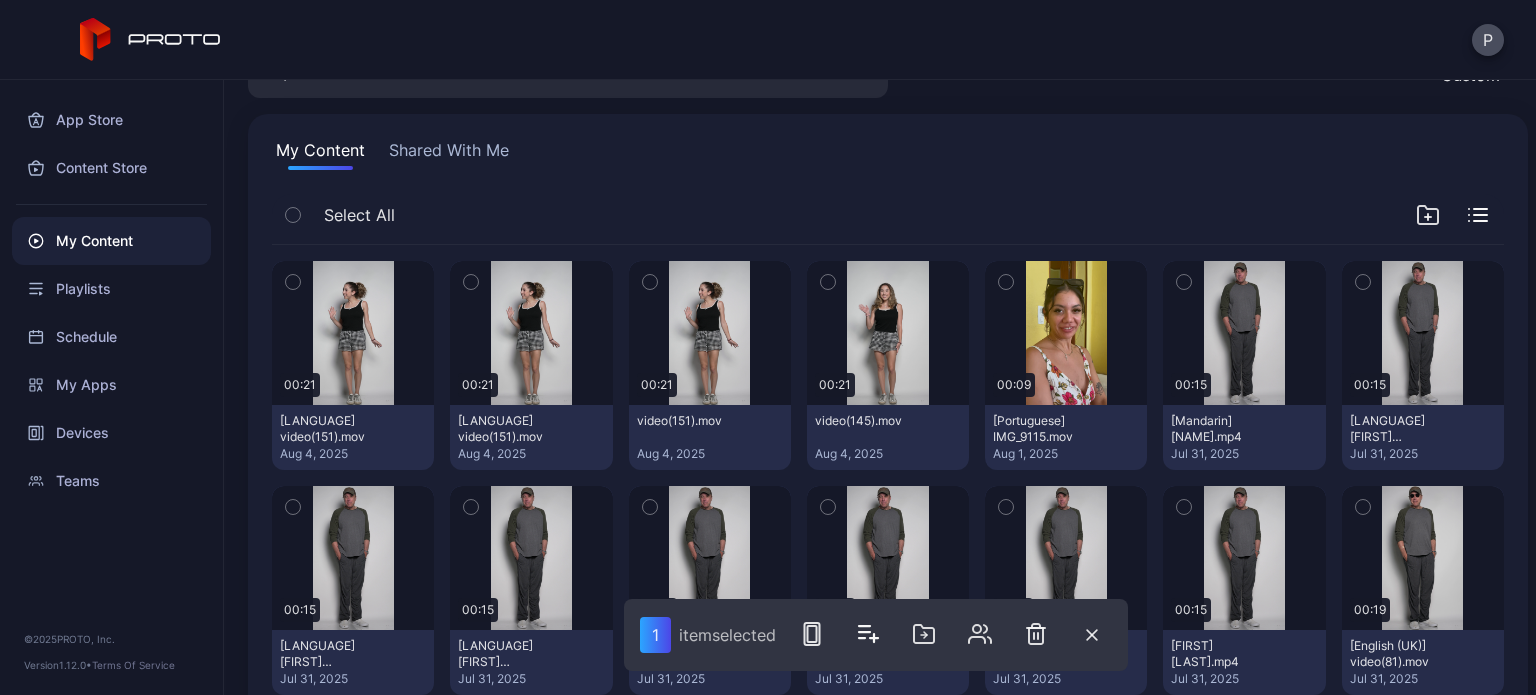 click at bounding box center (1184, 282) 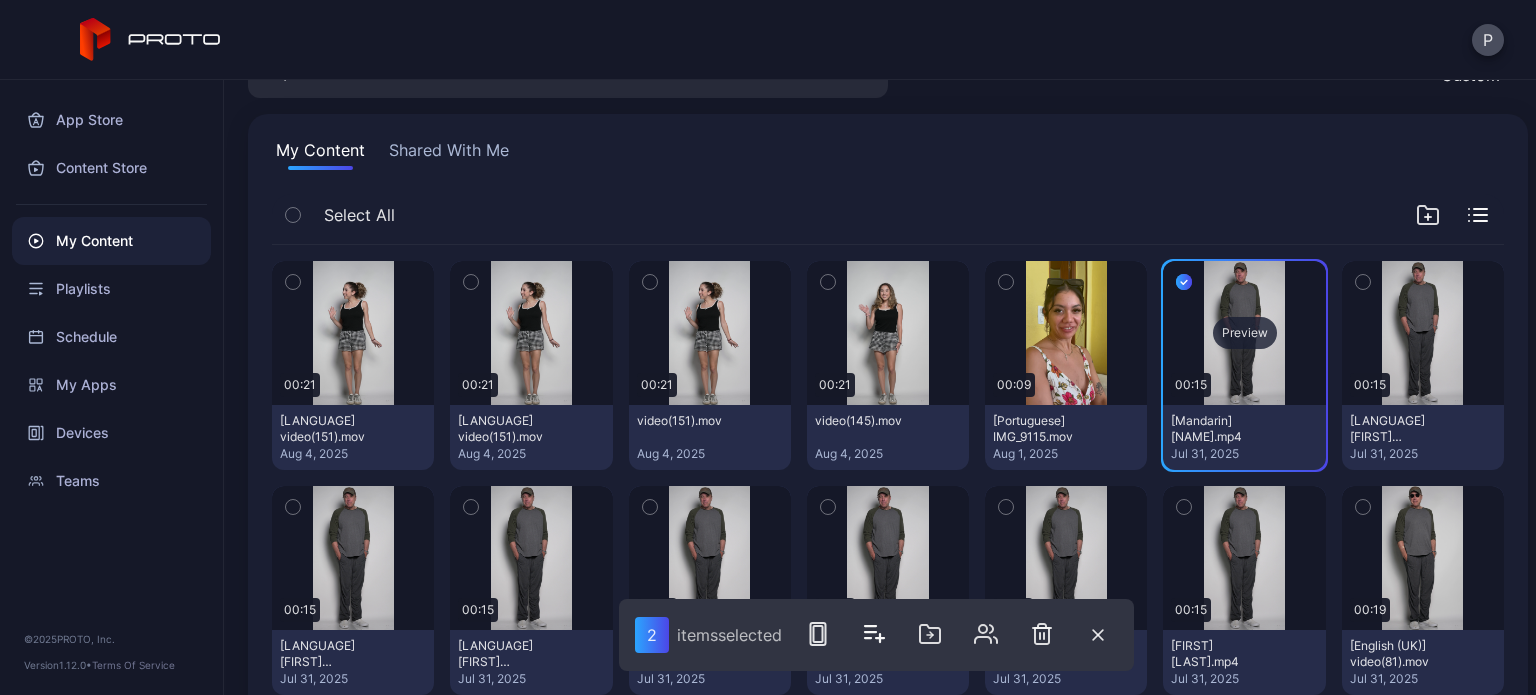 drag, startPoint x: 1351, startPoint y: 283, endPoint x: 1281, endPoint y: 283, distance: 70 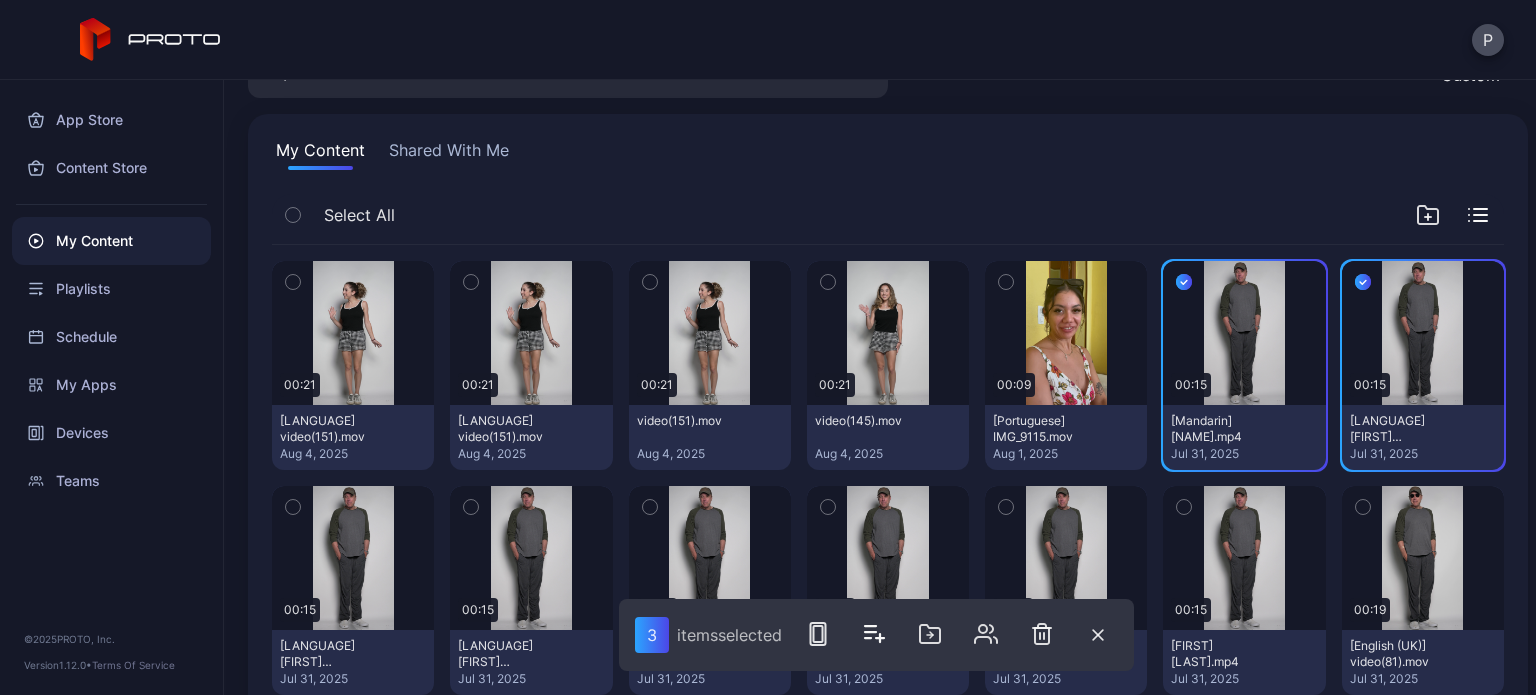 click 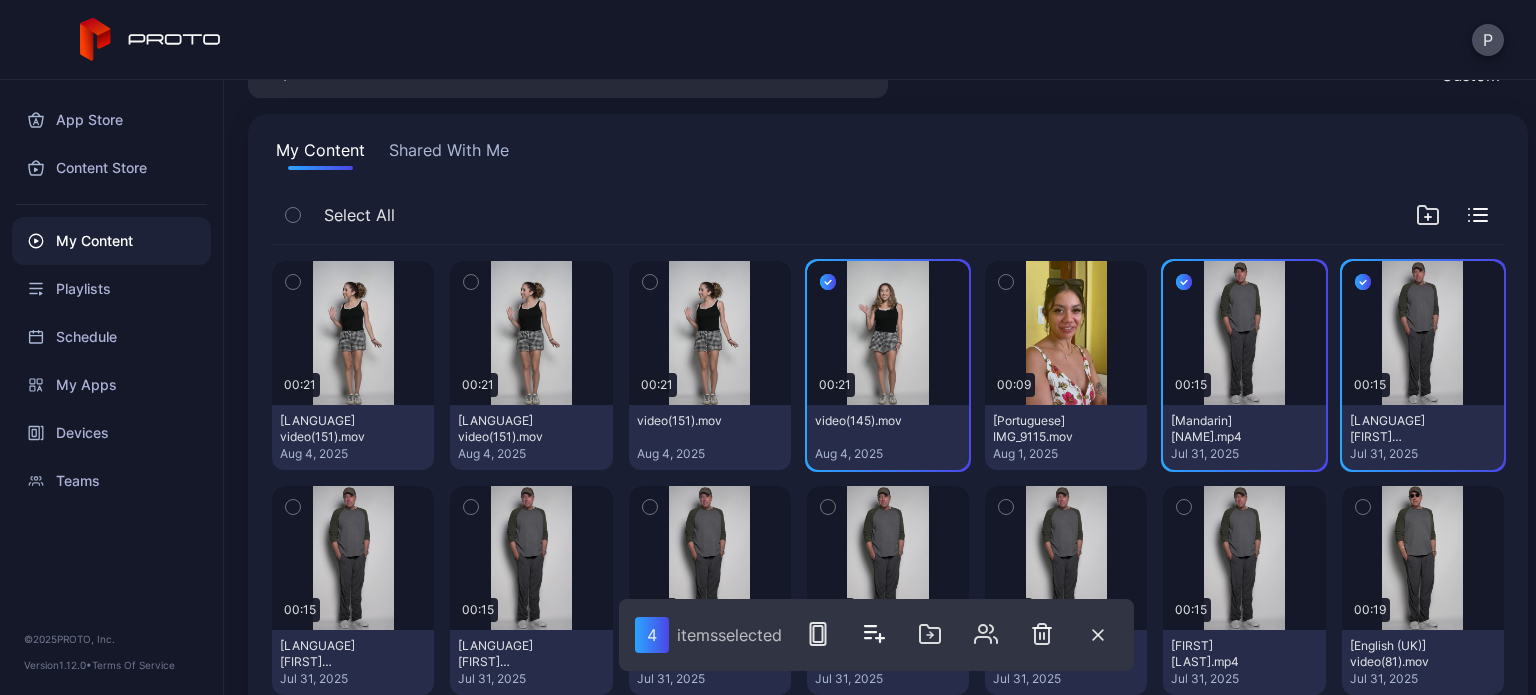 click at bounding box center (650, 282) 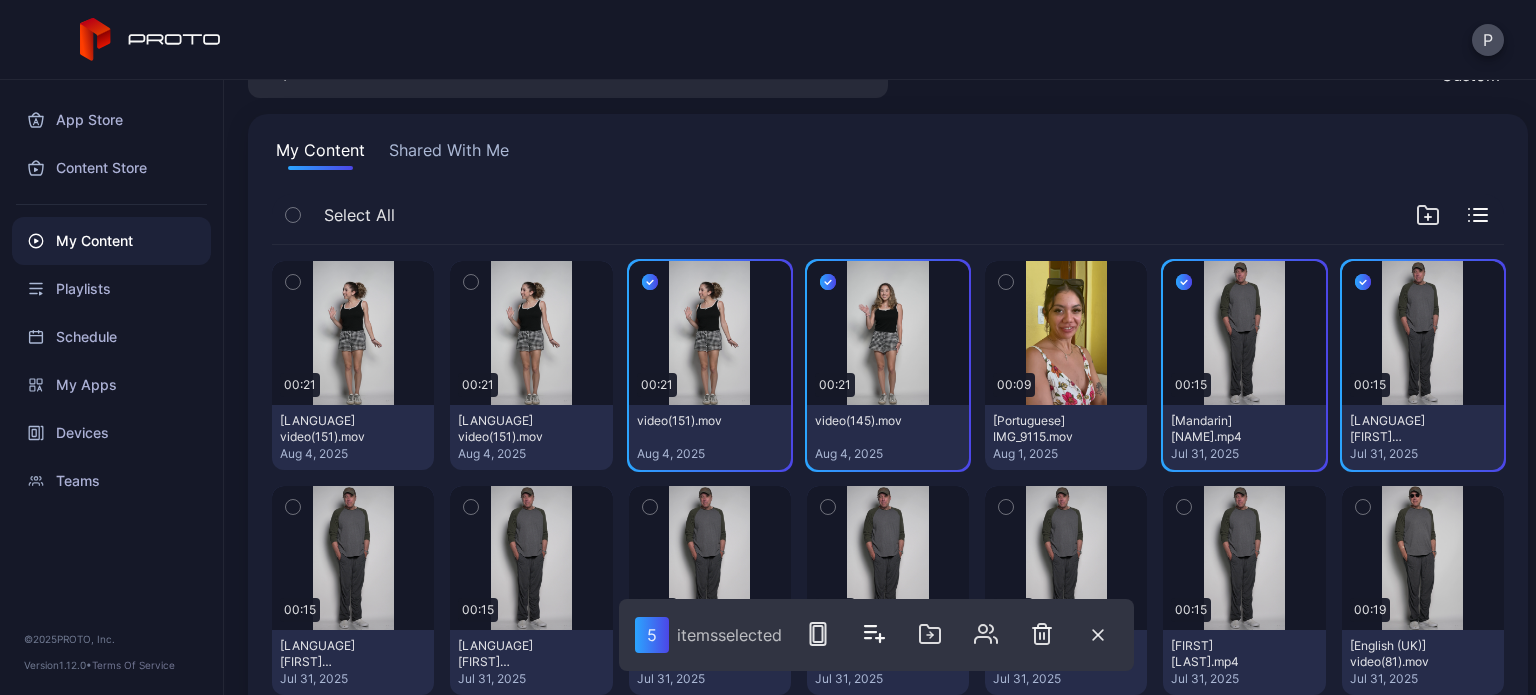click 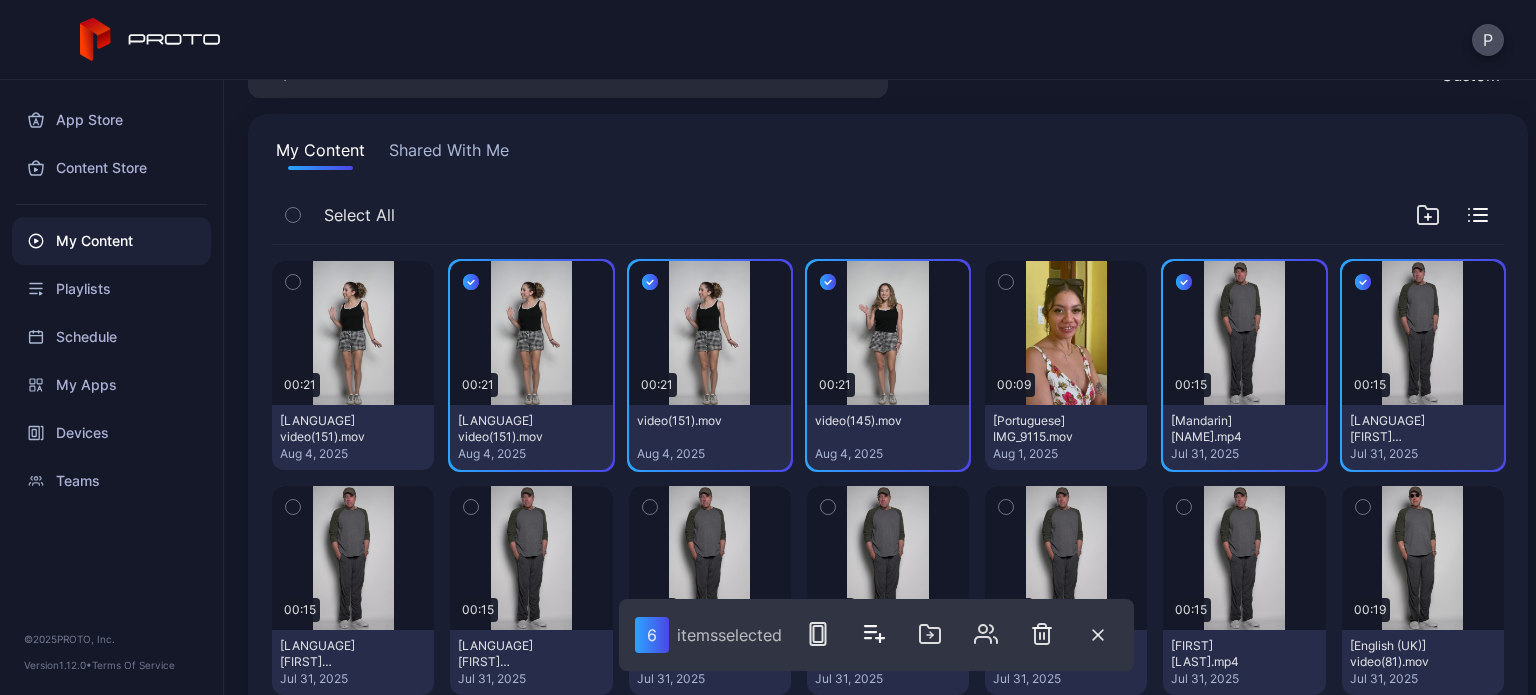 click at bounding box center [293, 282] 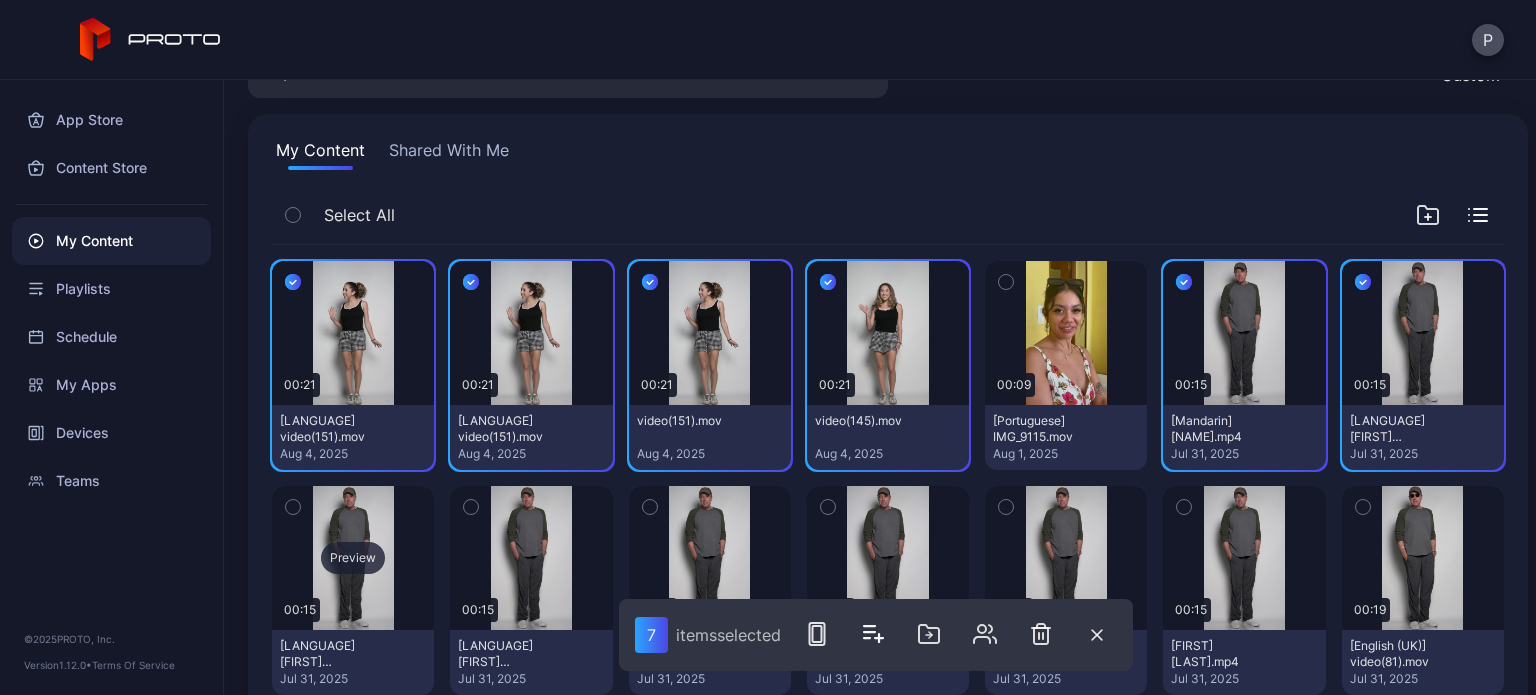 drag, startPoint x: 284, startPoint y: 507, endPoint x: 341, endPoint y: 511, distance: 57.14018 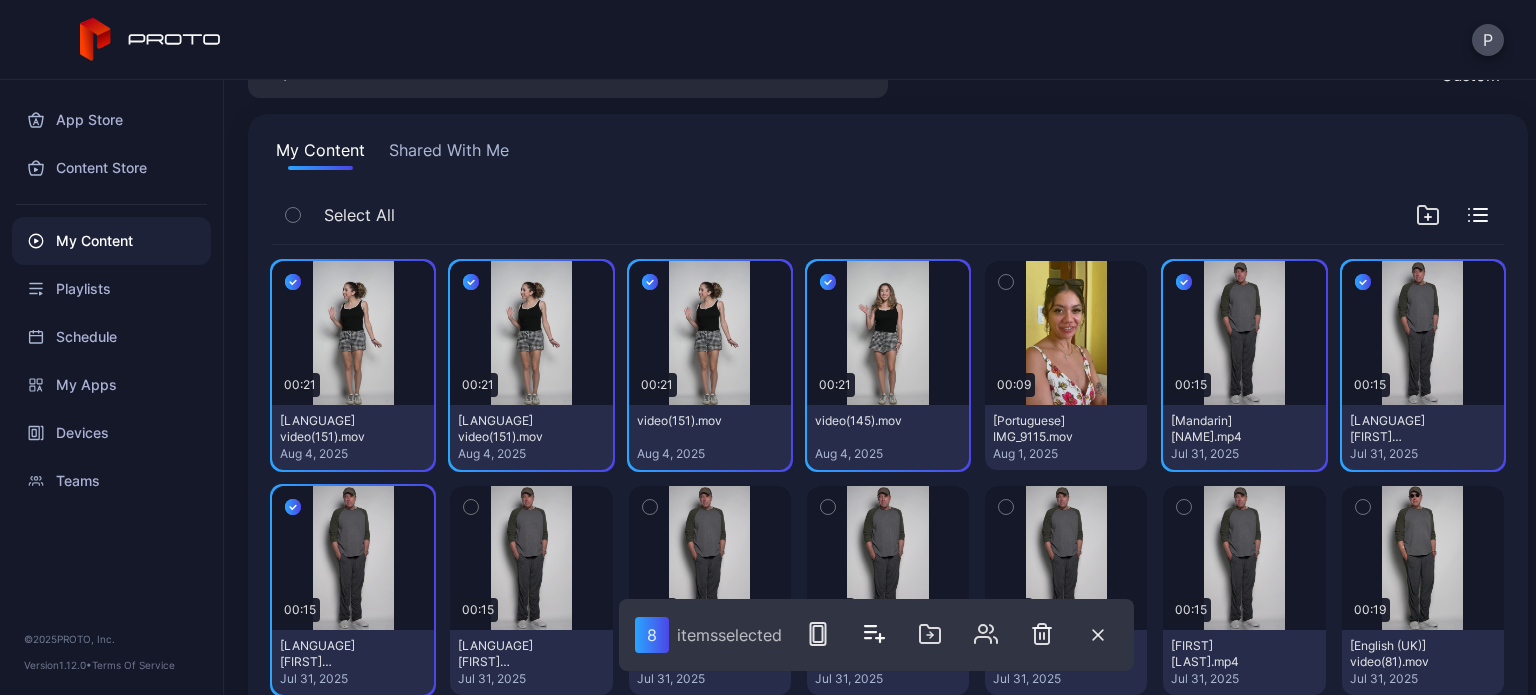 click 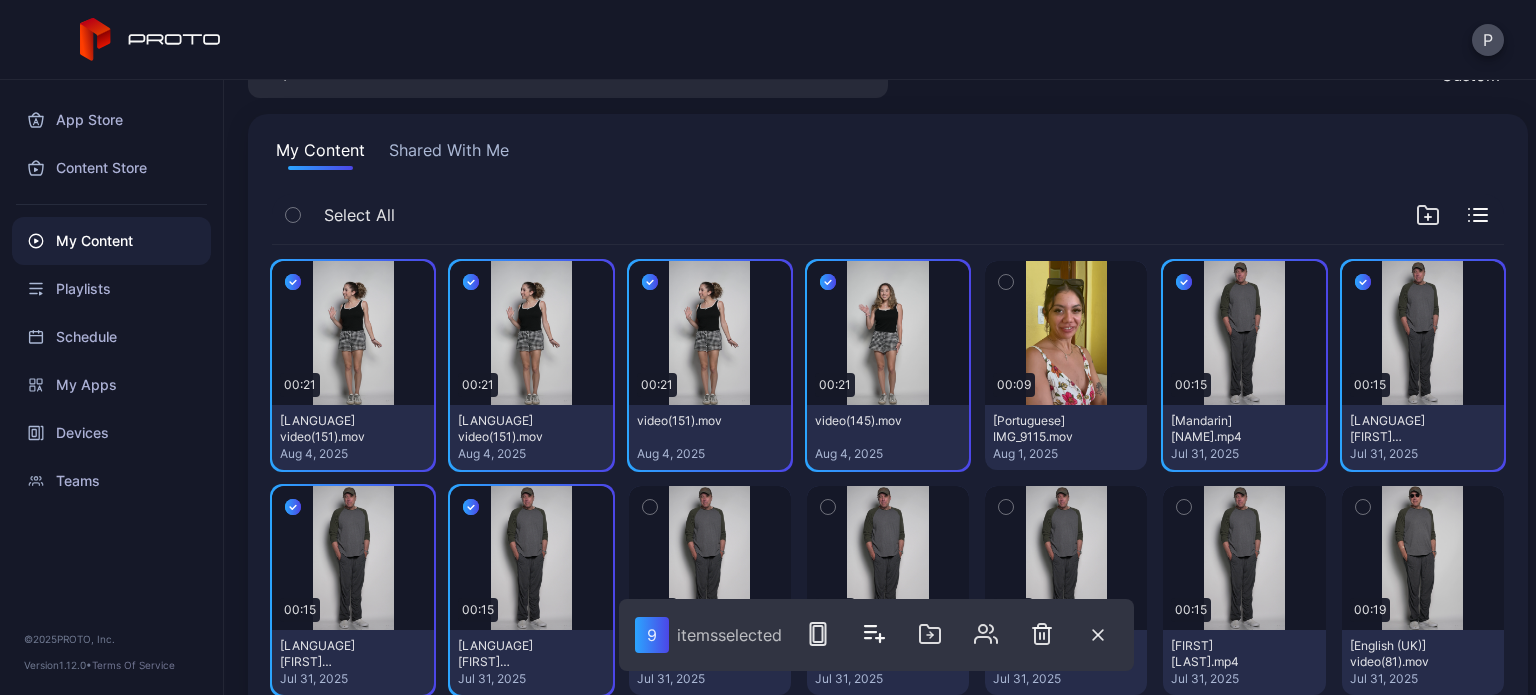 click 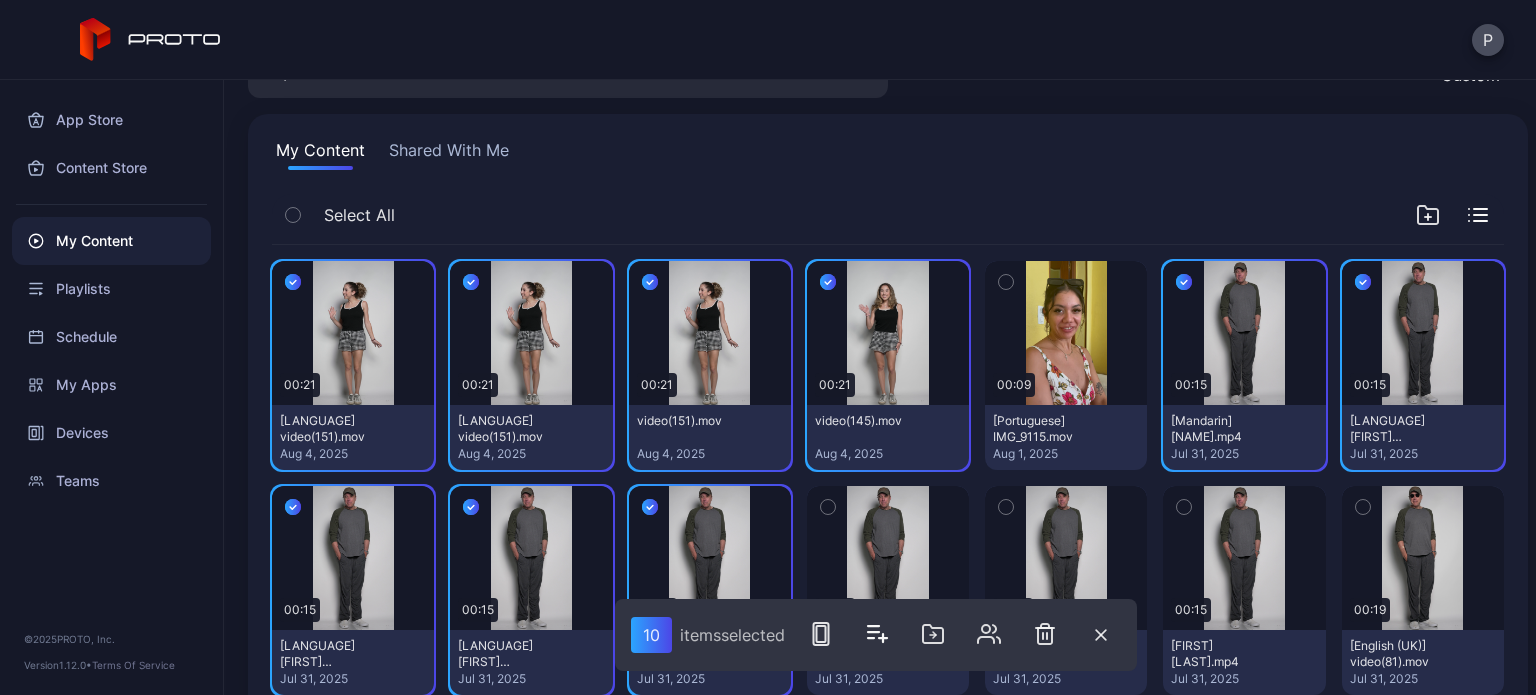 click at bounding box center [828, 507] 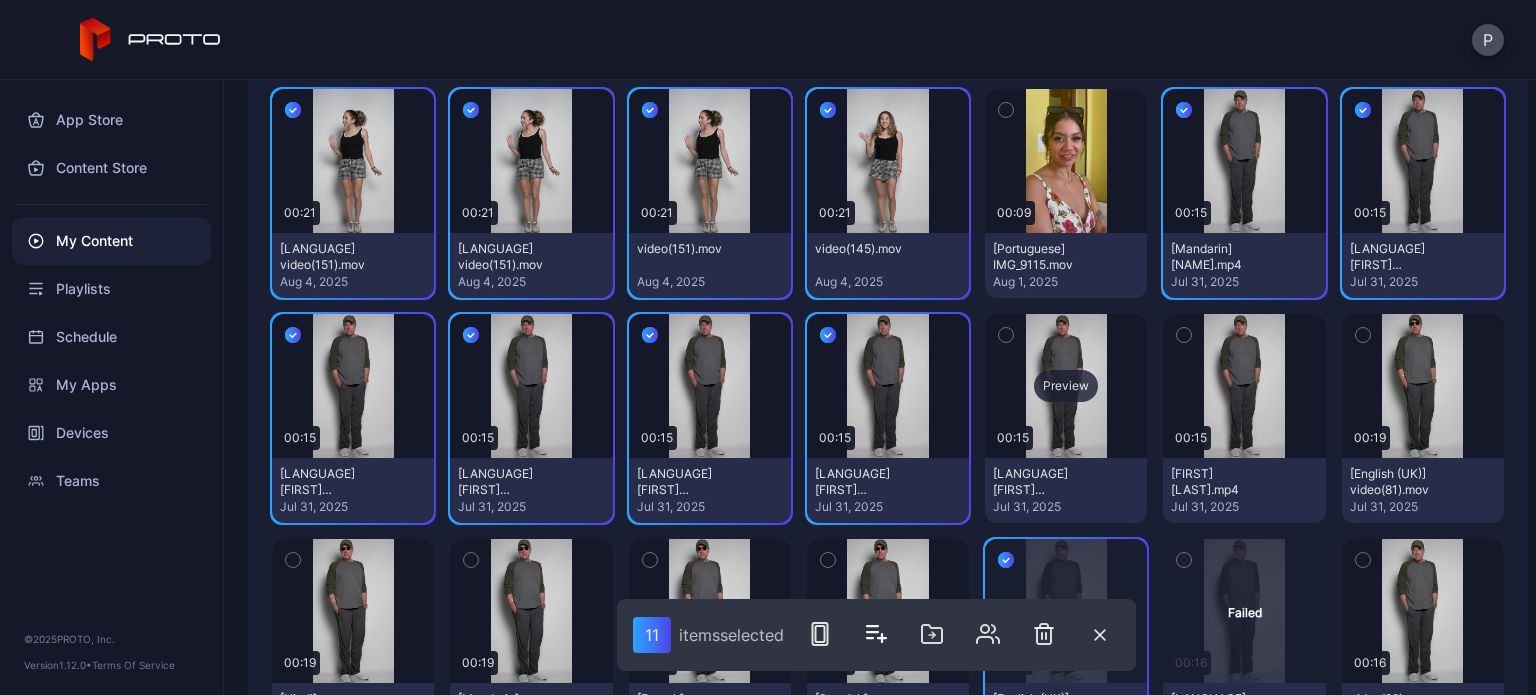 scroll, scrollTop: 300, scrollLeft: 0, axis: vertical 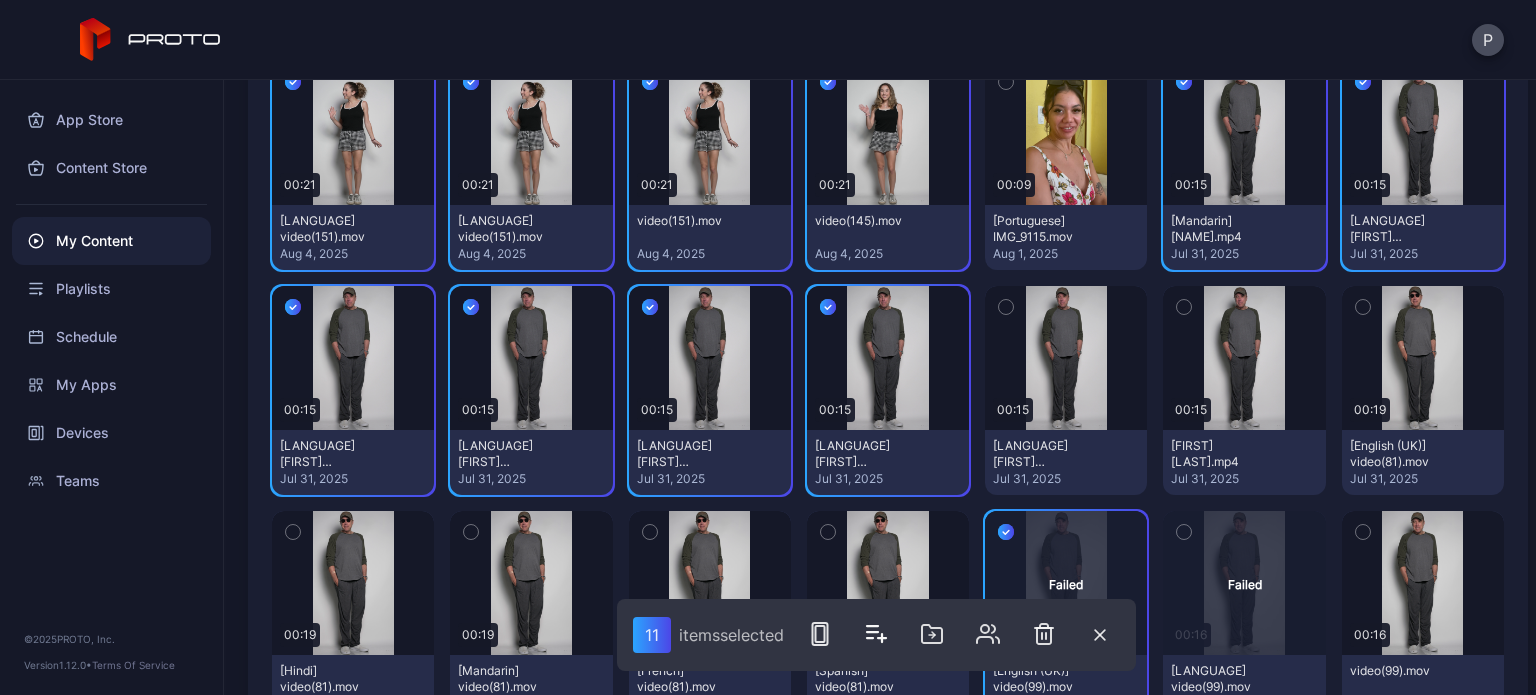 click 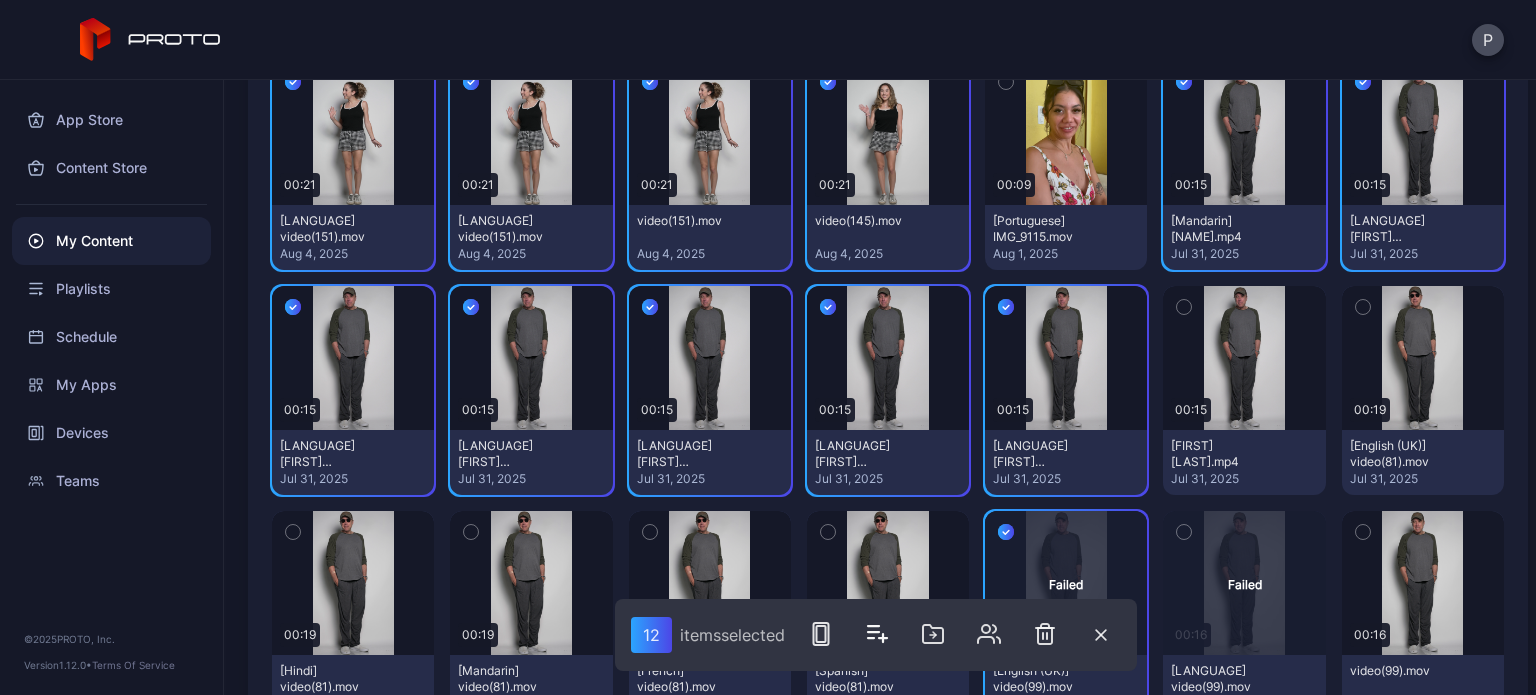 click 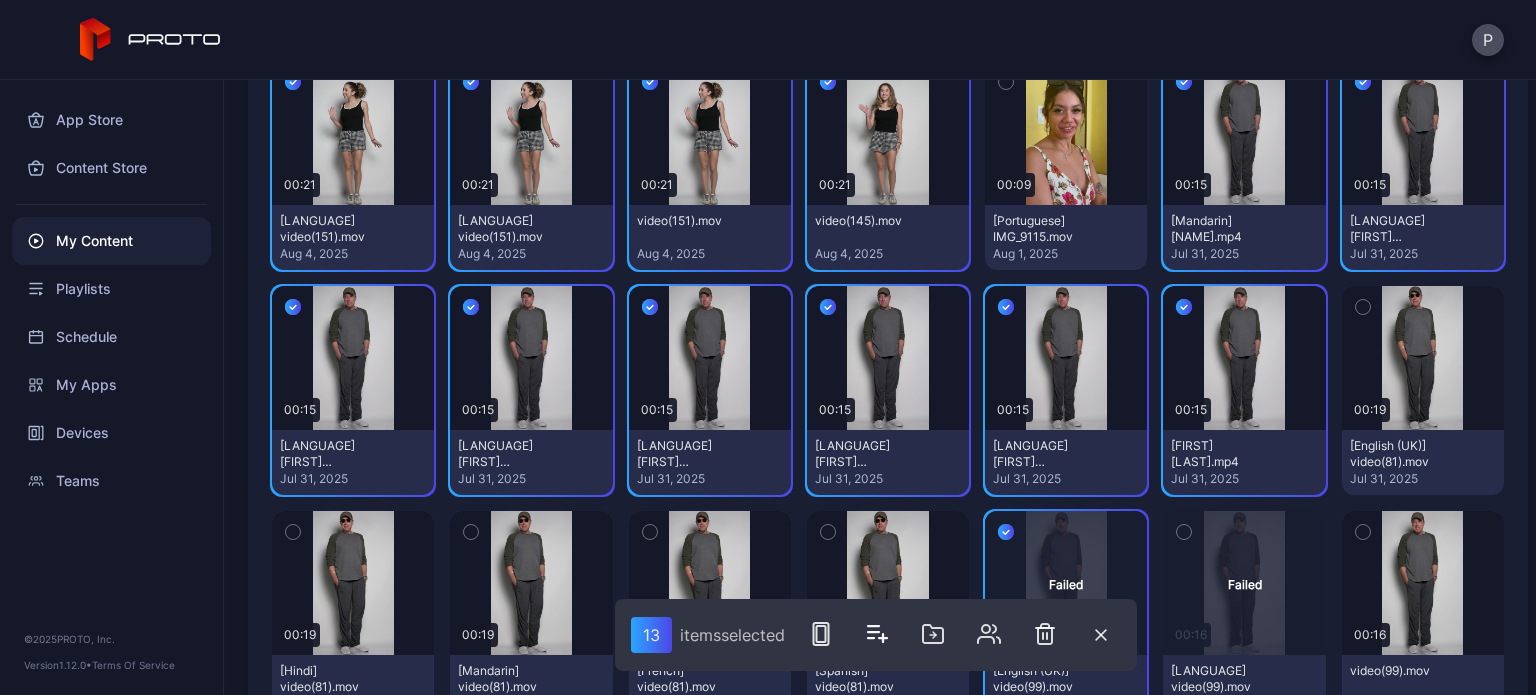 click 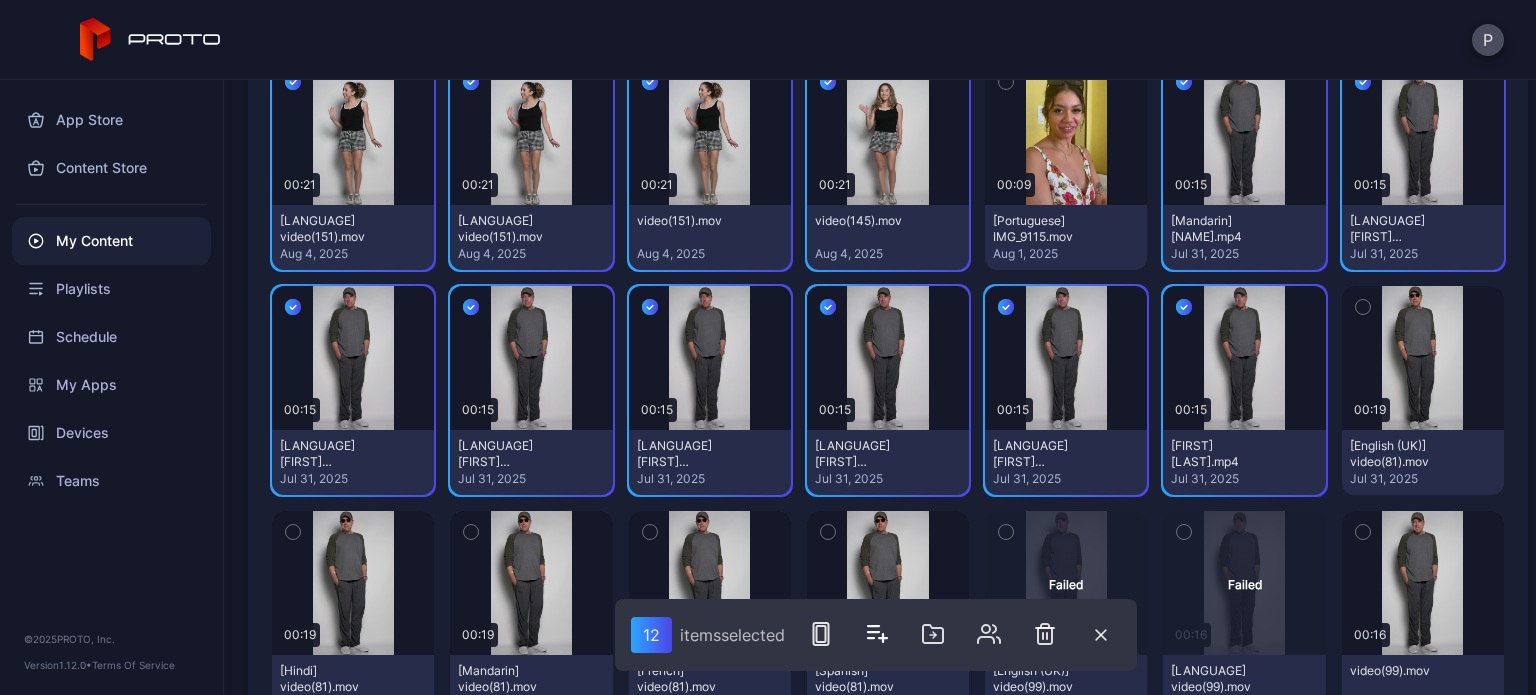 click 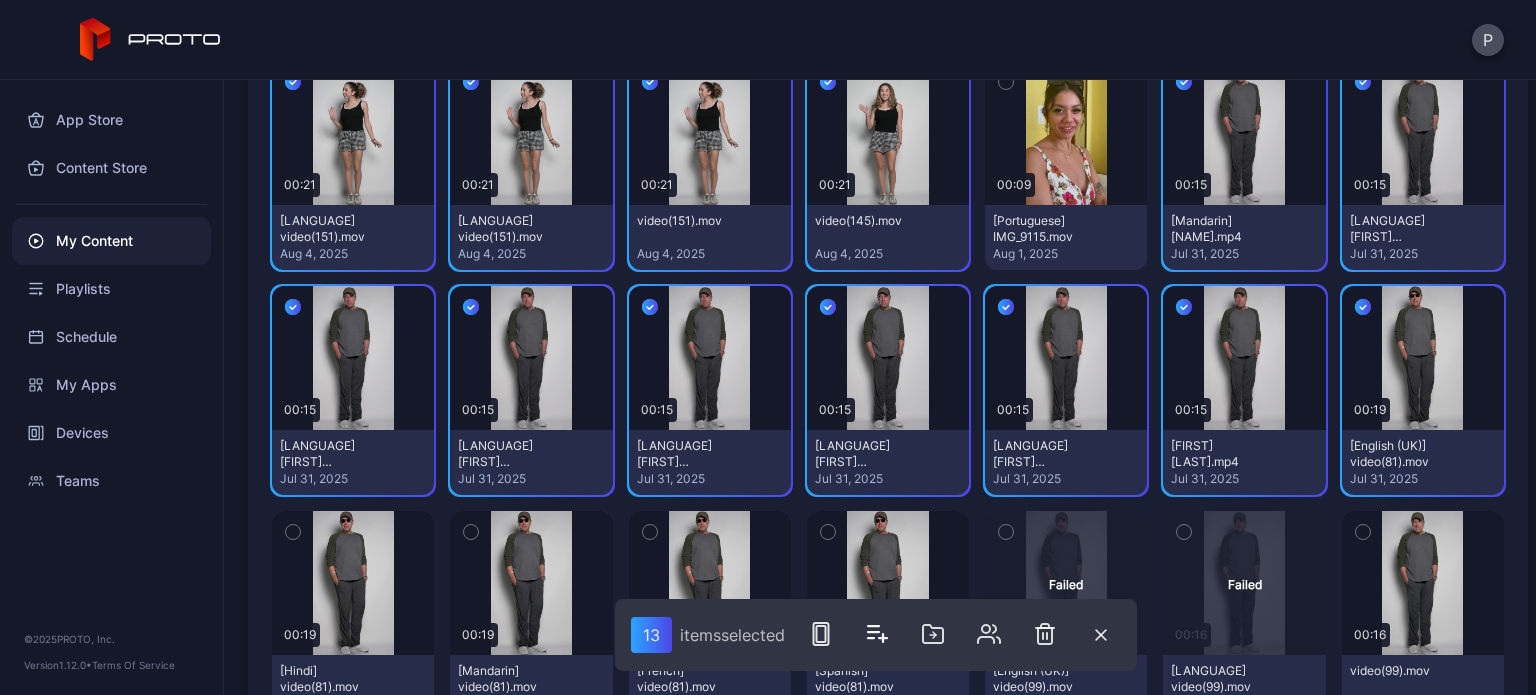 click 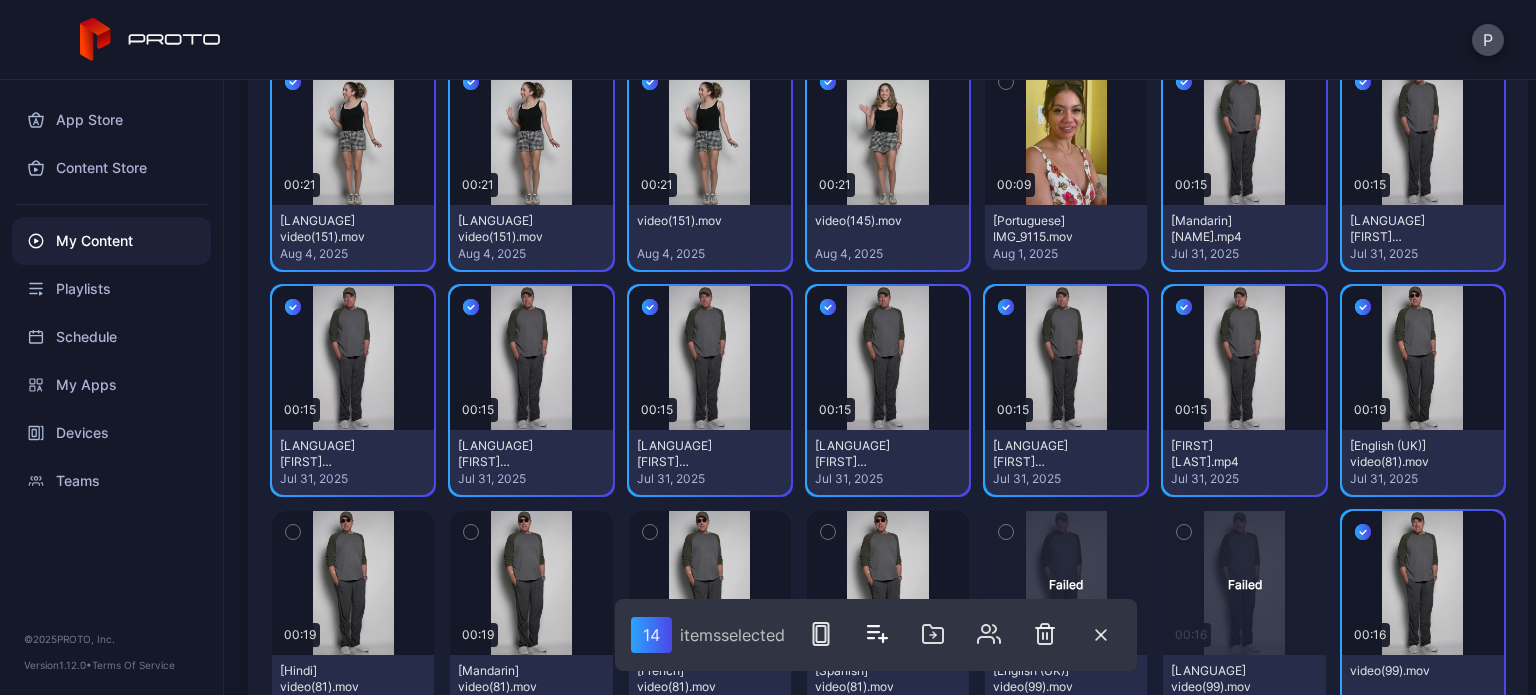 click at bounding box center [828, 532] 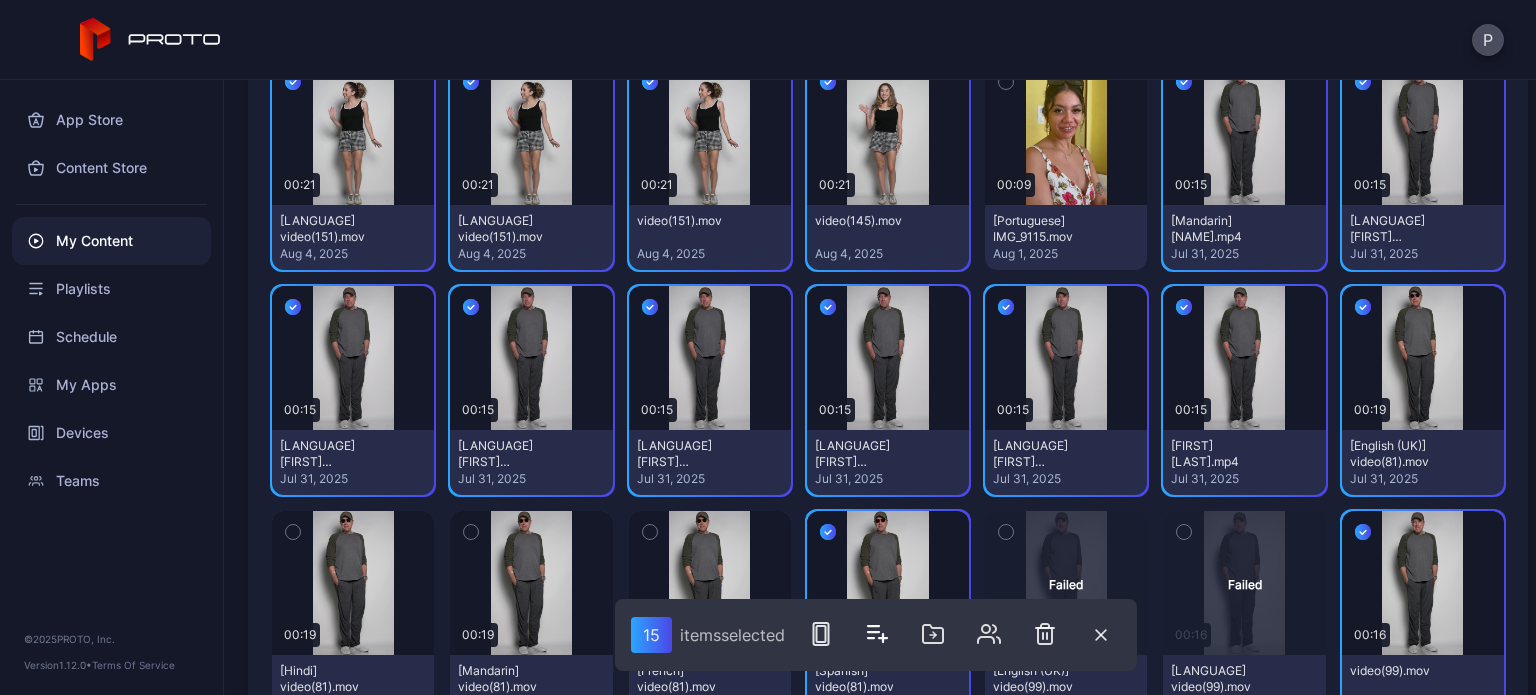 click at bounding box center [650, 532] 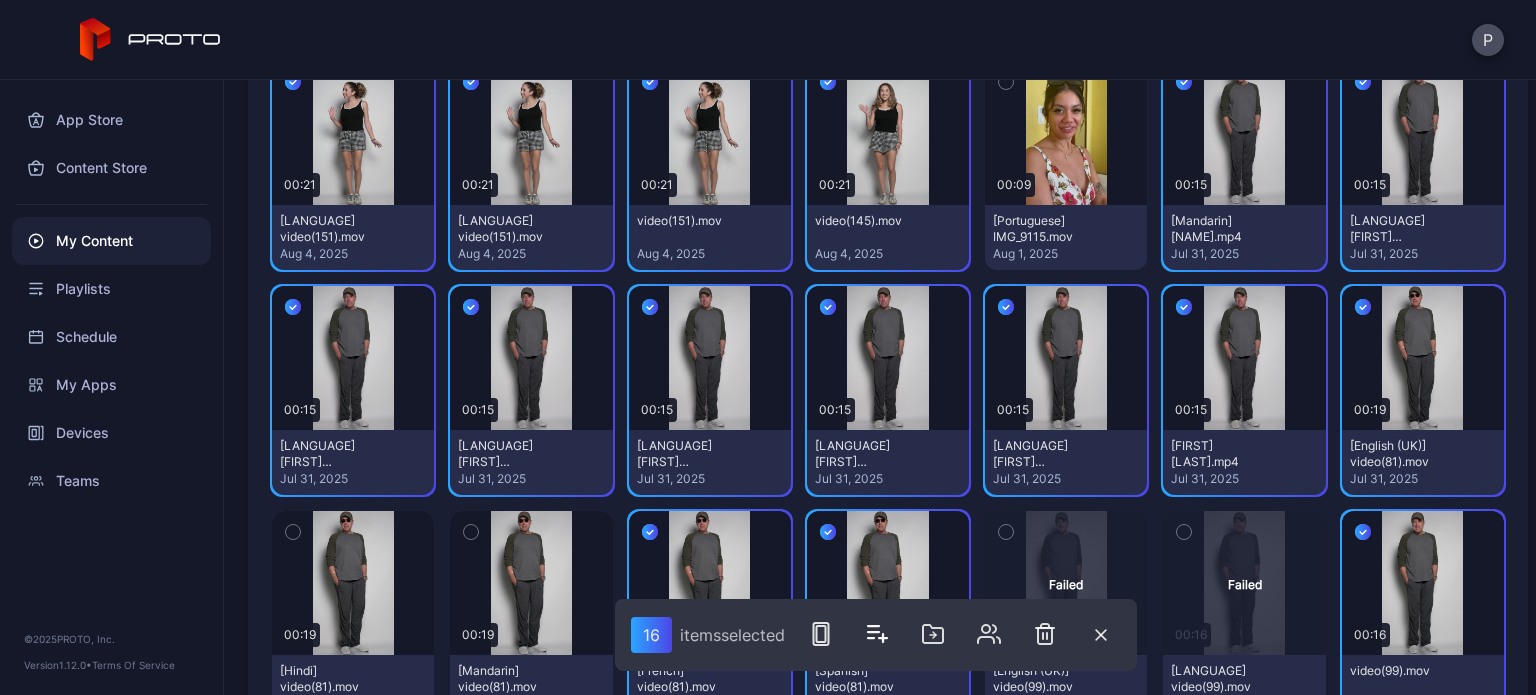 click at bounding box center [471, 532] 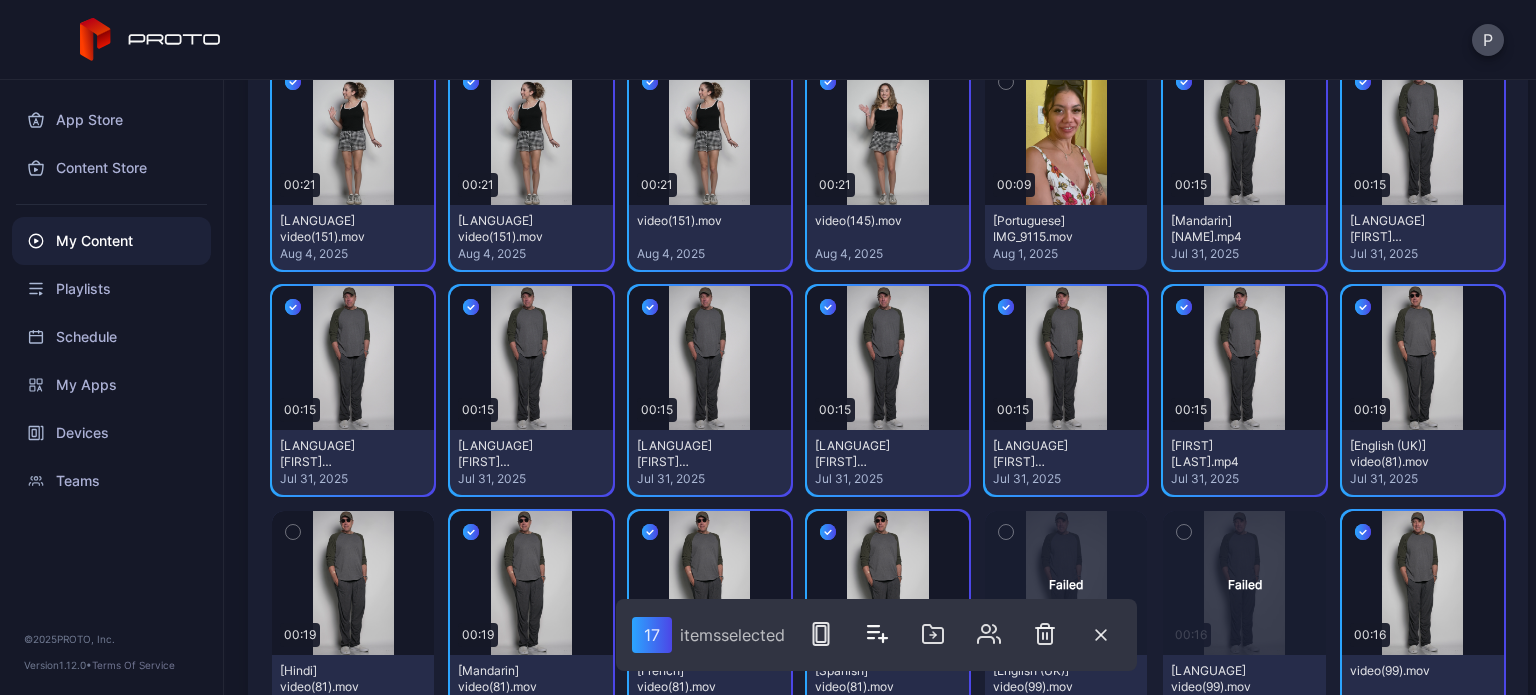 click at bounding box center (293, 532) 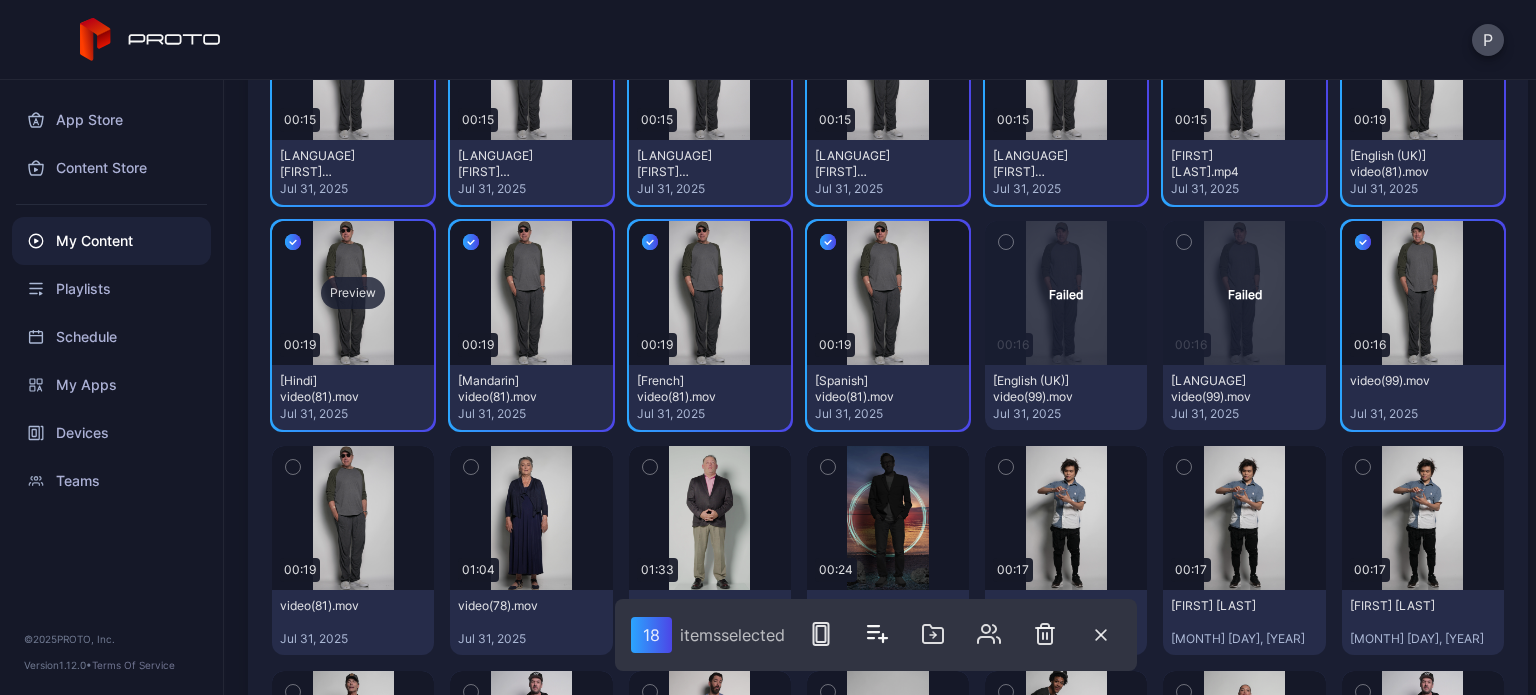 scroll, scrollTop: 700, scrollLeft: 0, axis: vertical 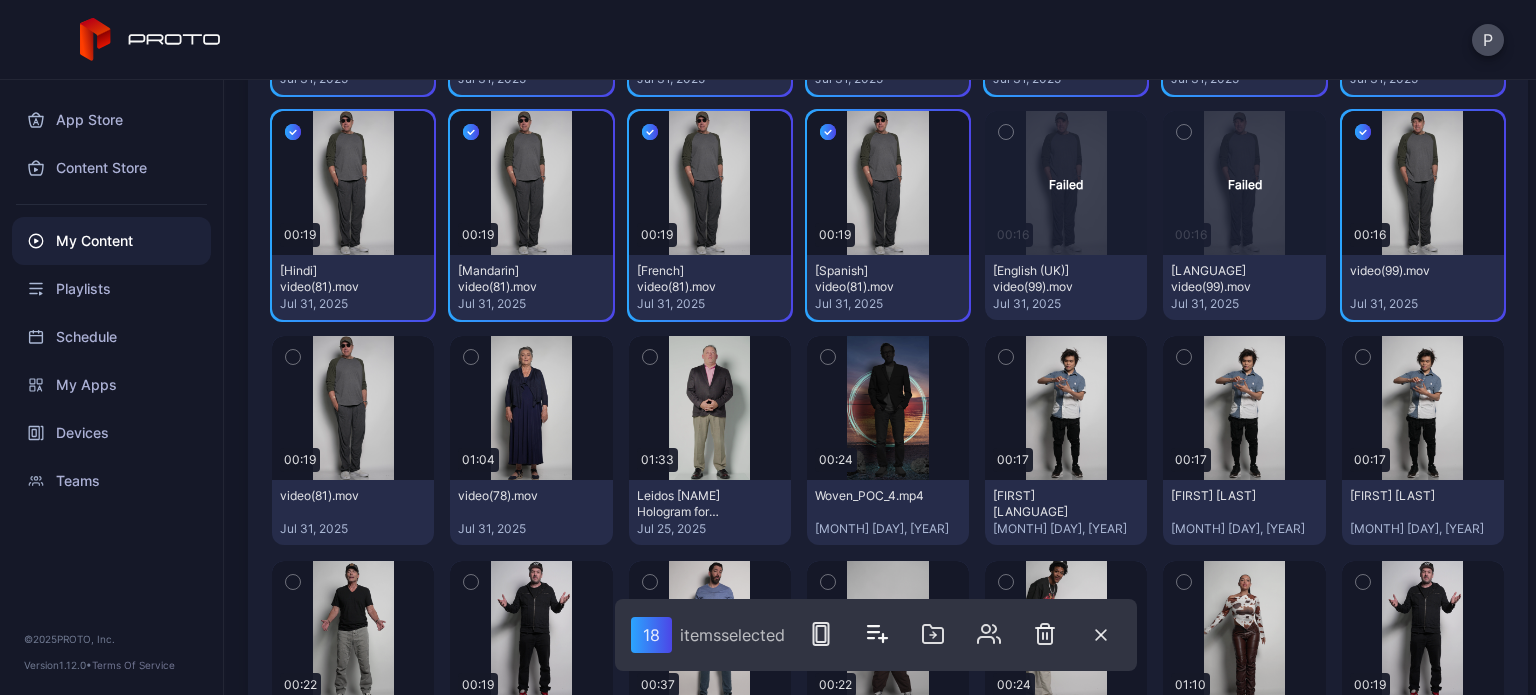 click 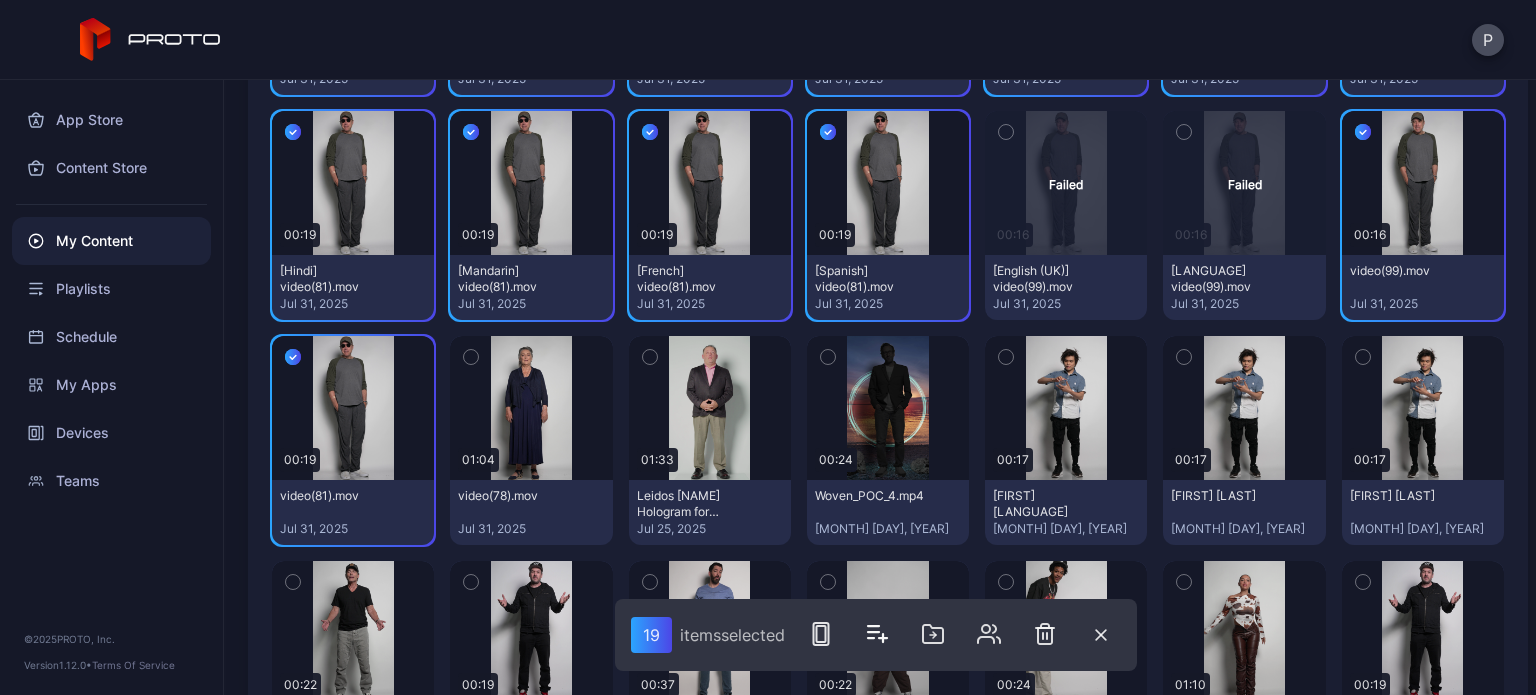 click at bounding box center [1006, 357] 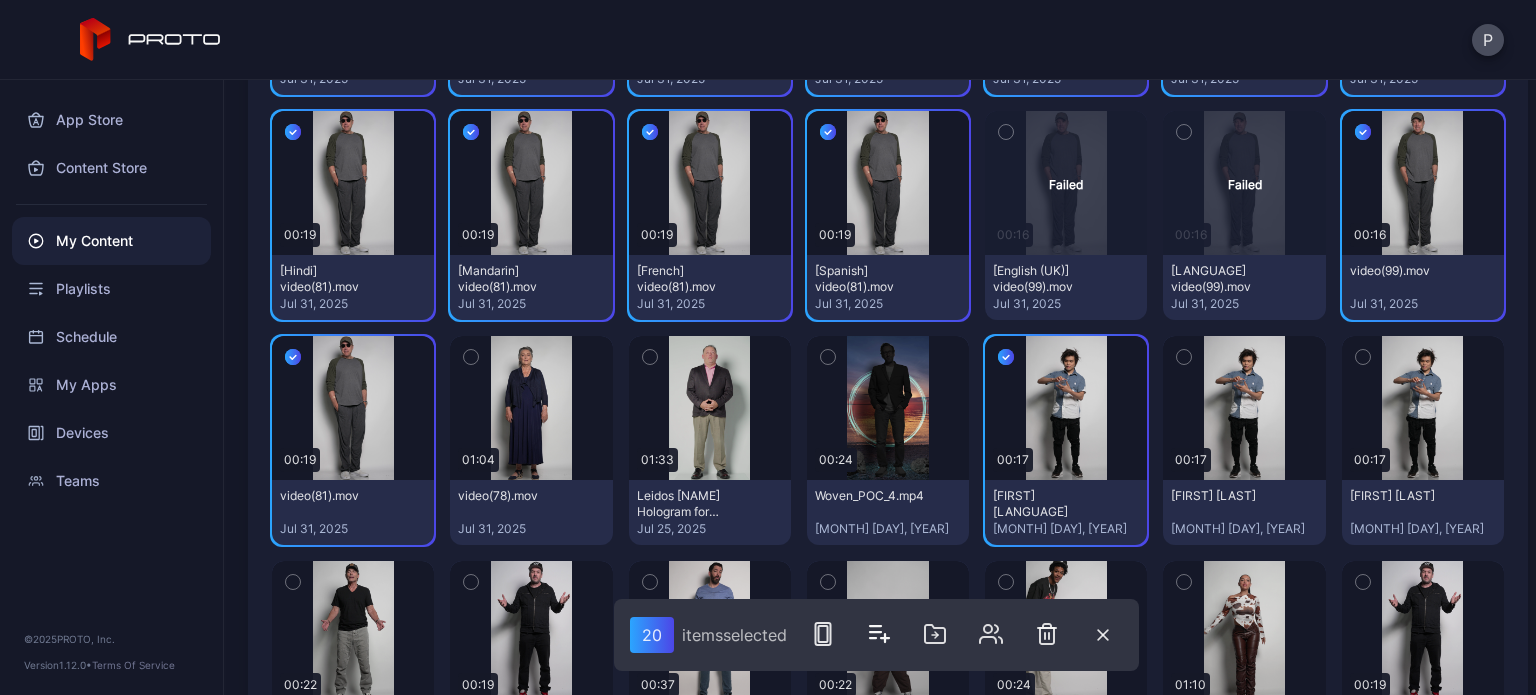 click at bounding box center [1184, 357] 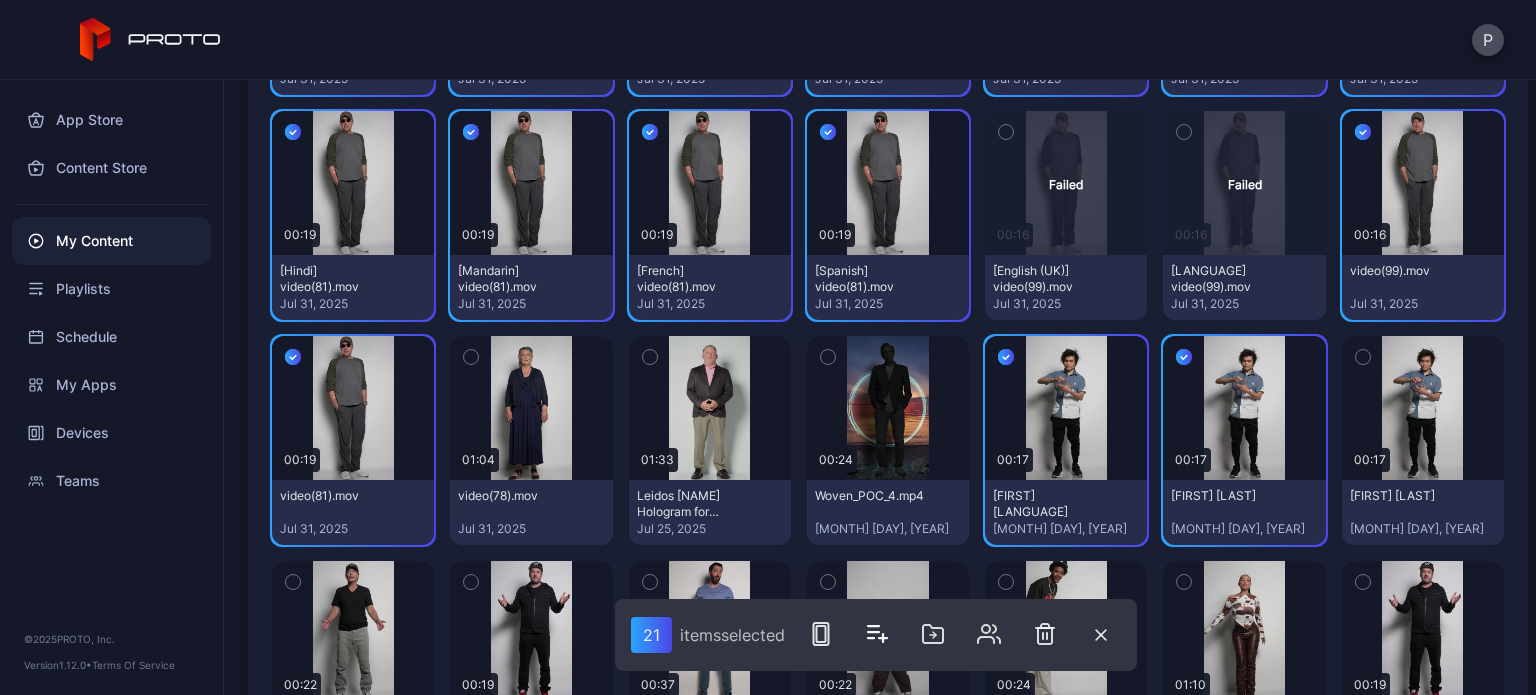 click at bounding box center (1363, 357) 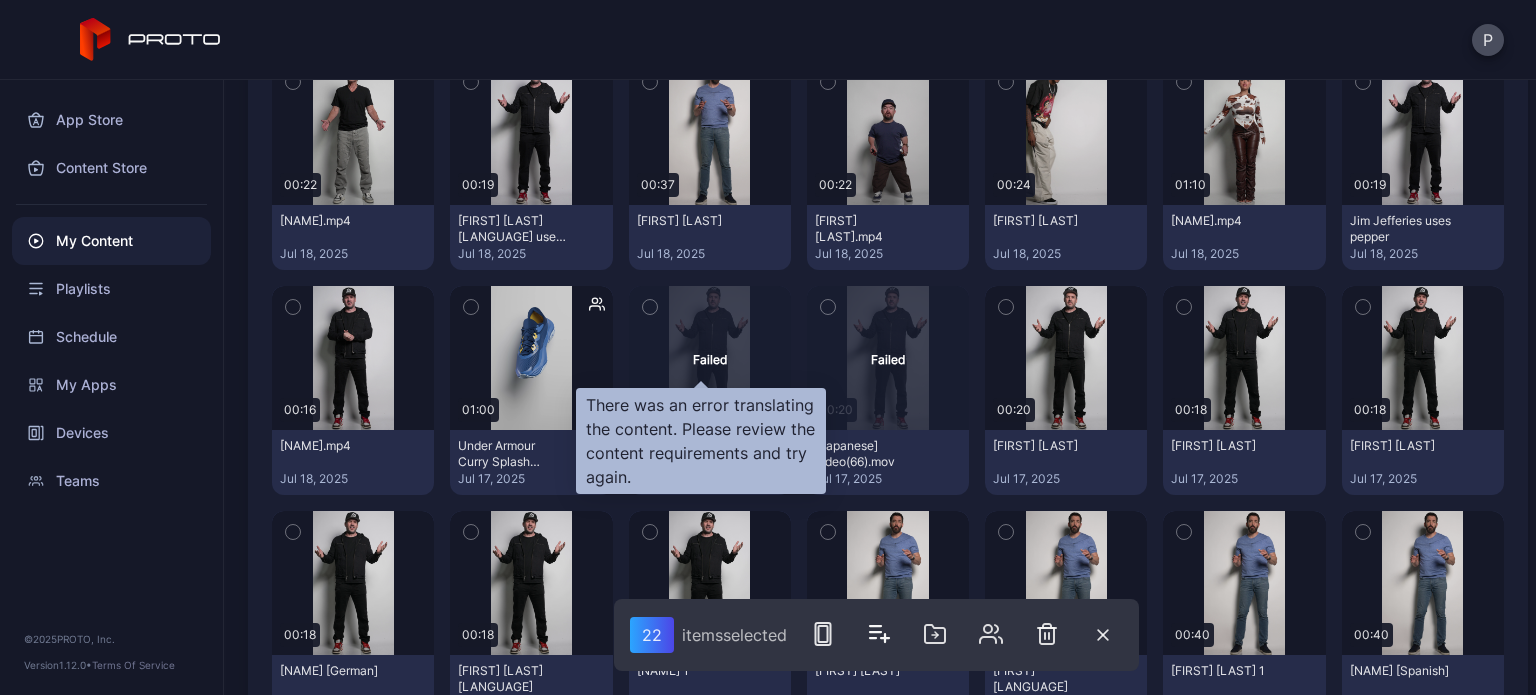 scroll, scrollTop: 1300, scrollLeft: 0, axis: vertical 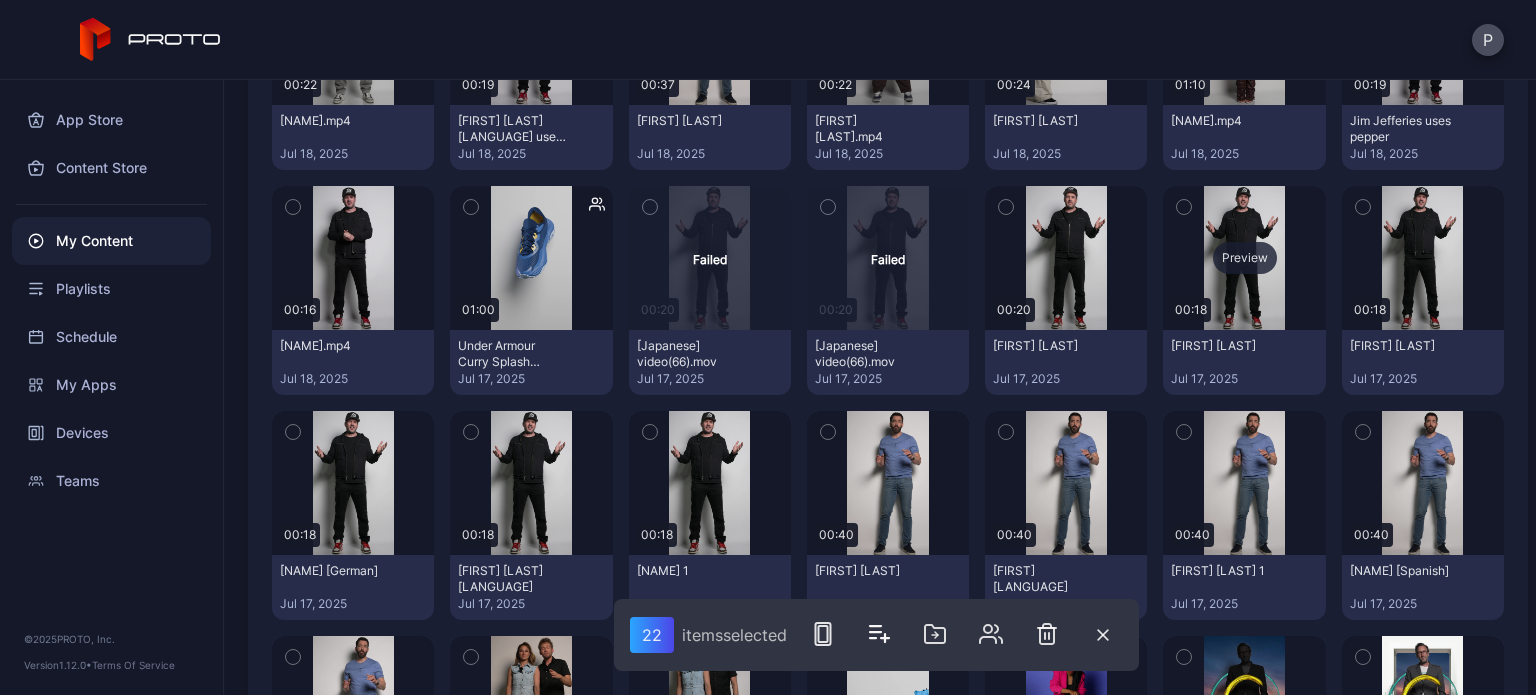 click on "Preview" at bounding box center [1244, 258] 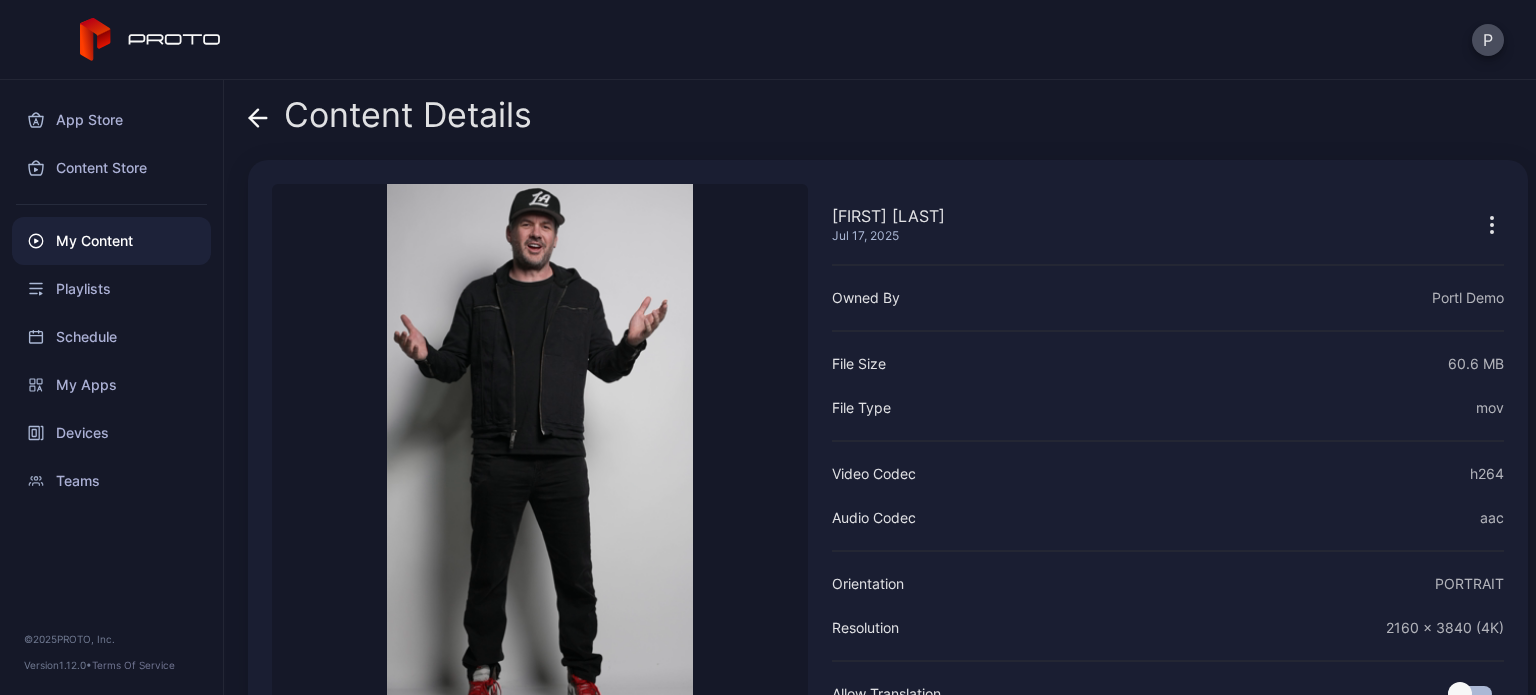 click 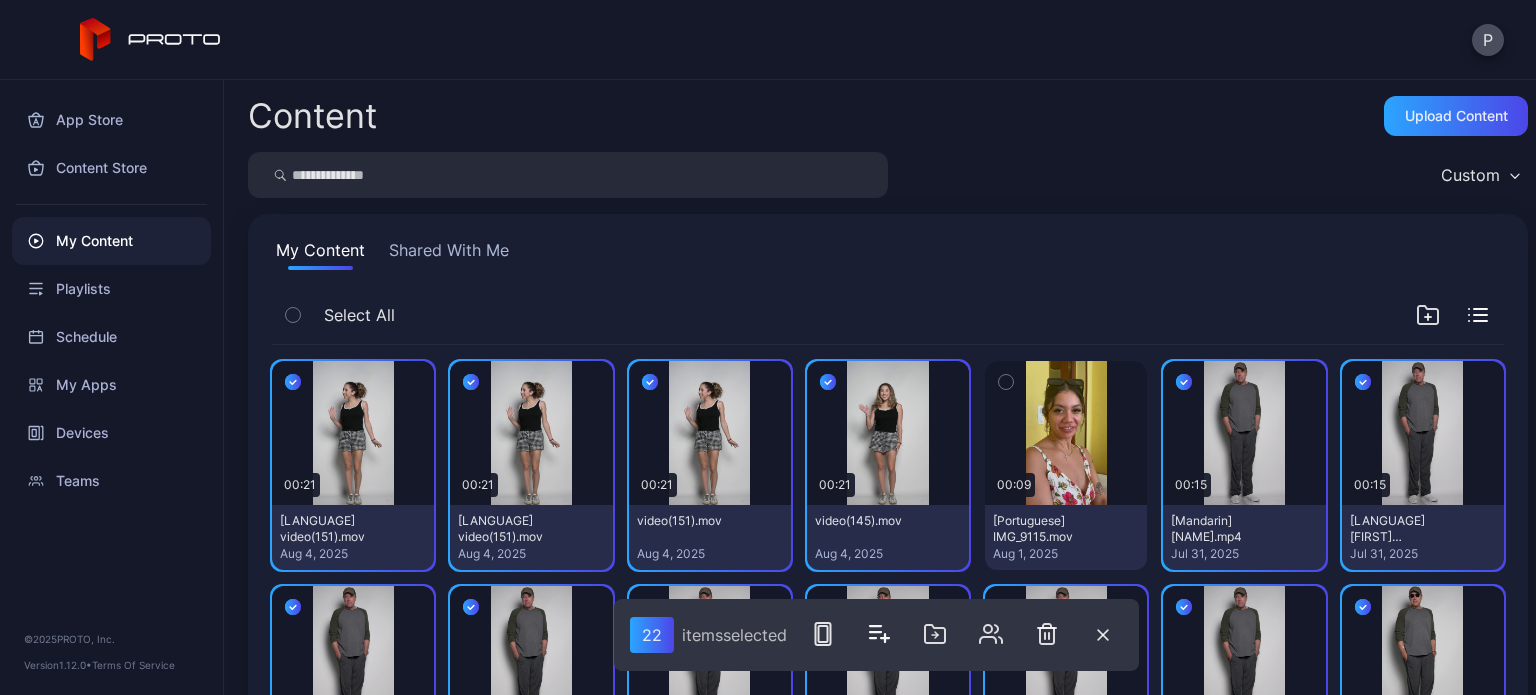 scroll, scrollTop: 1300, scrollLeft: 0, axis: vertical 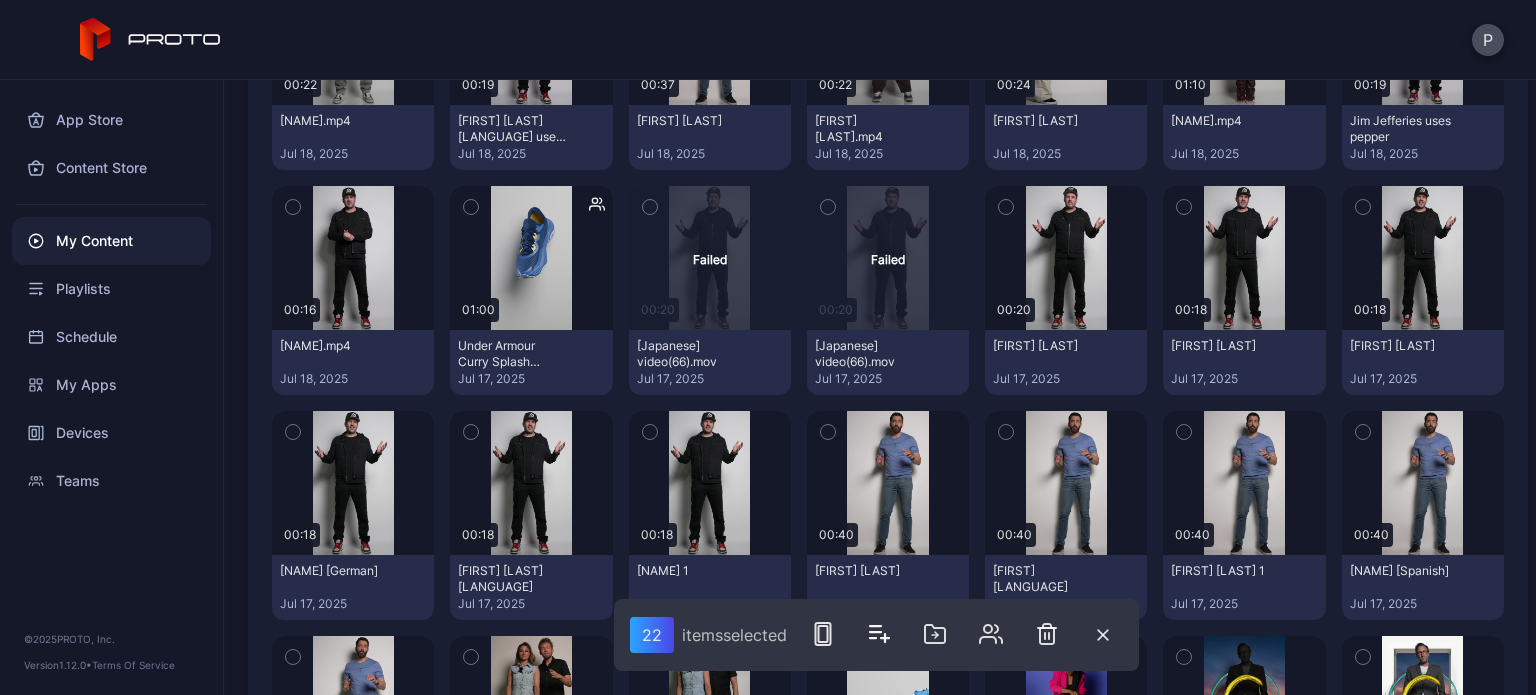 click 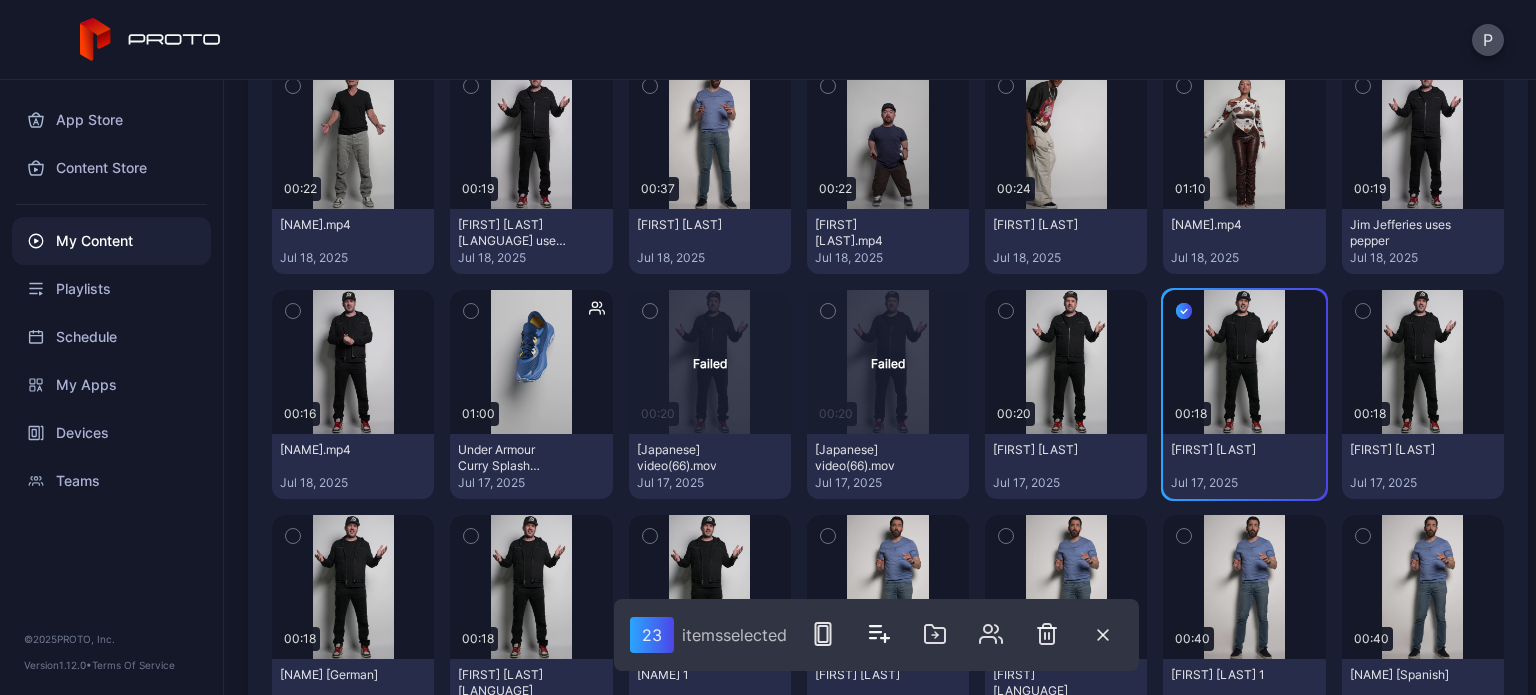 scroll, scrollTop: 1400, scrollLeft: 0, axis: vertical 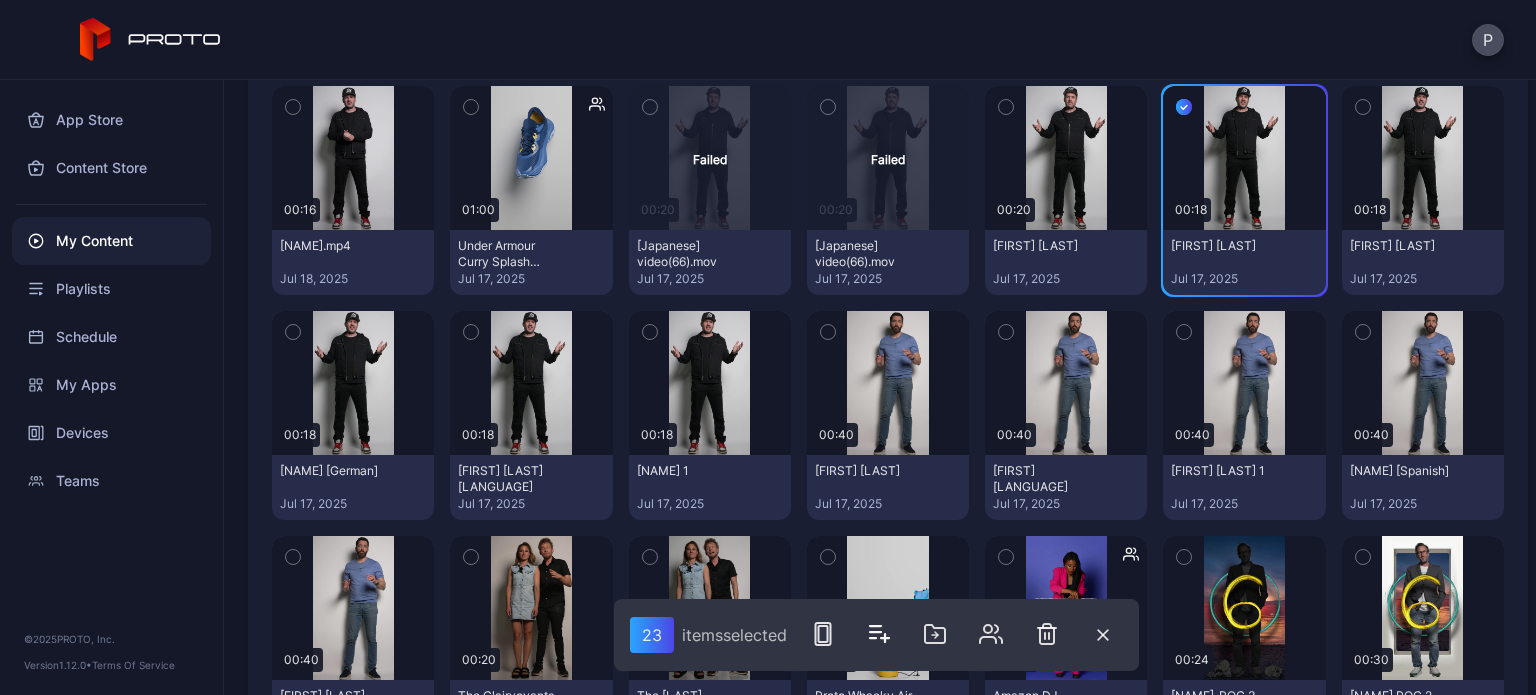 click 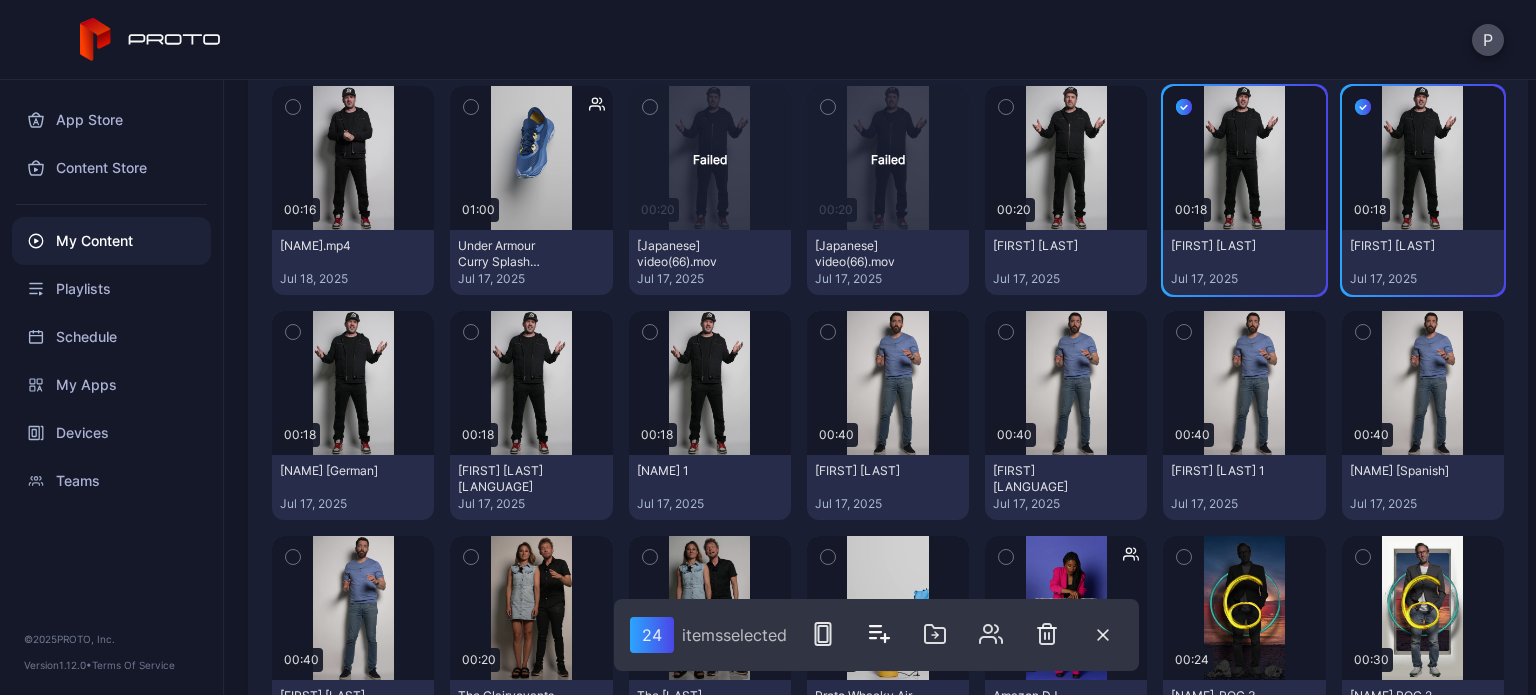 click 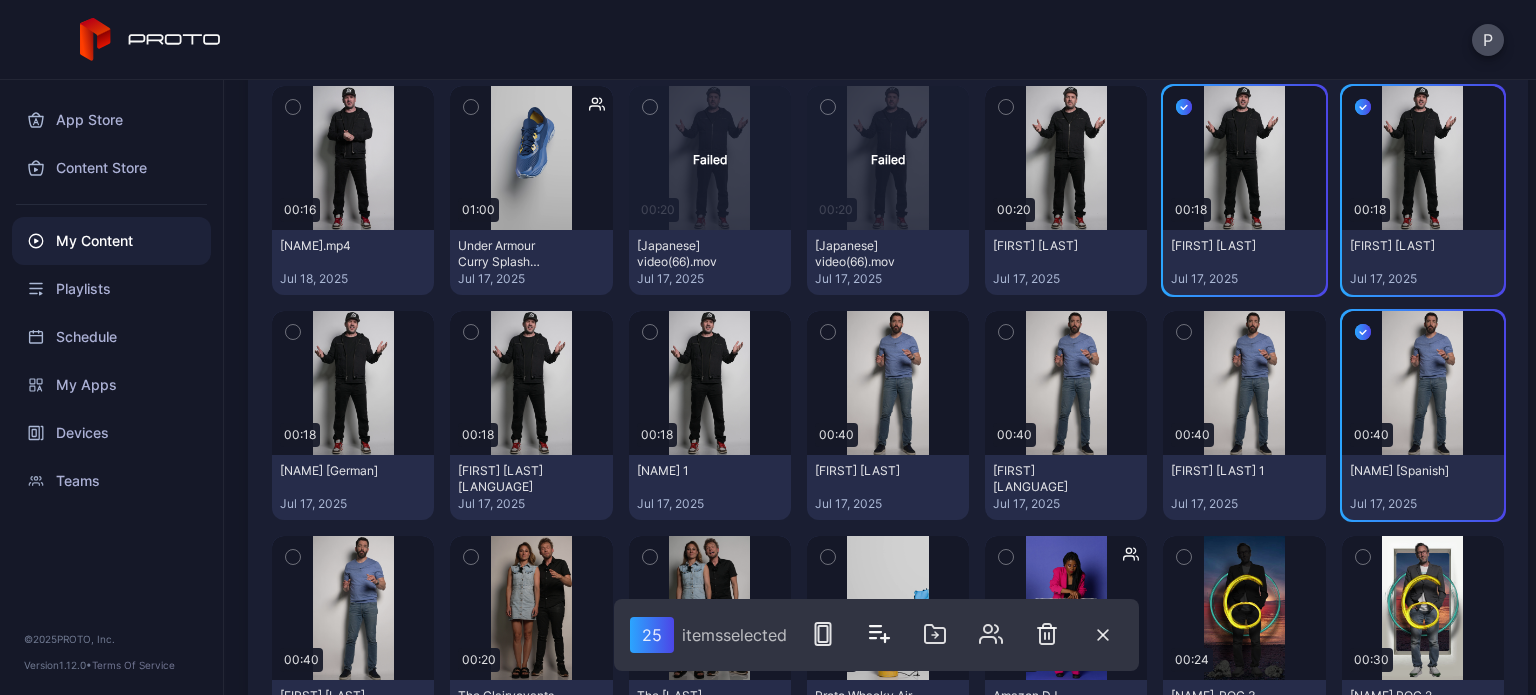 click 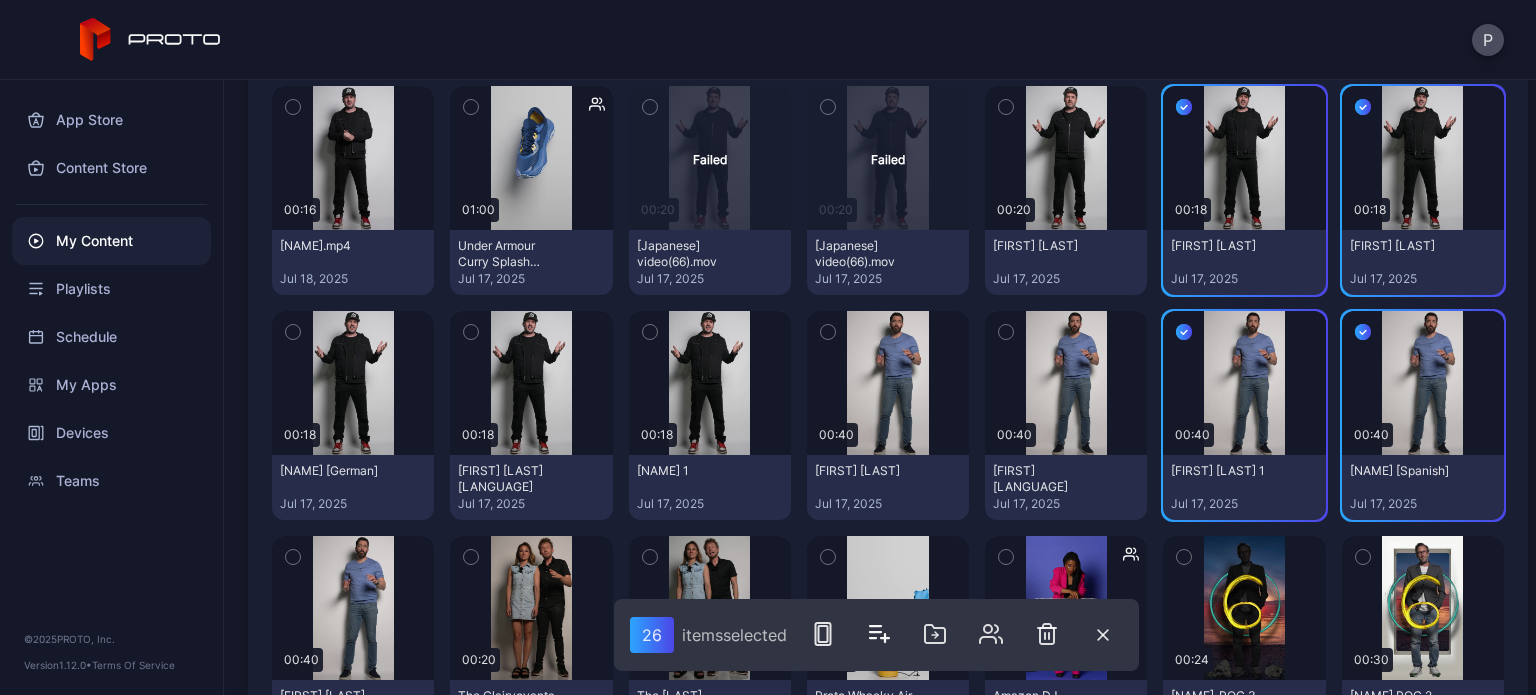 click 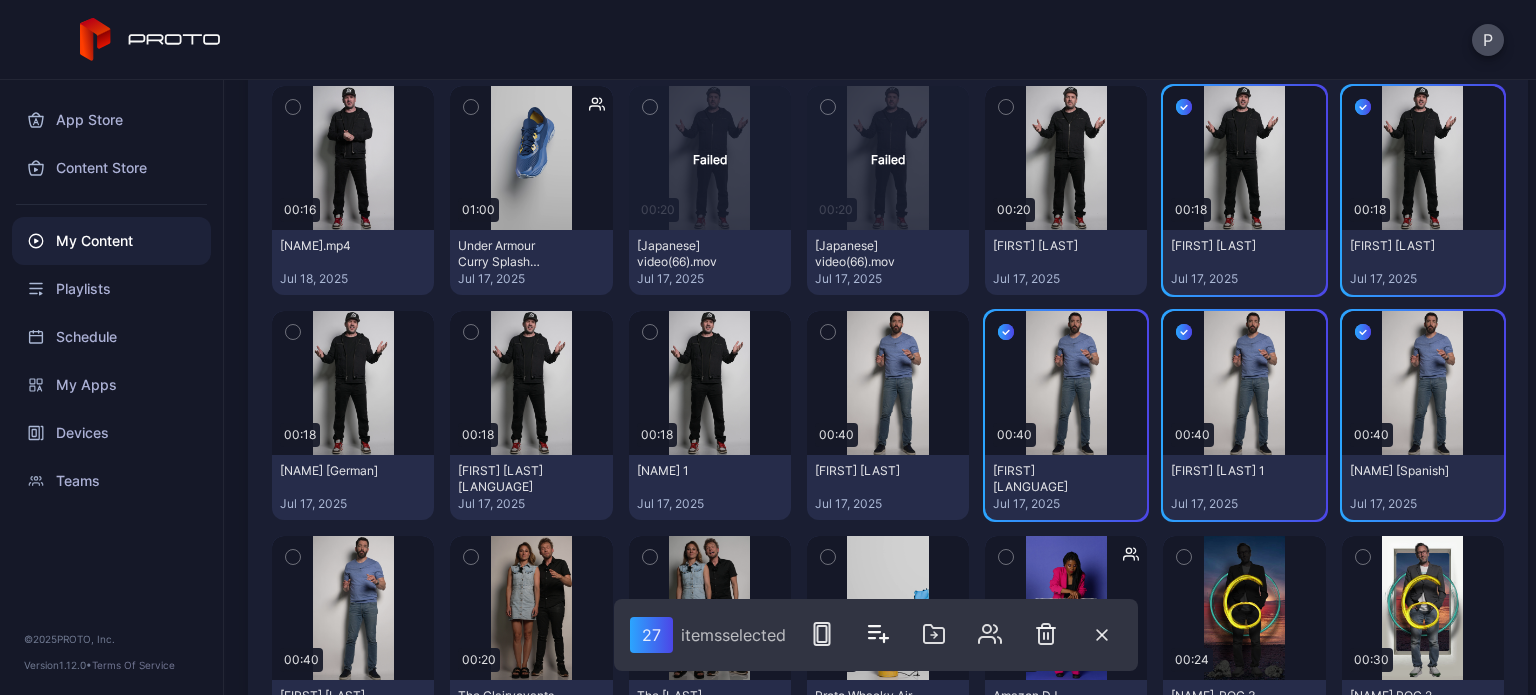 click at bounding box center (828, 332) 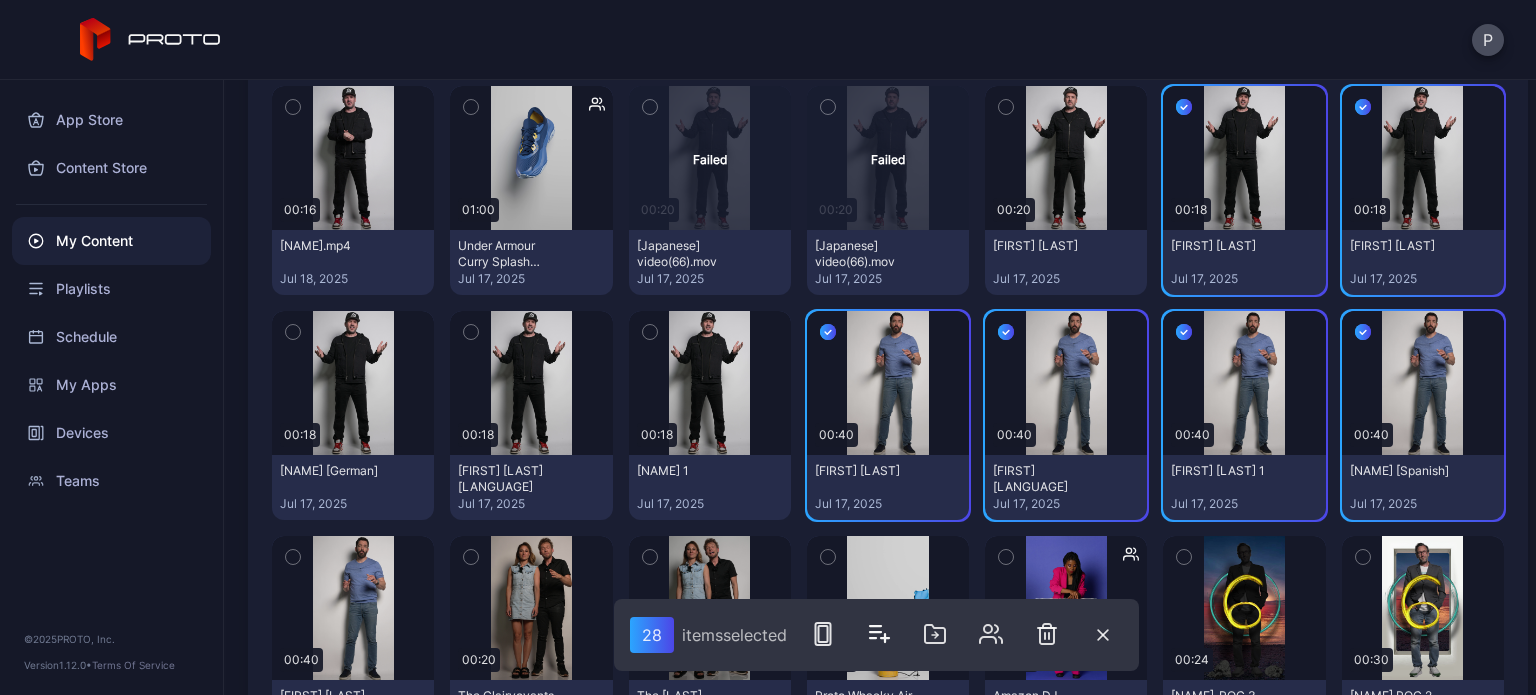 click 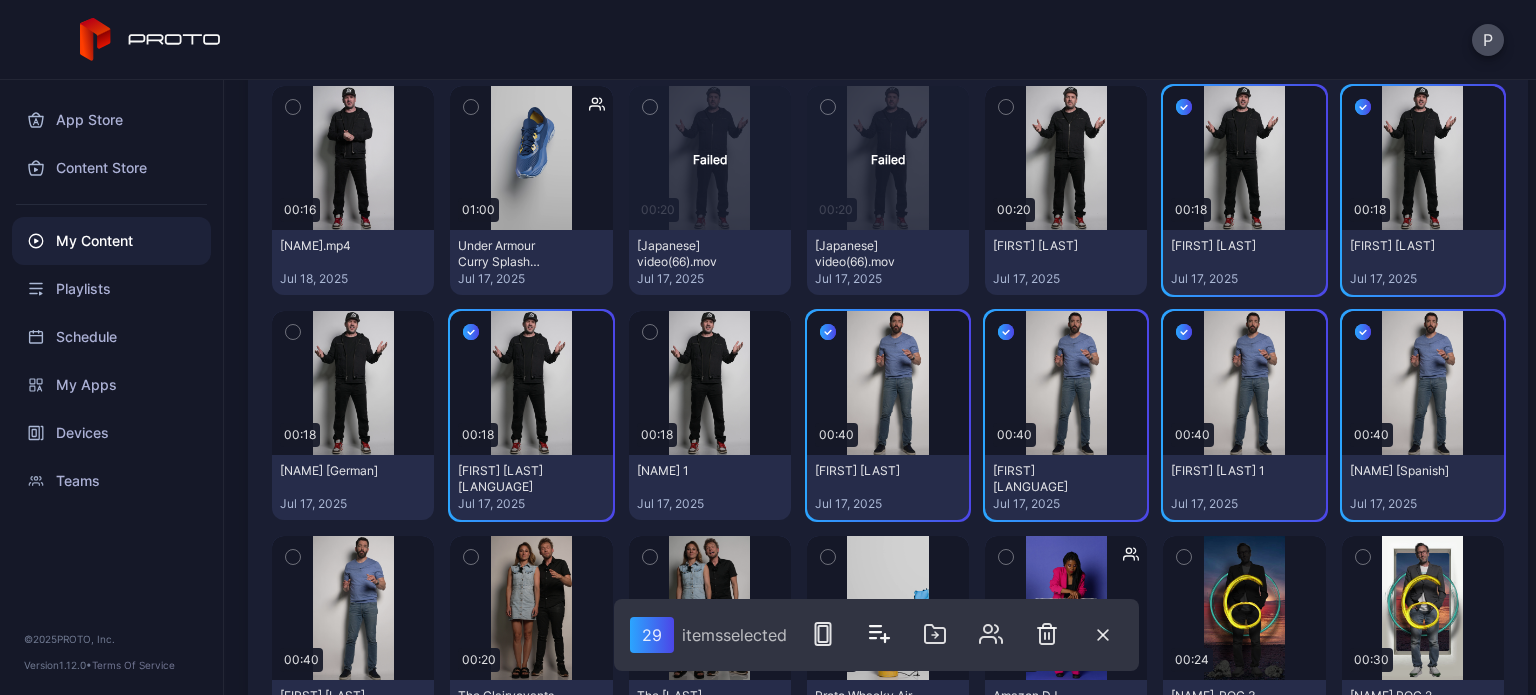 click 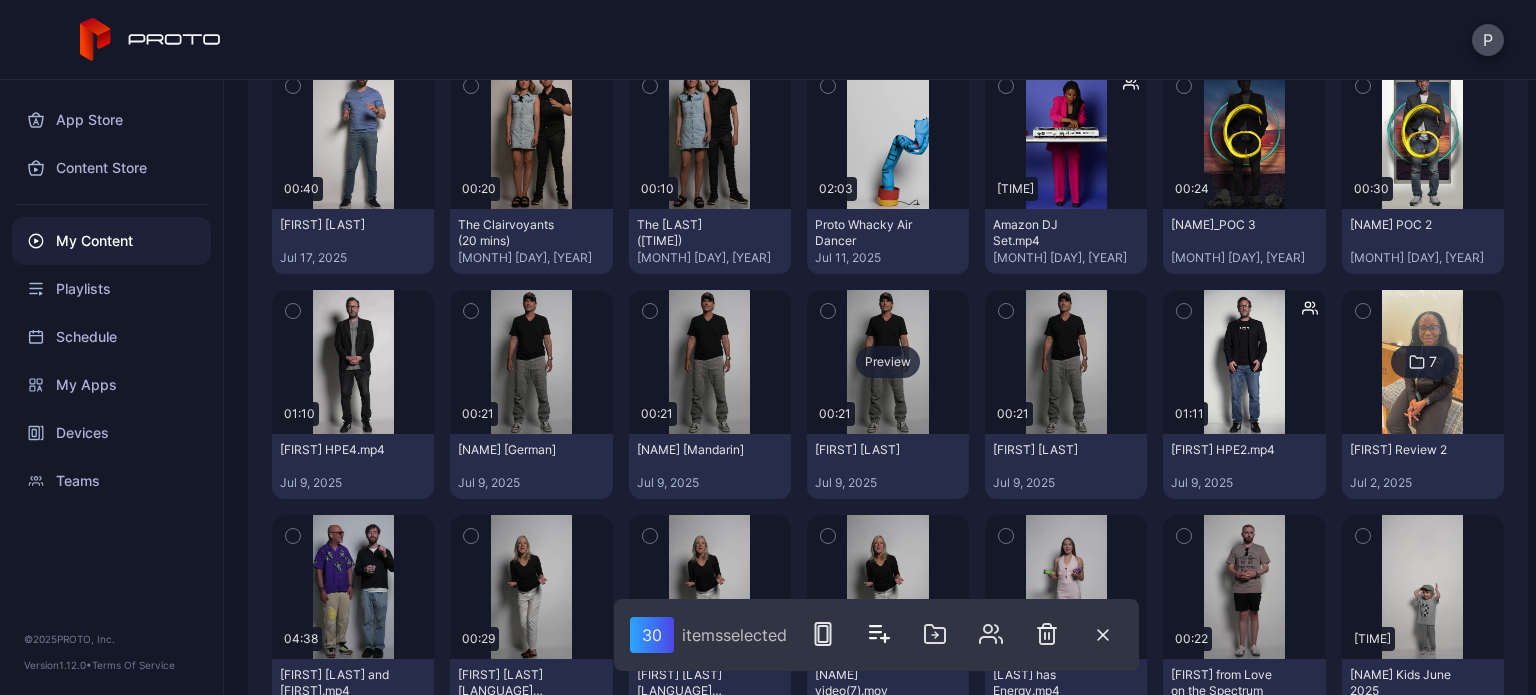 scroll, scrollTop: 1900, scrollLeft: 0, axis: vertical 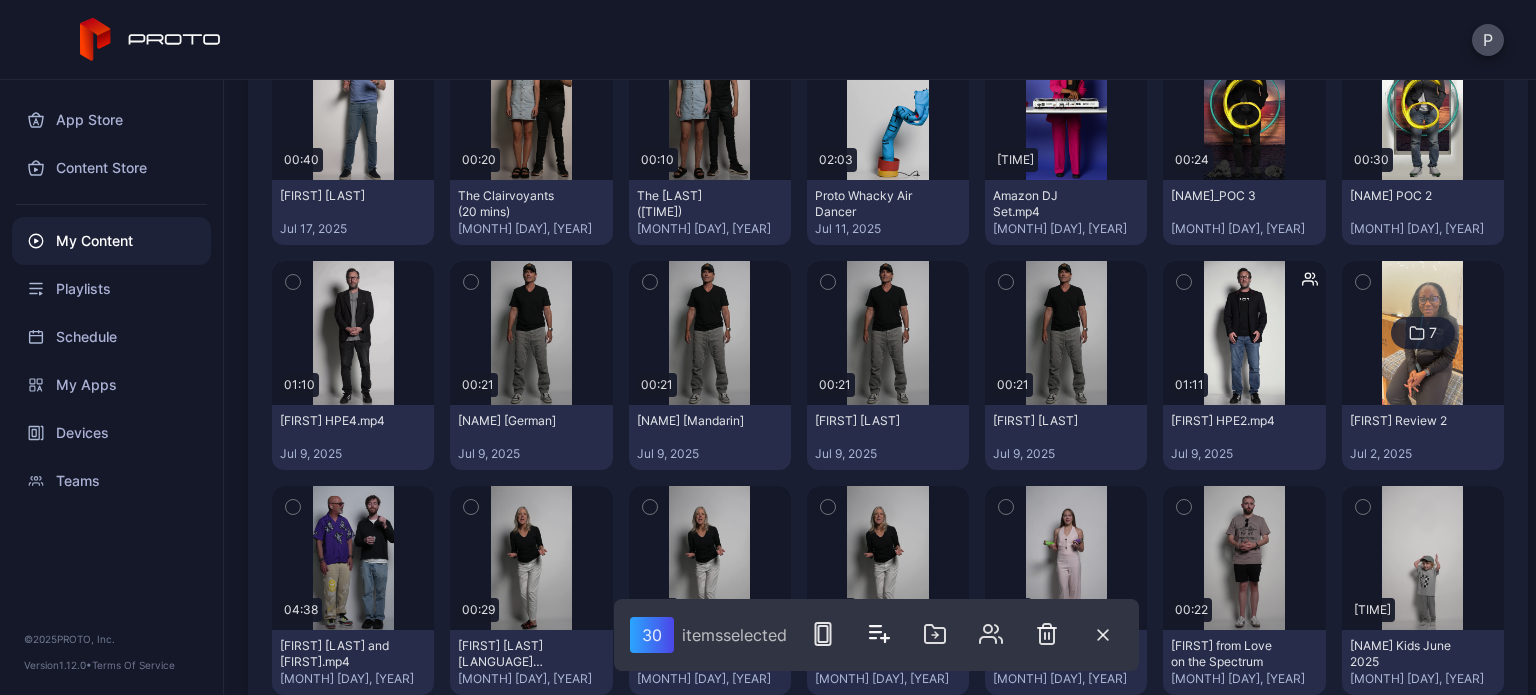 click at bounding box center (471, 282) 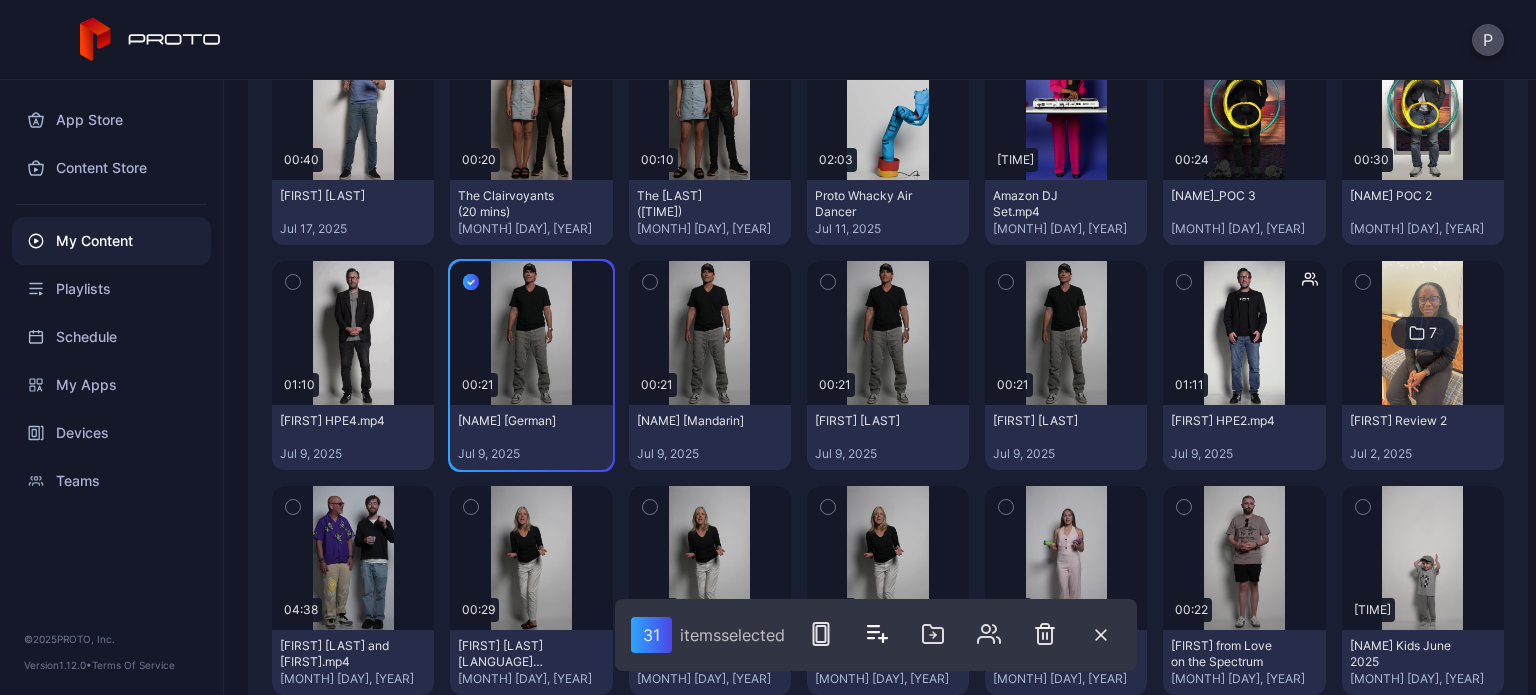 click 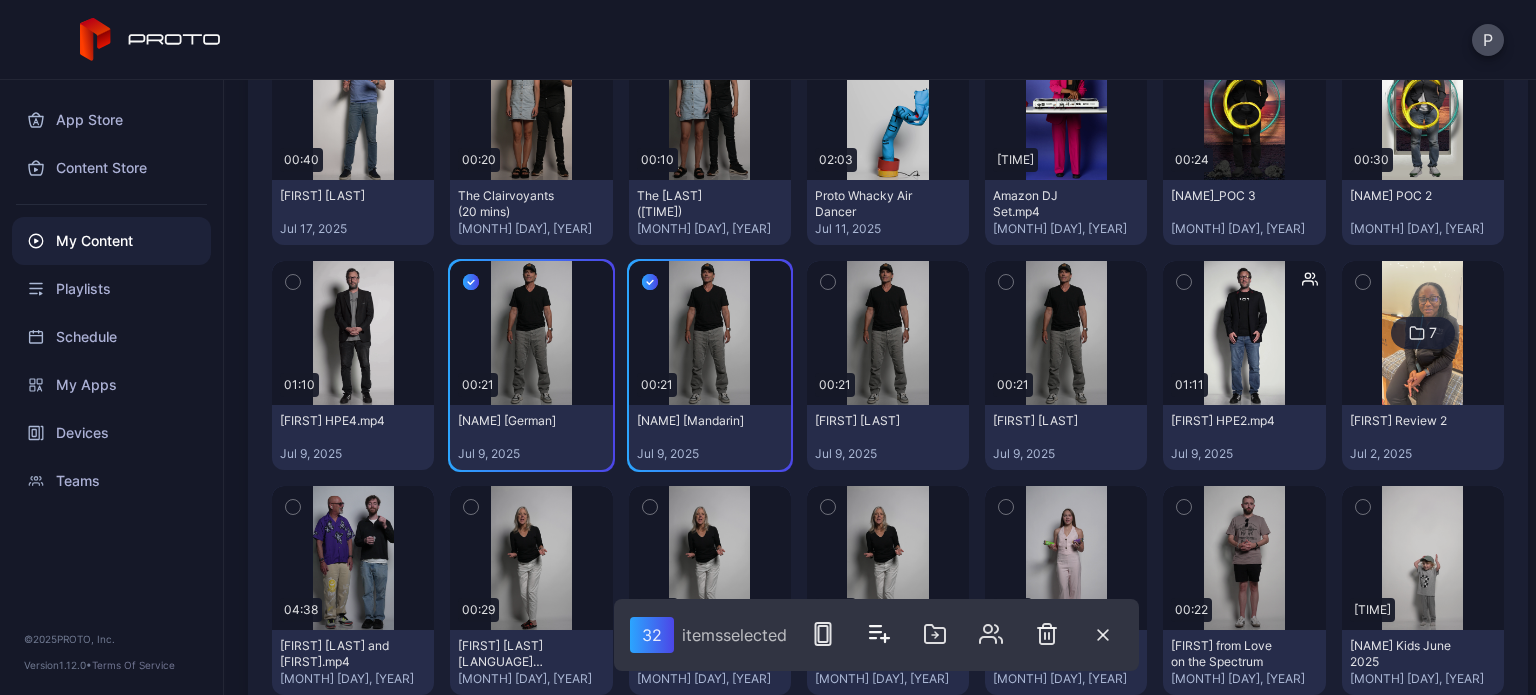 click at bounding box center [1006, 282] 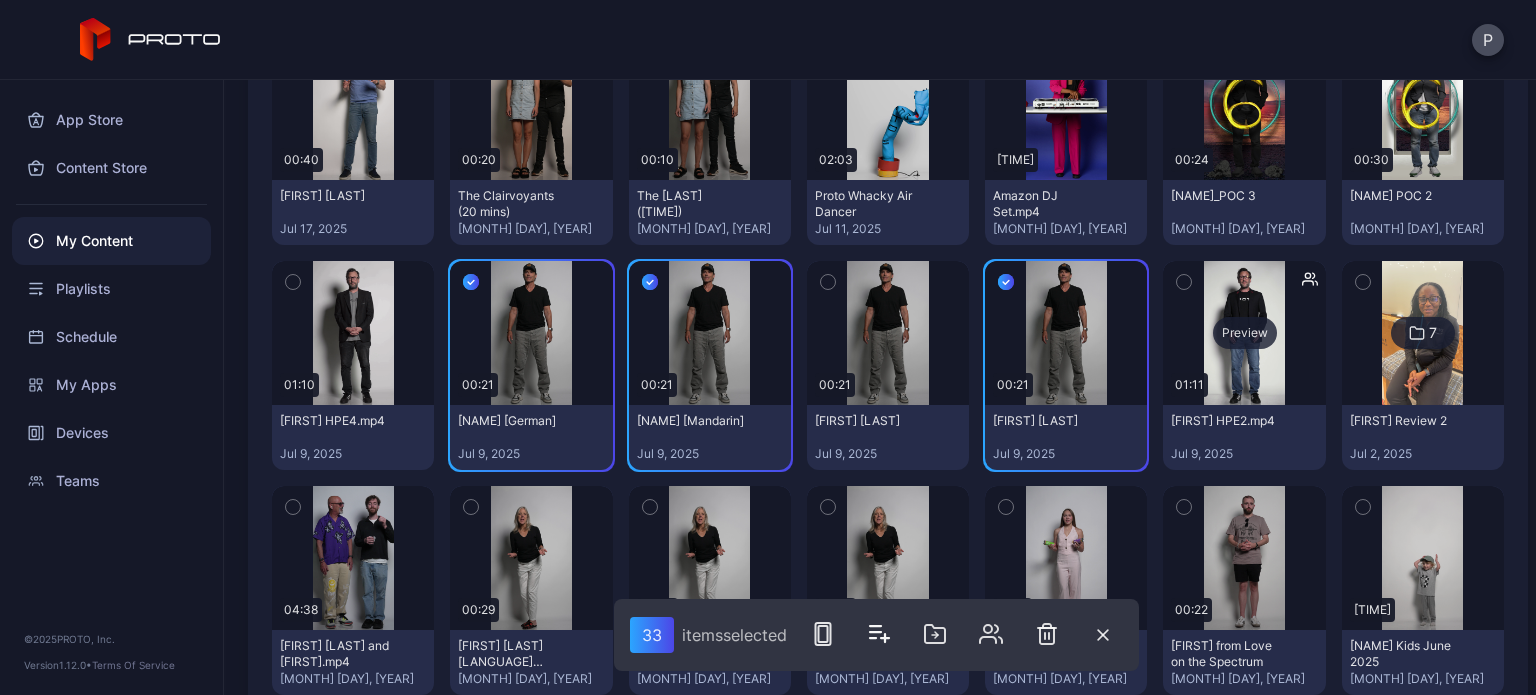 scroll, scrollTop: 2000, scrollLeft: 0, axis: vertical 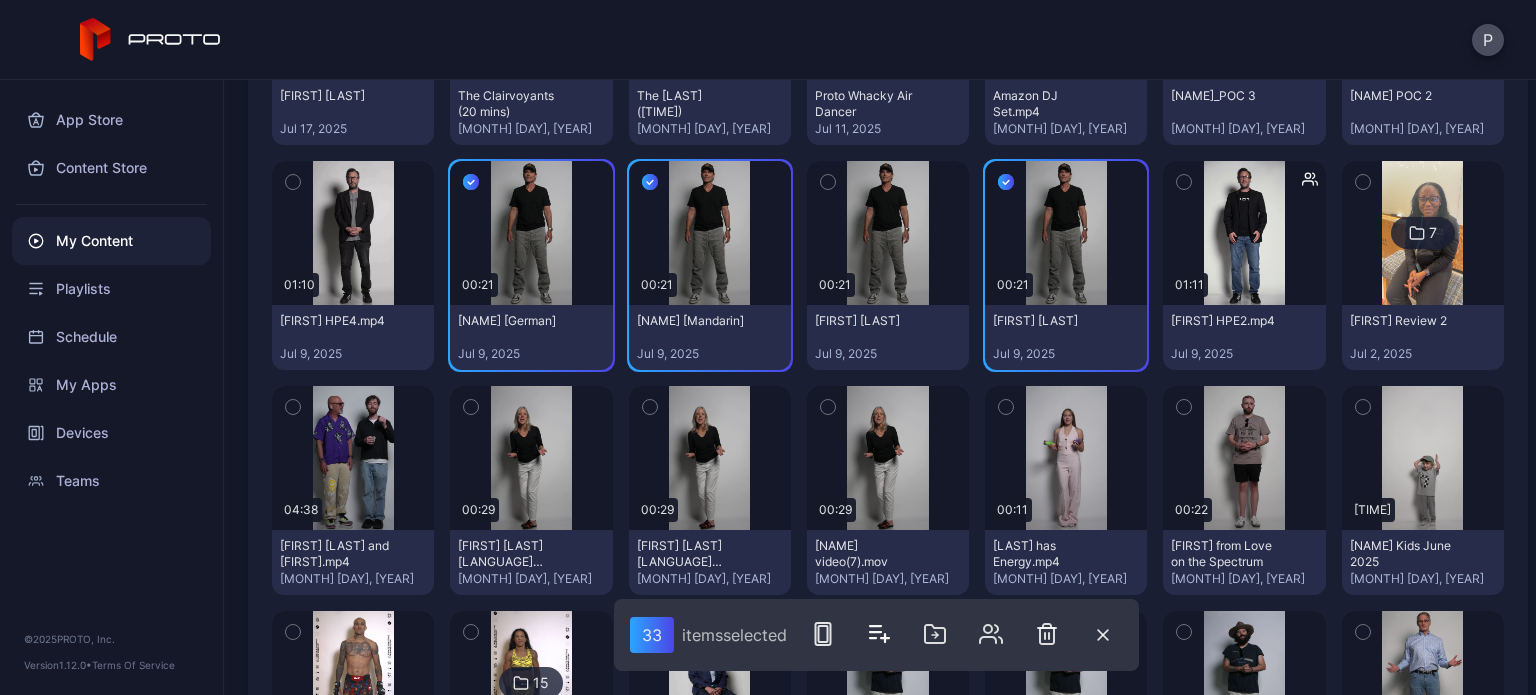 click 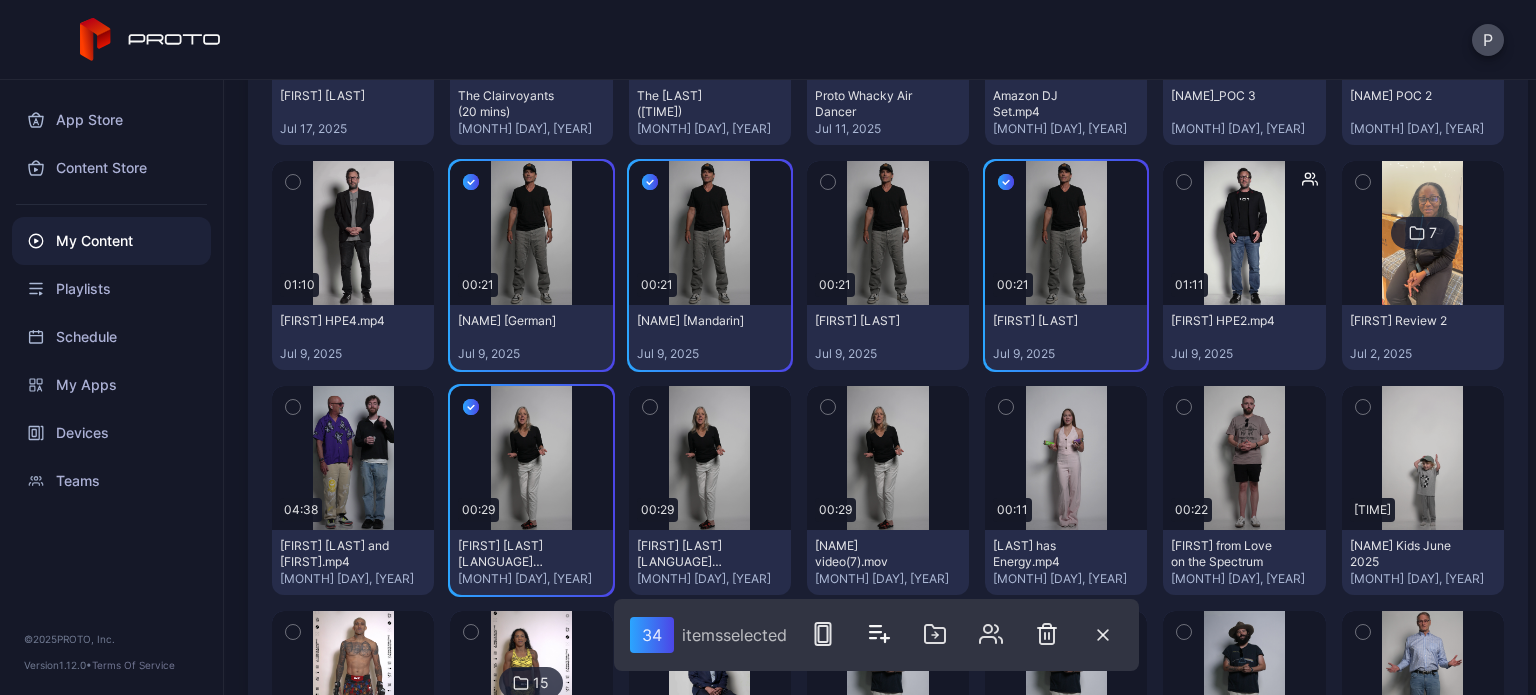 click 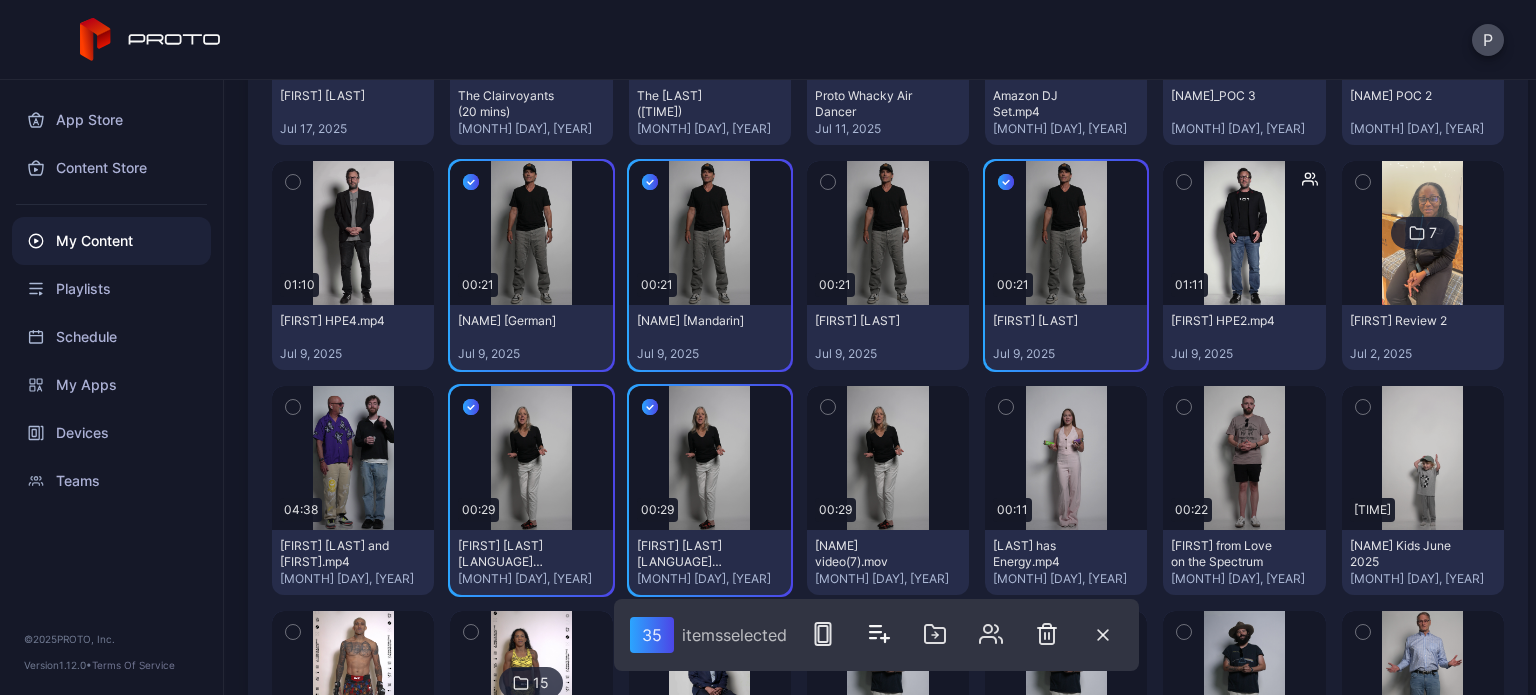 click 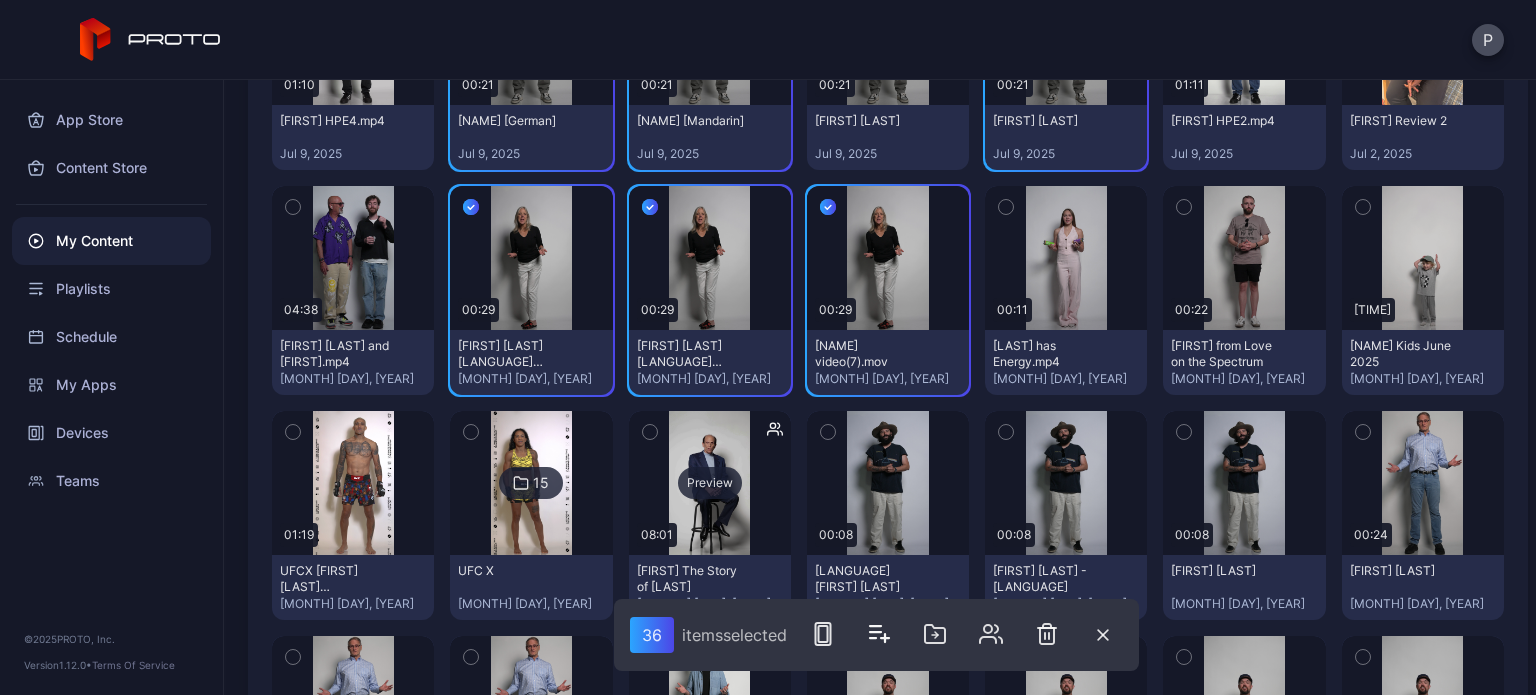 scroll, scrollTop: 2300, scrollLeft: 0, axis: vertical 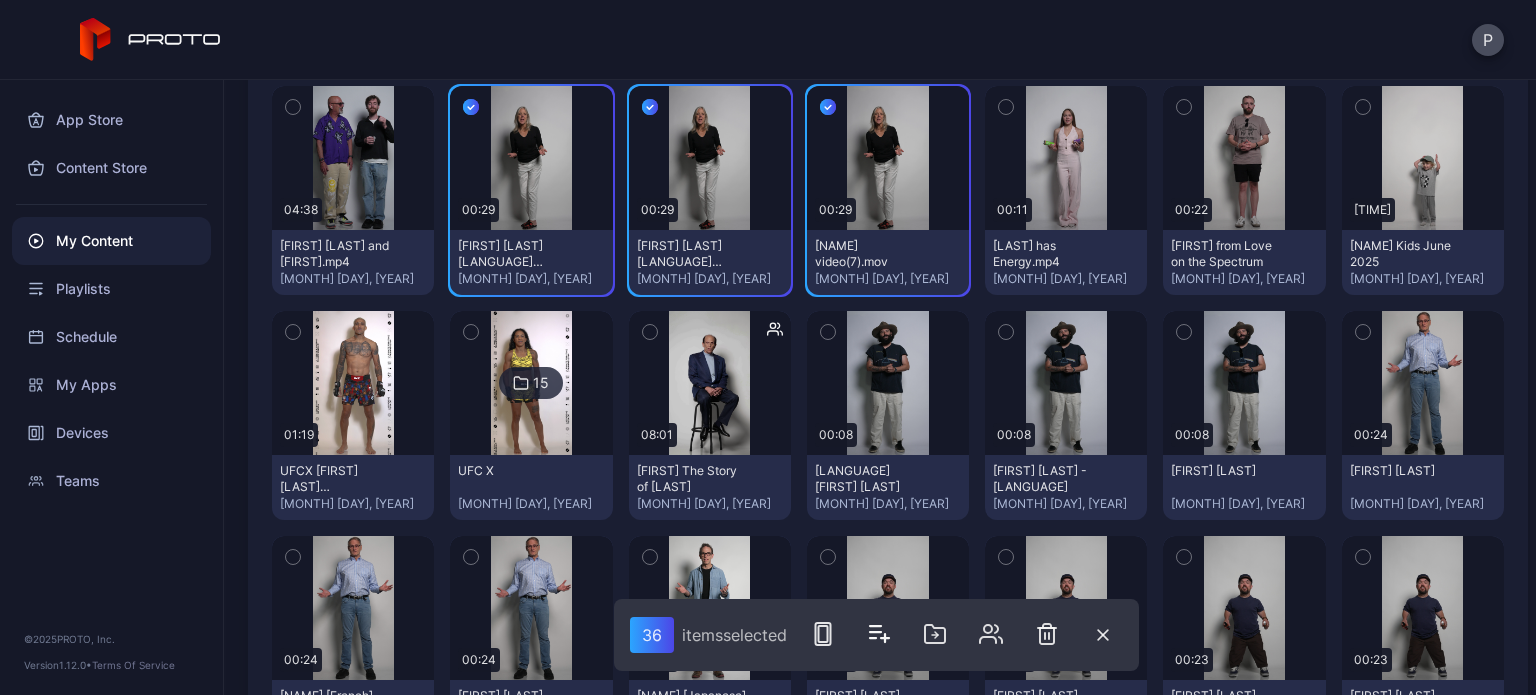 click 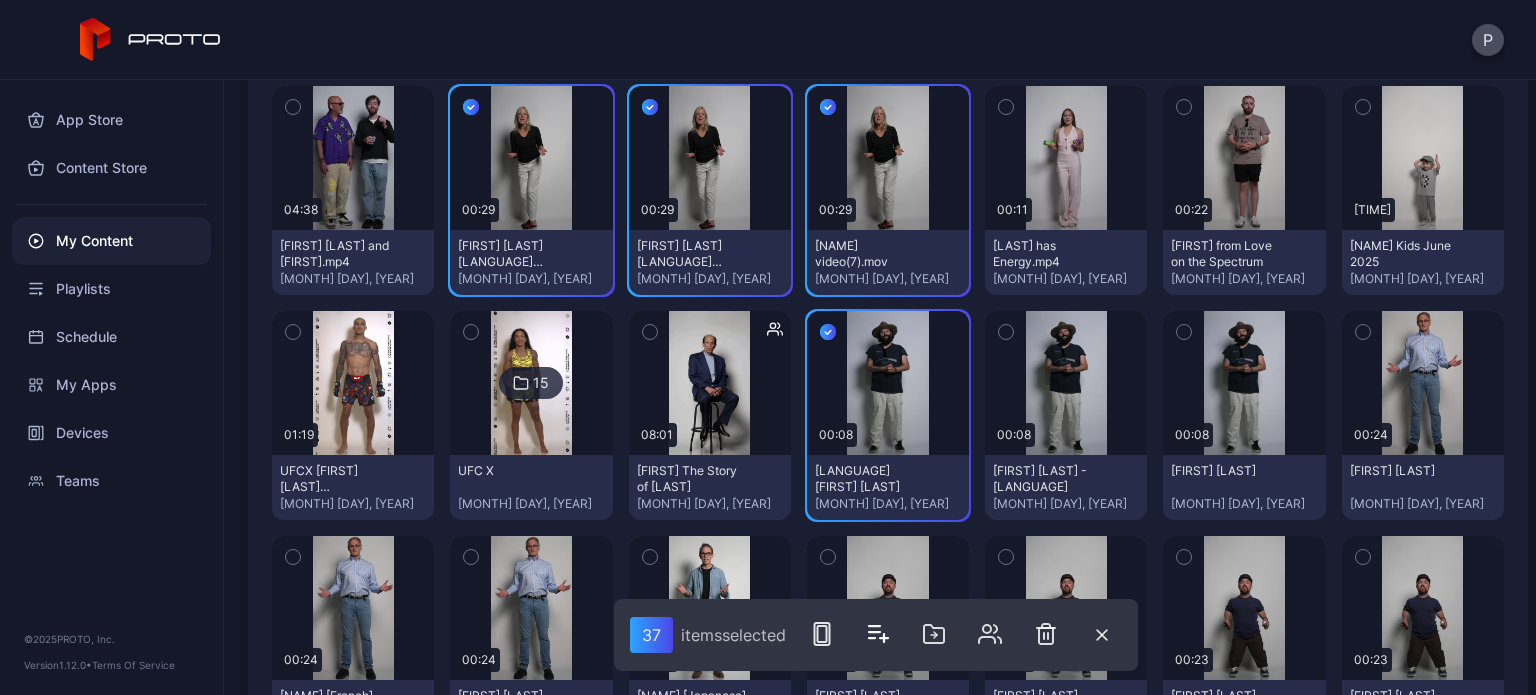 click 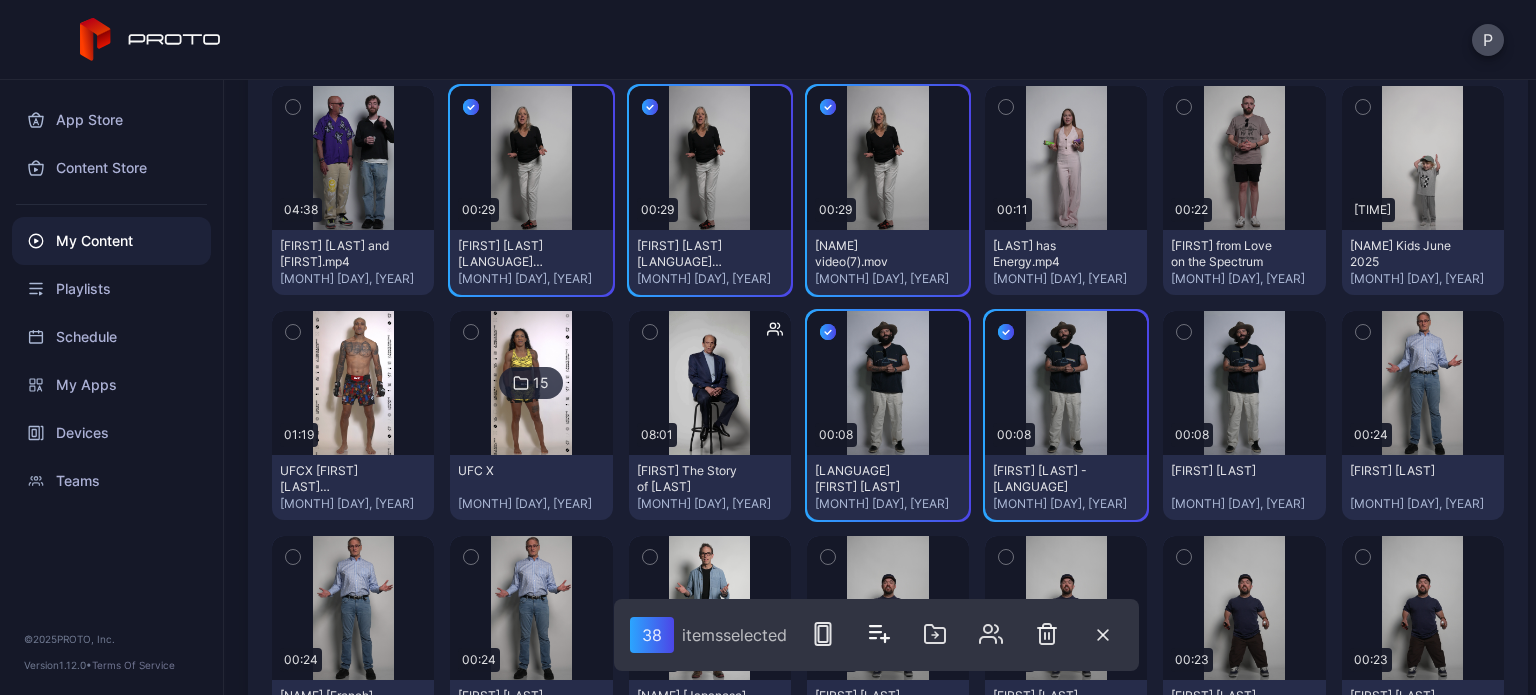 click at bounding box center (1184, 332) 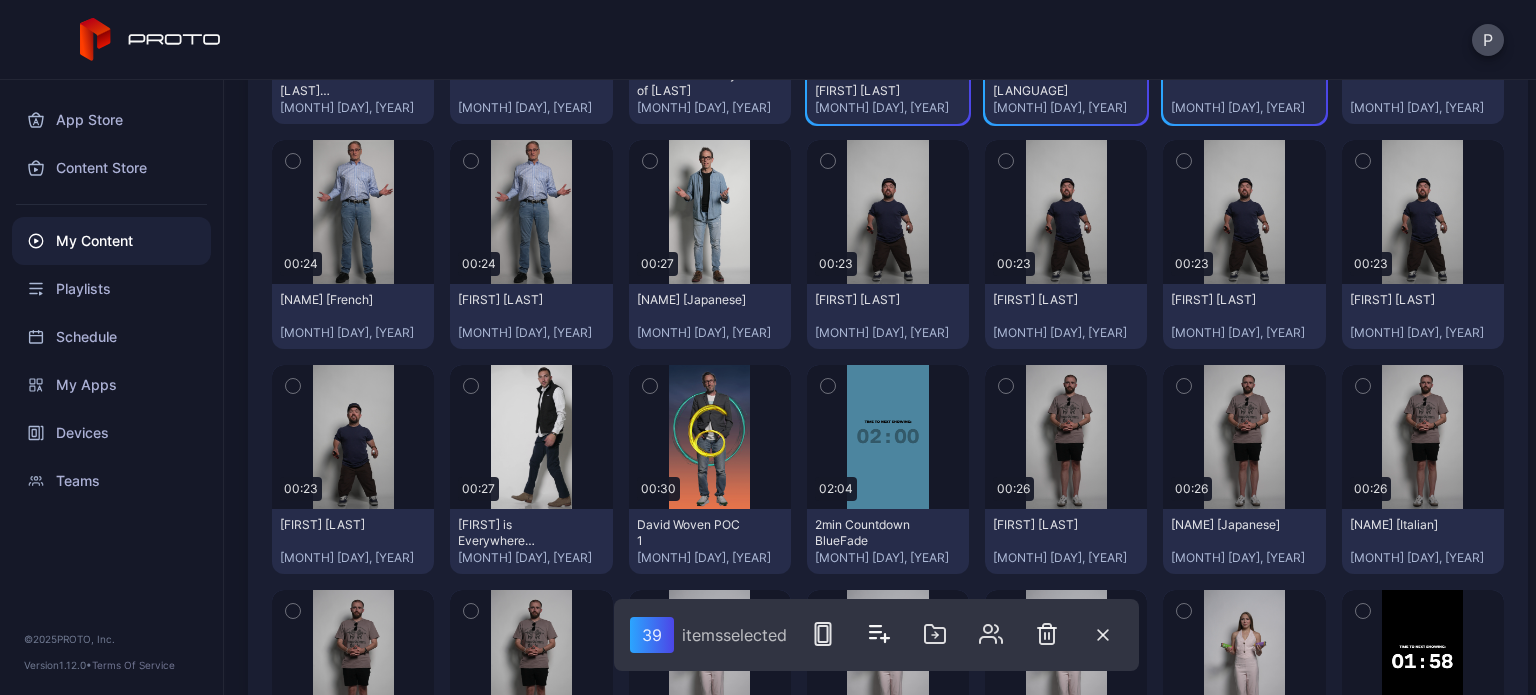scroll, scrollTop: 2700, scrollLeft: 0, axis: vertical 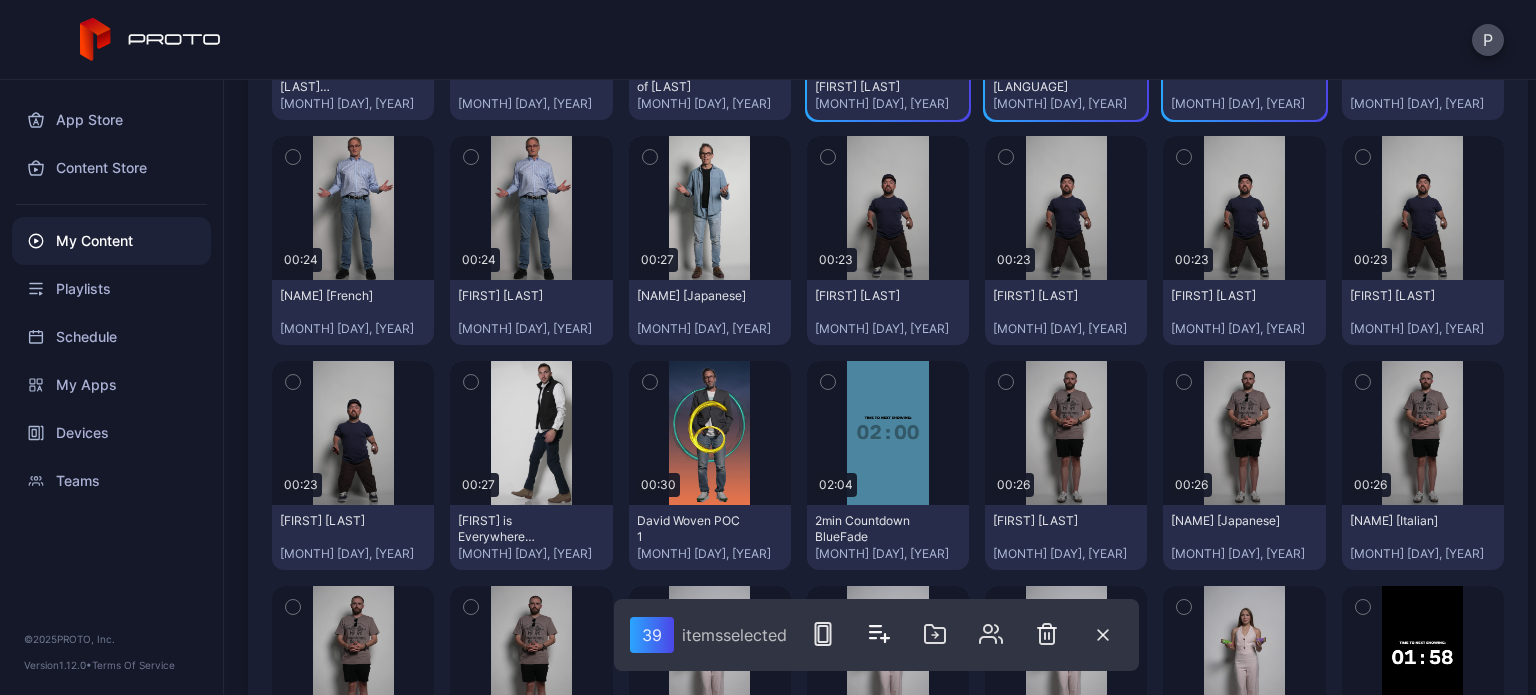 click at bounding box center (293, 157) 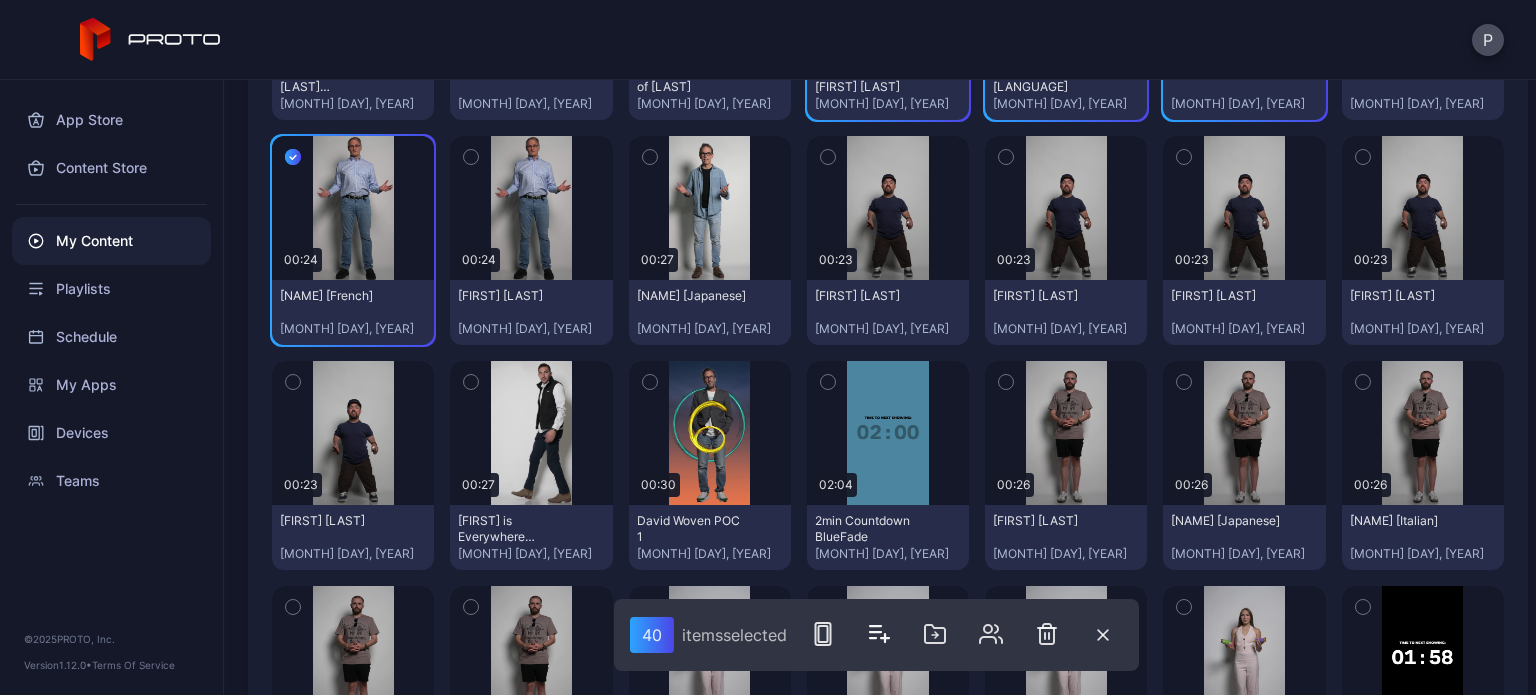 click 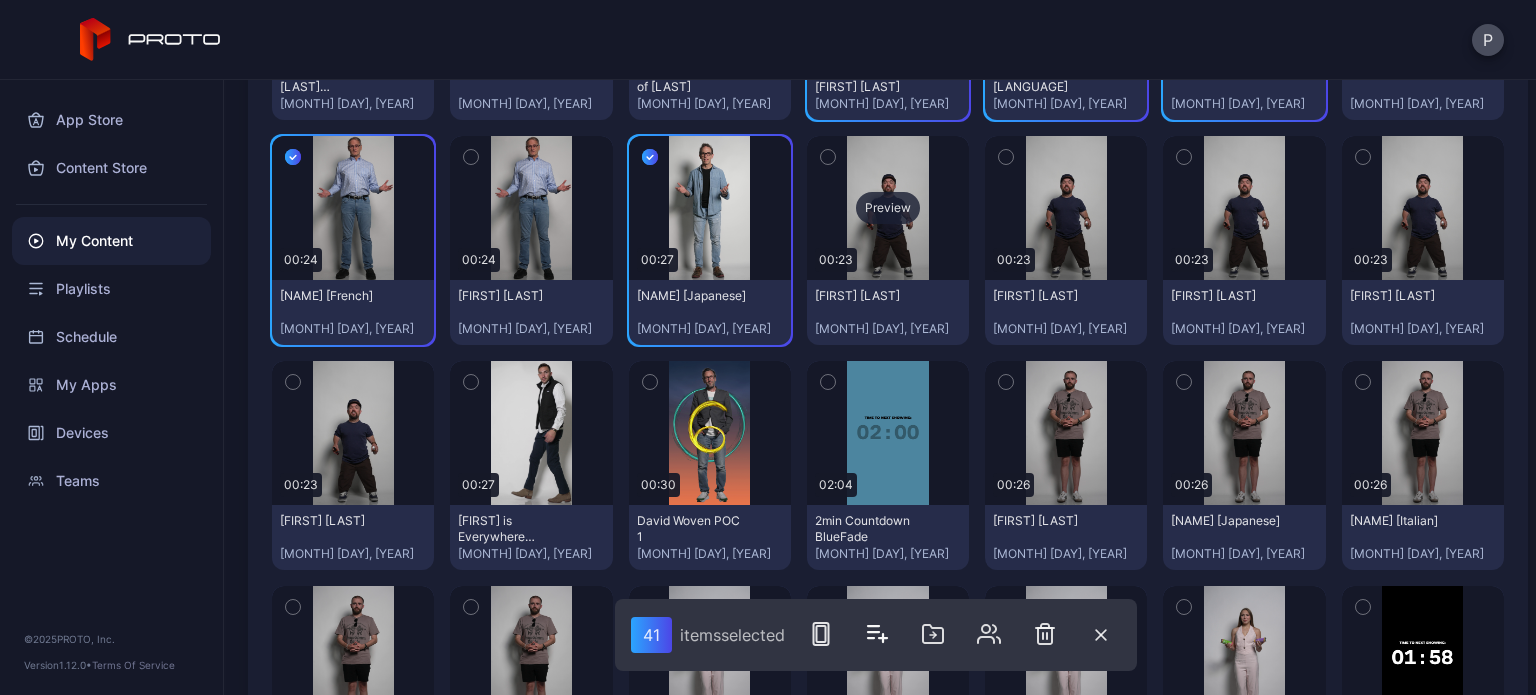 drag, startPoint x: 808, startPoint y: 155, endPoint x: 931, endPoint y: 155, distance: 123 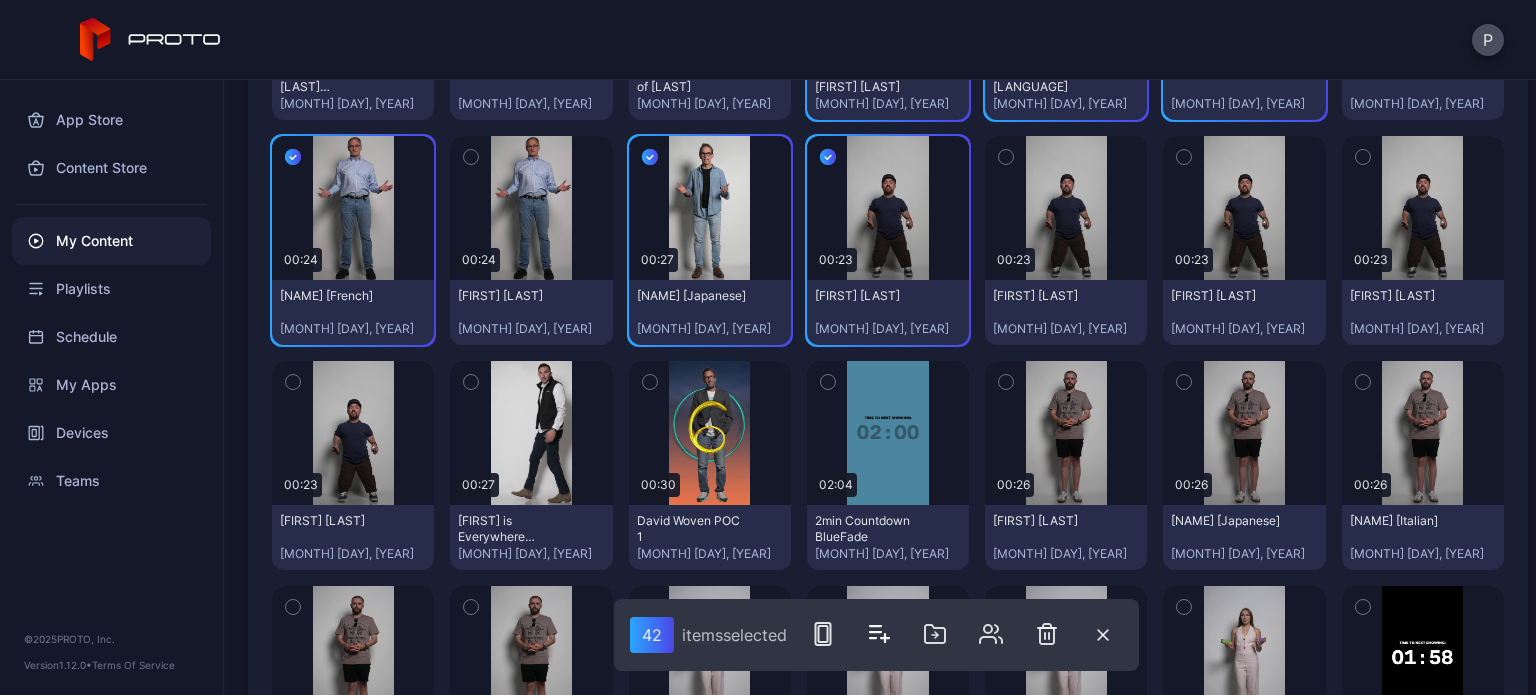 click 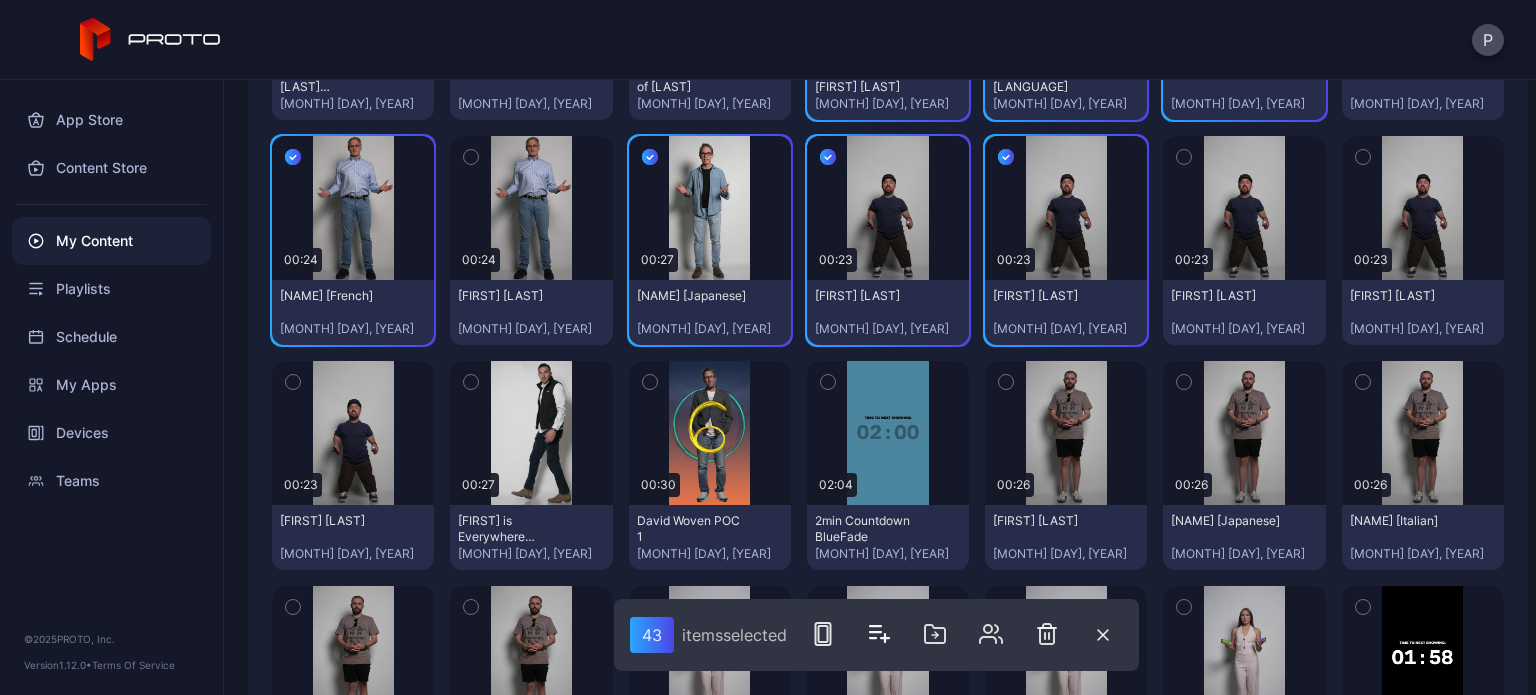click 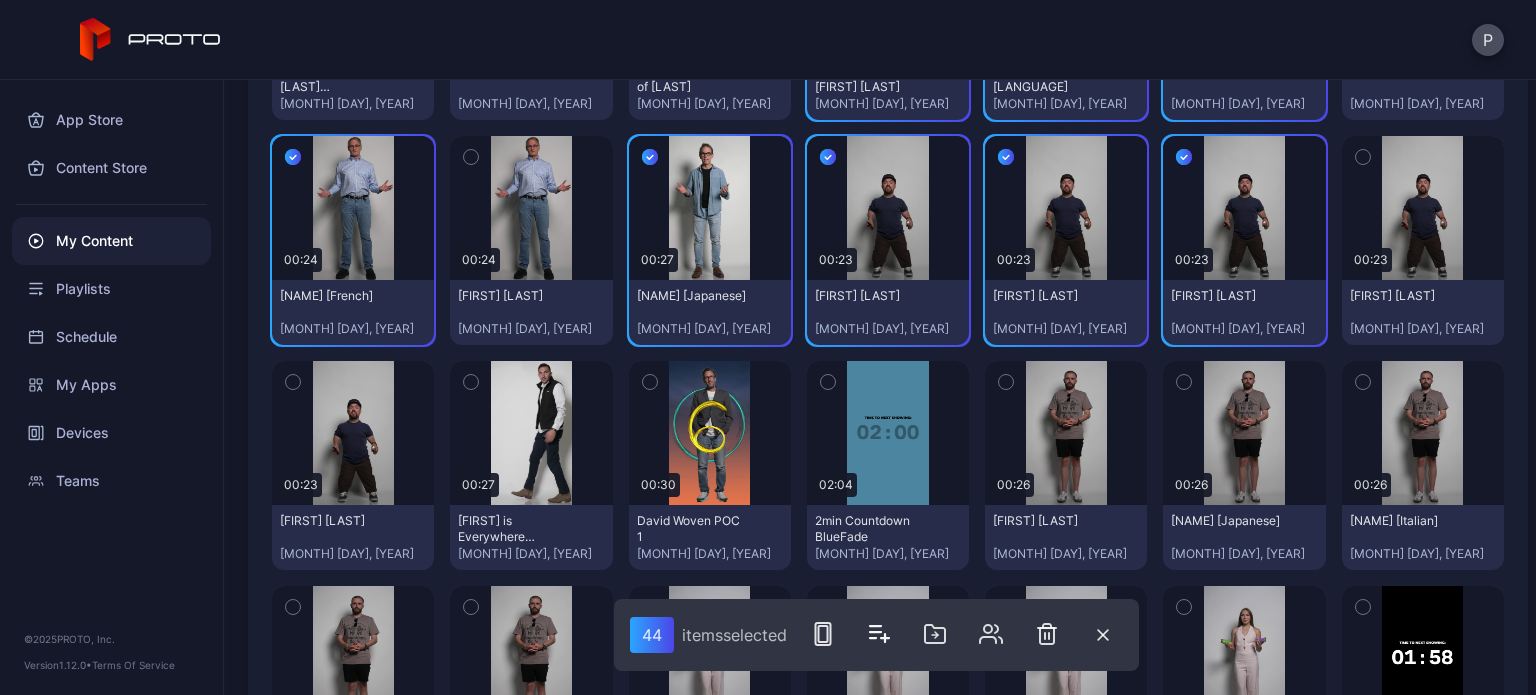 click 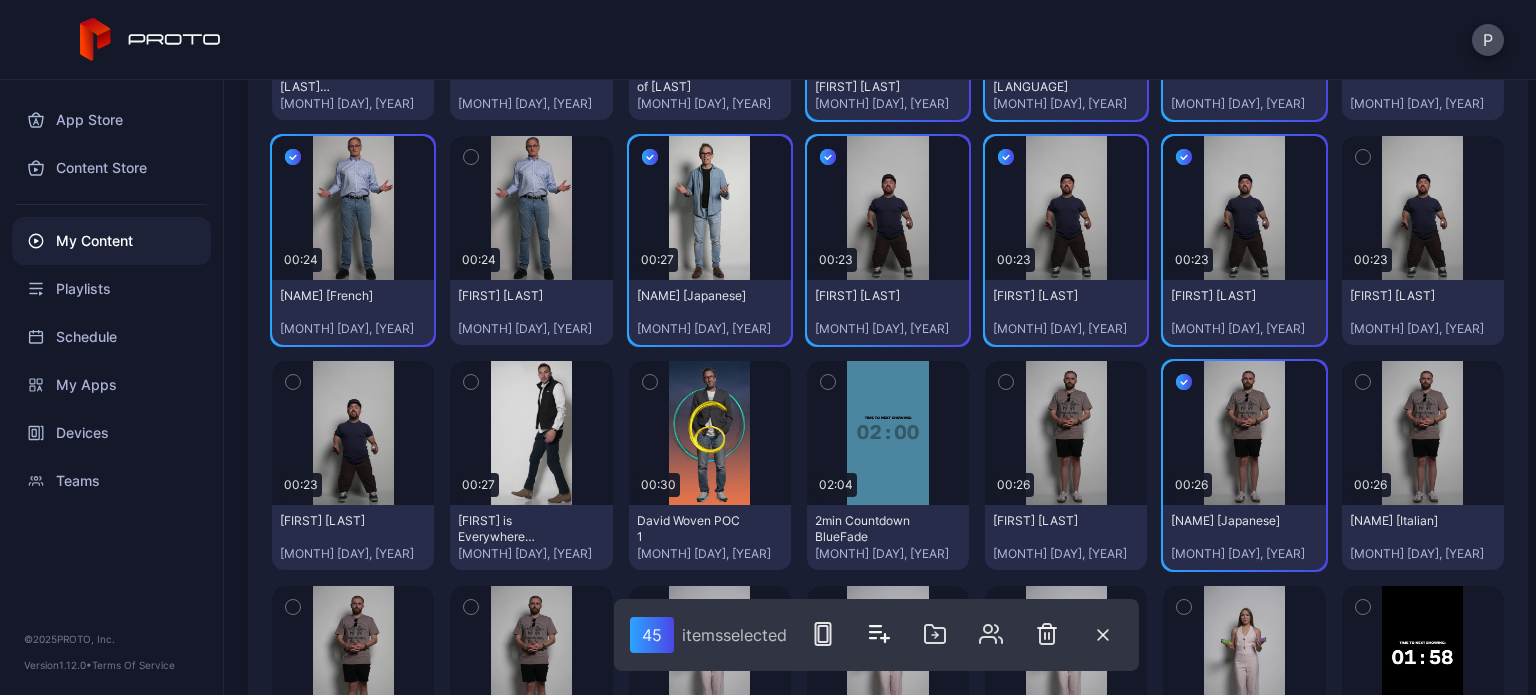 click 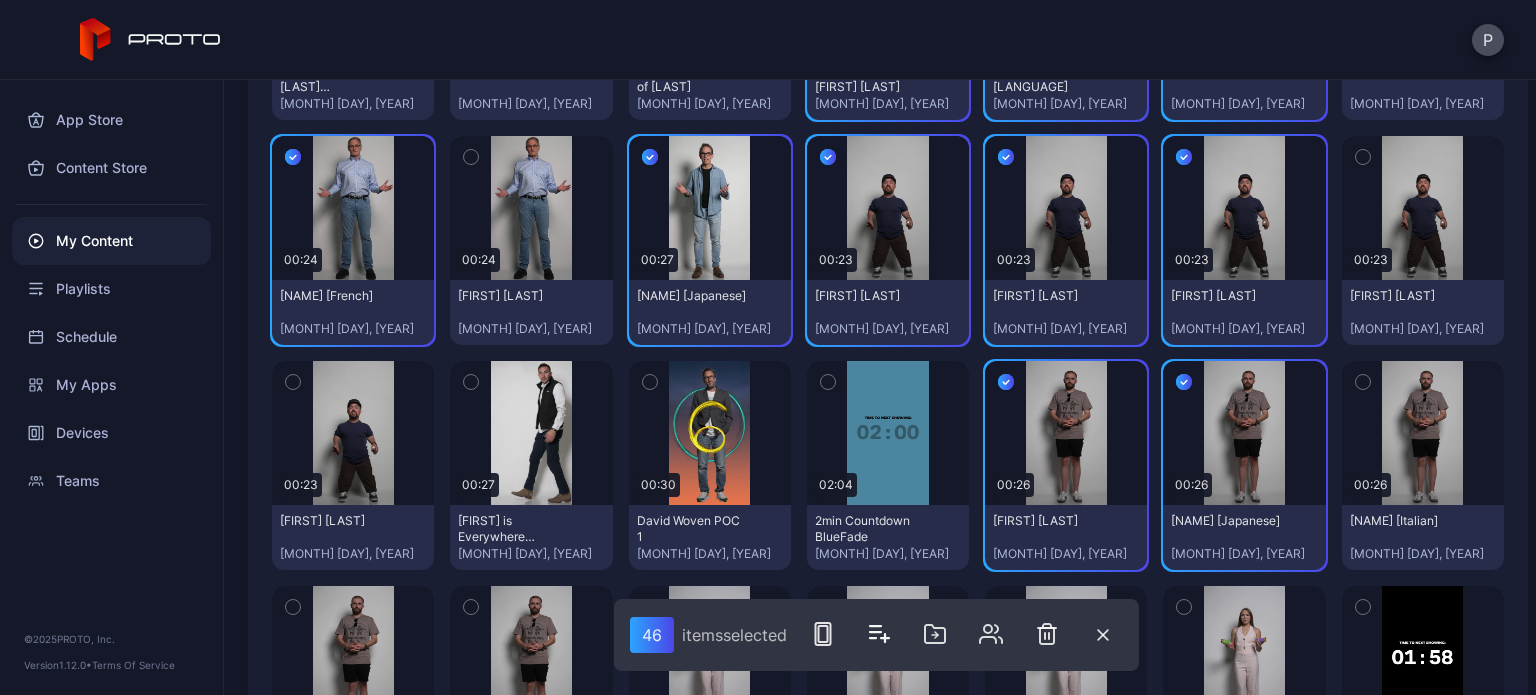 click at bounding box center (293, 382) 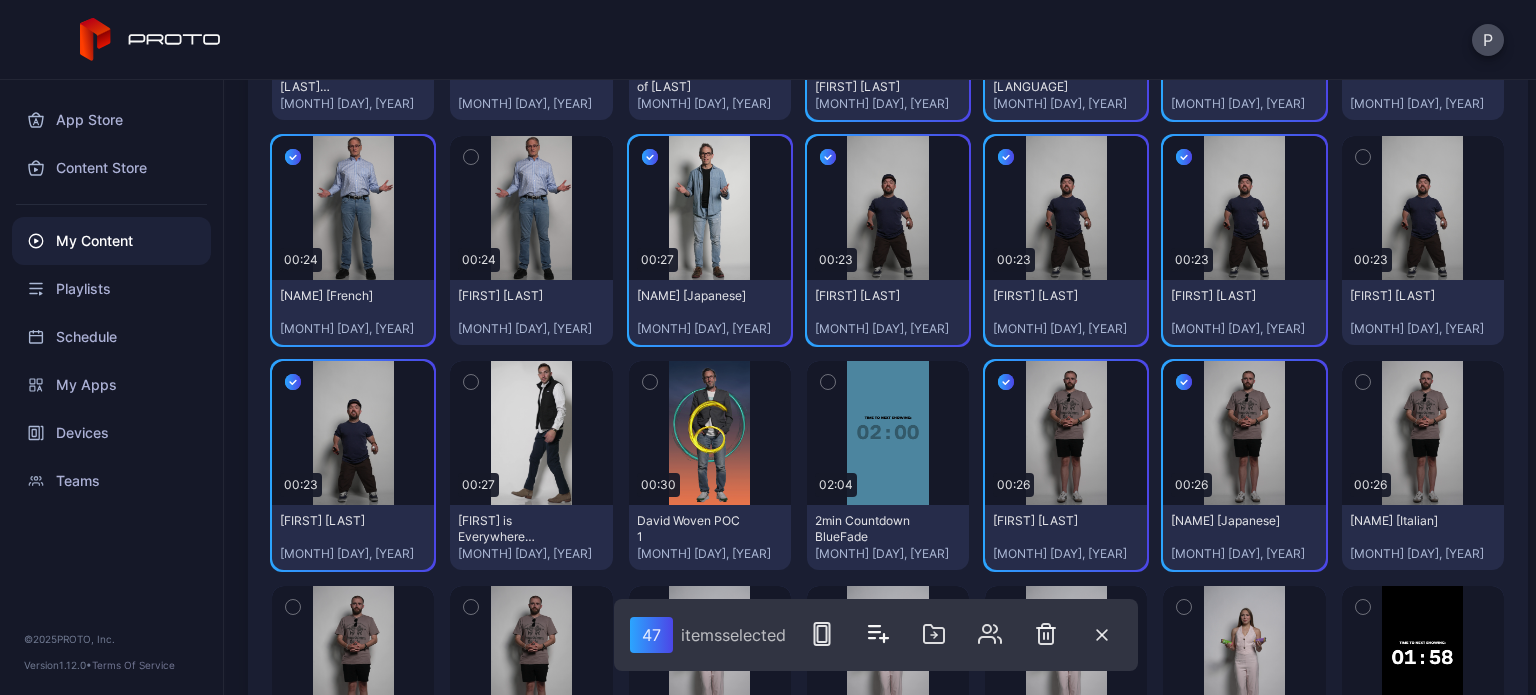 click 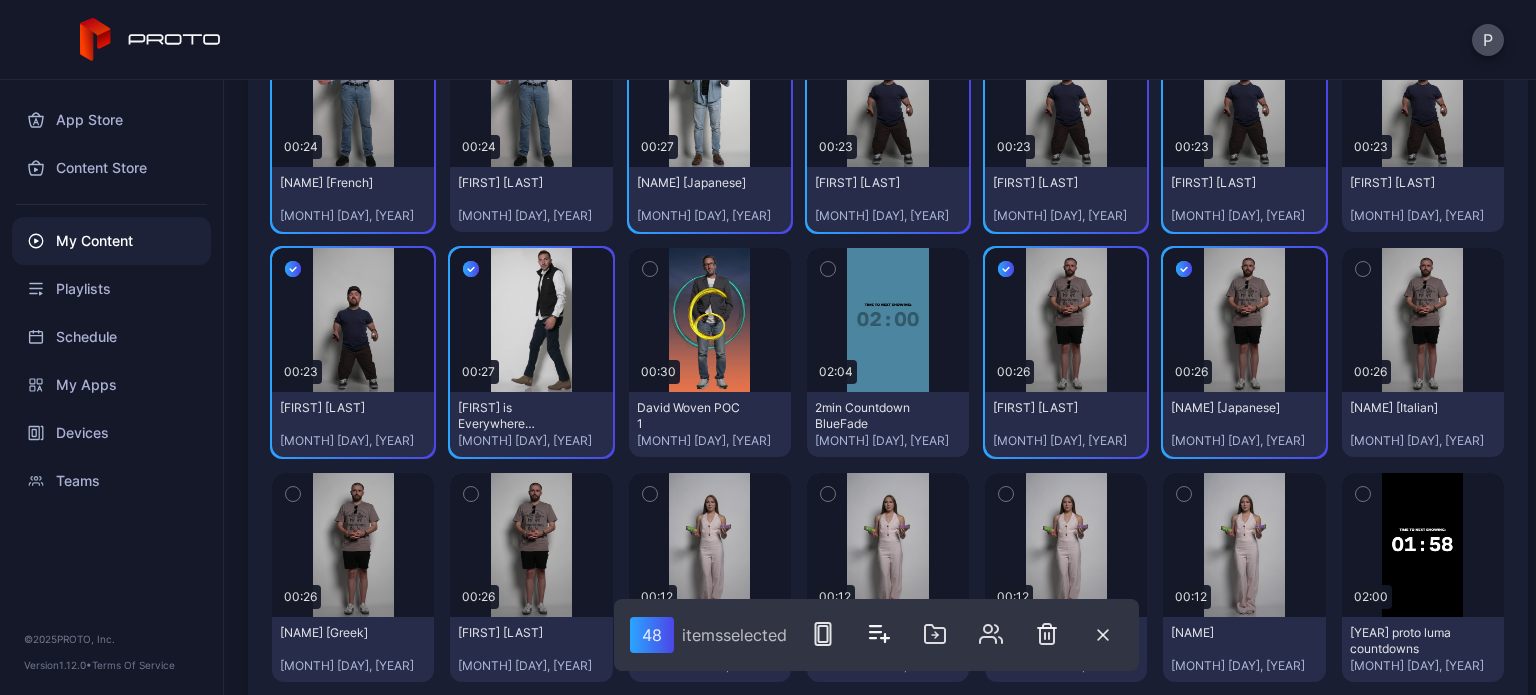 scroll, scrollTop: 2900, scrollLeft: 0, axis: vertical 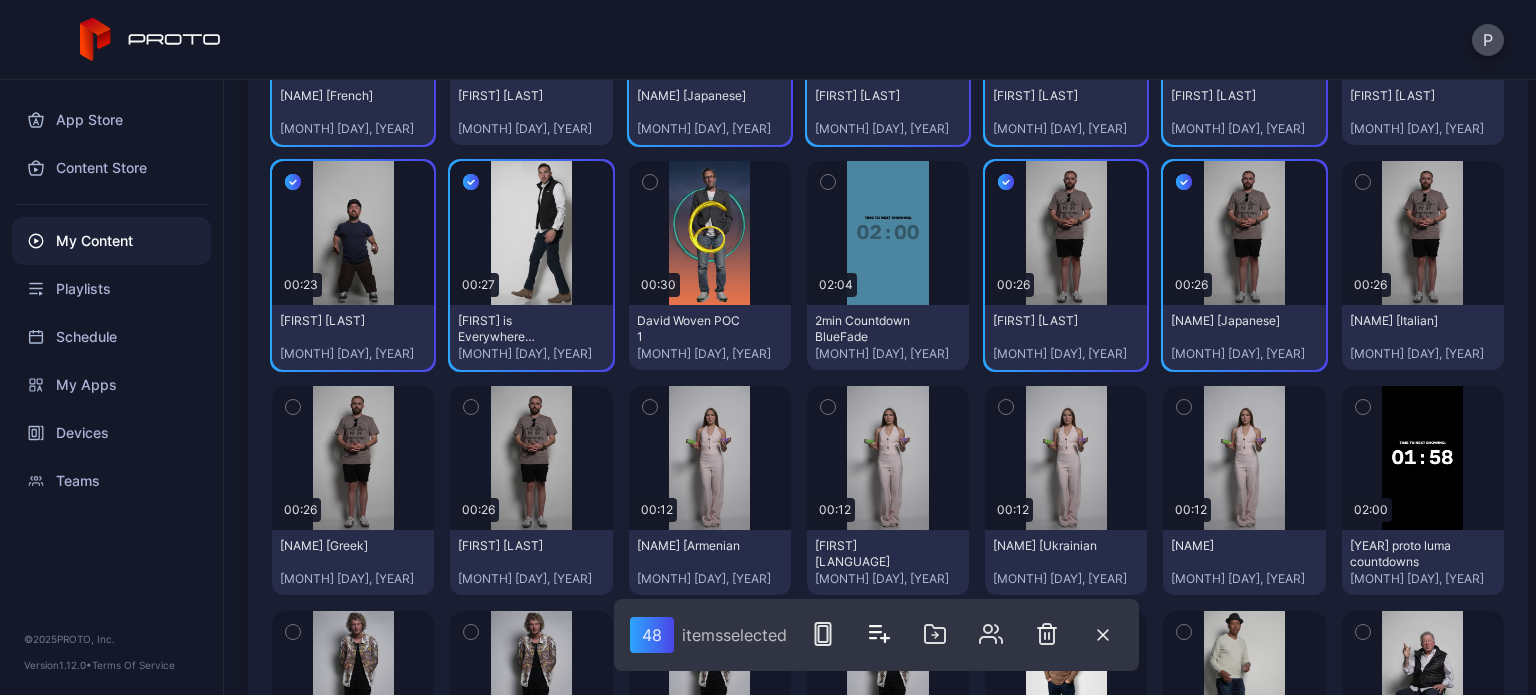 click 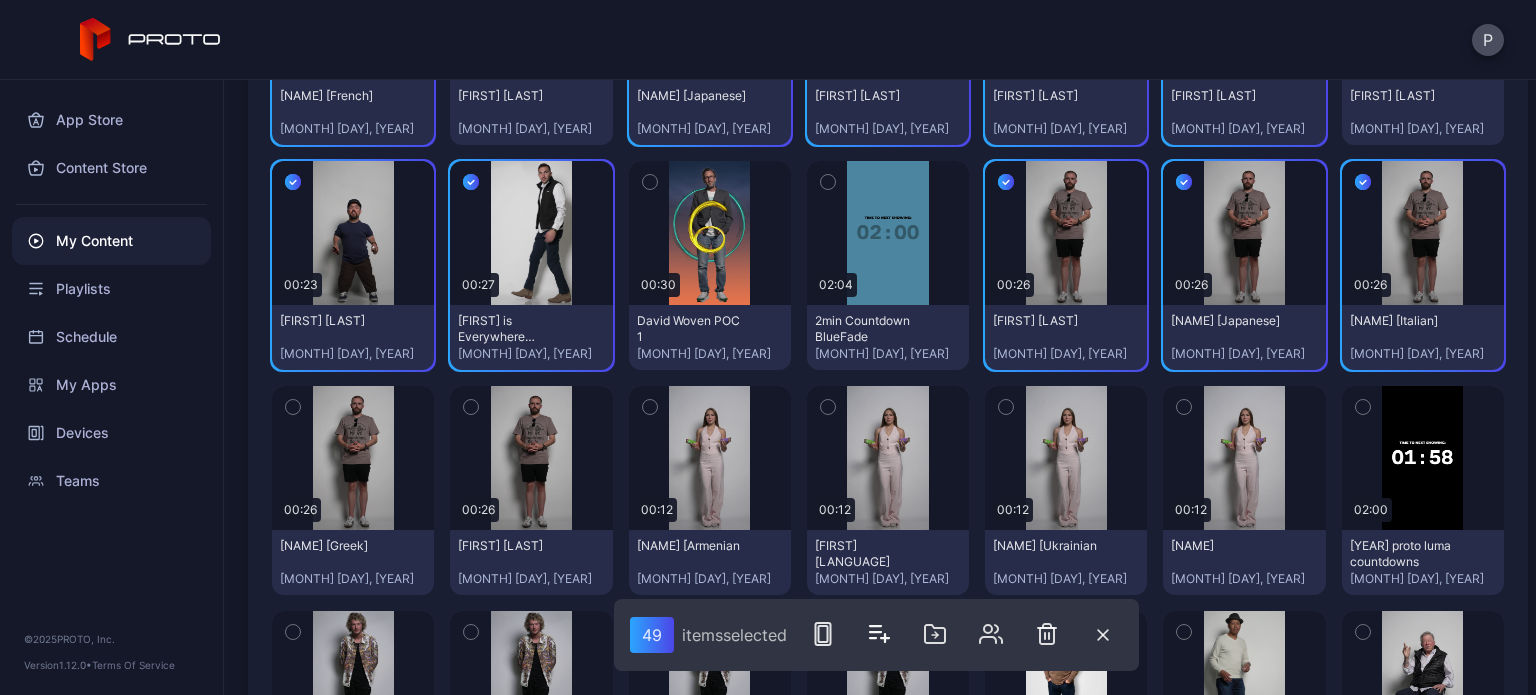 click at bounding box center (1006, 407) 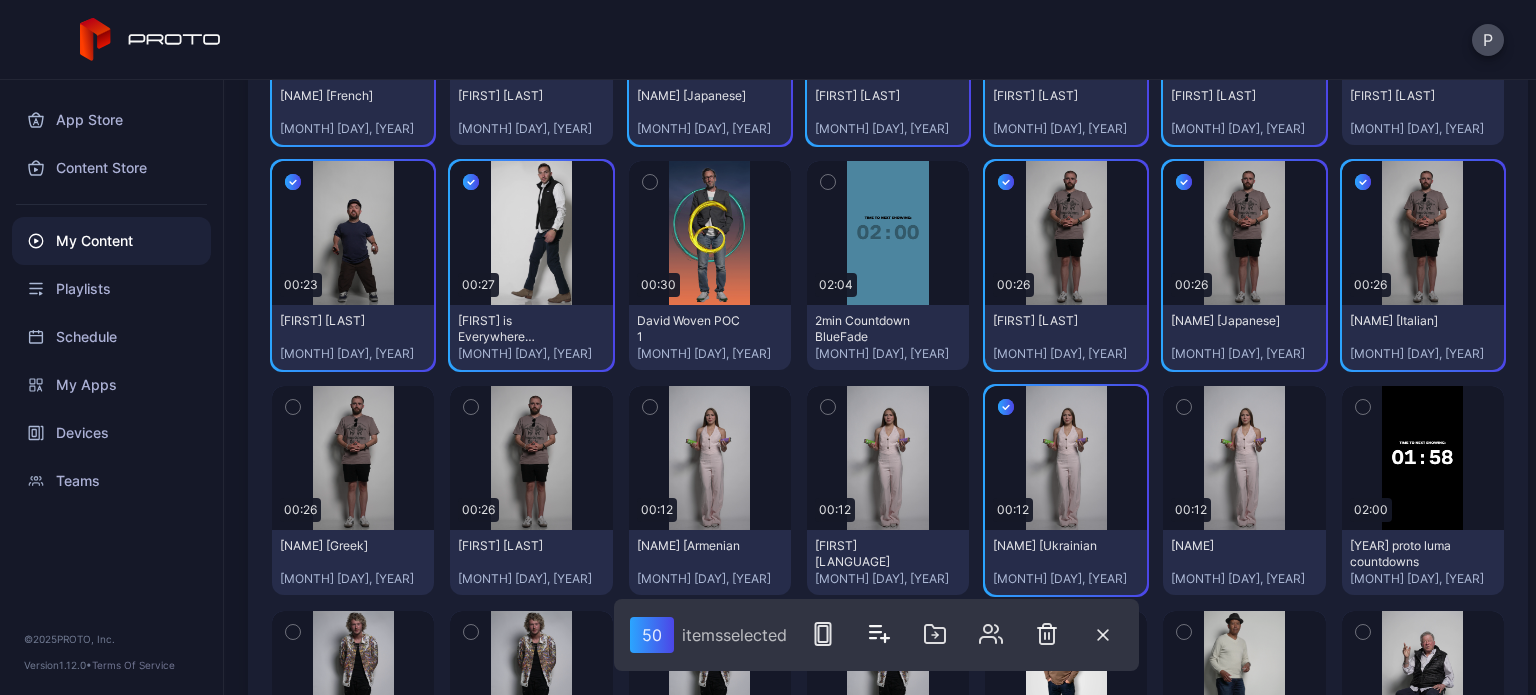 click at bounding box center [1184, 407] 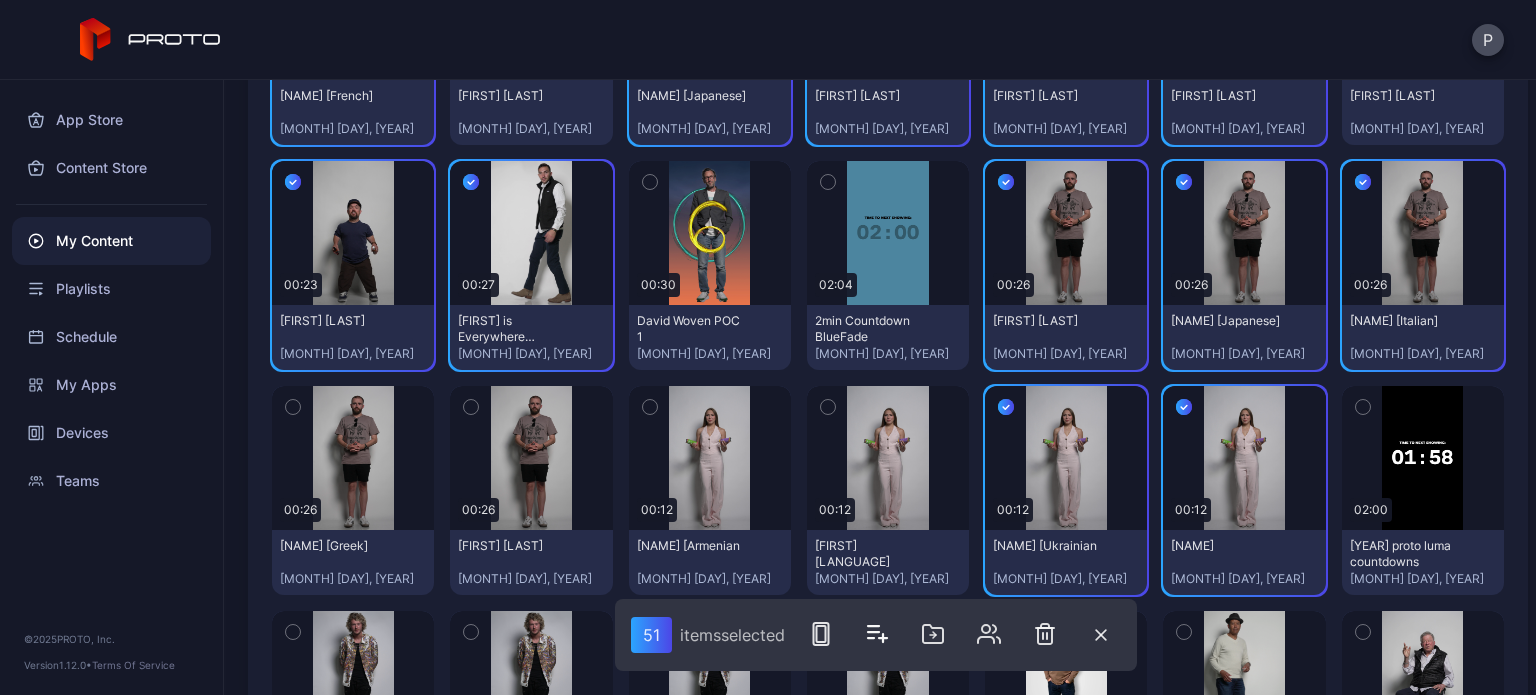 click 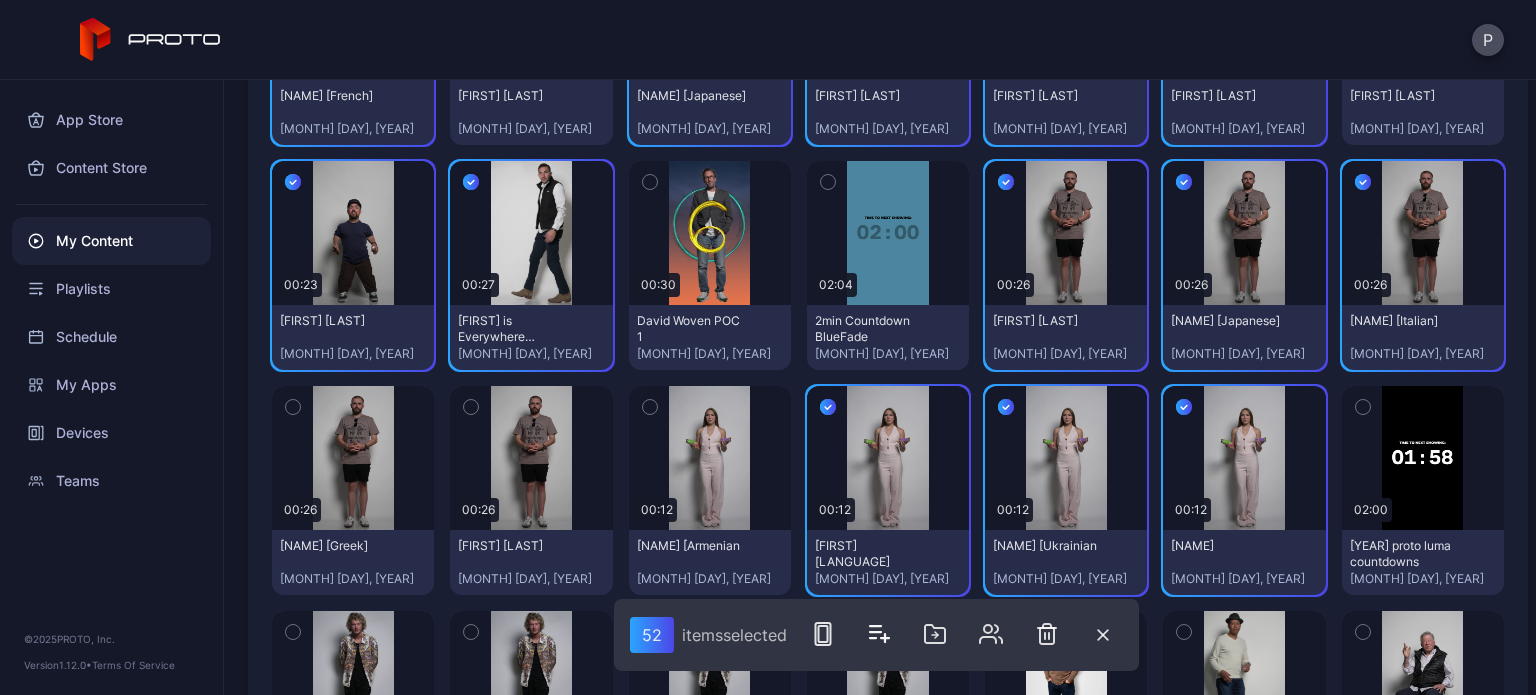 click 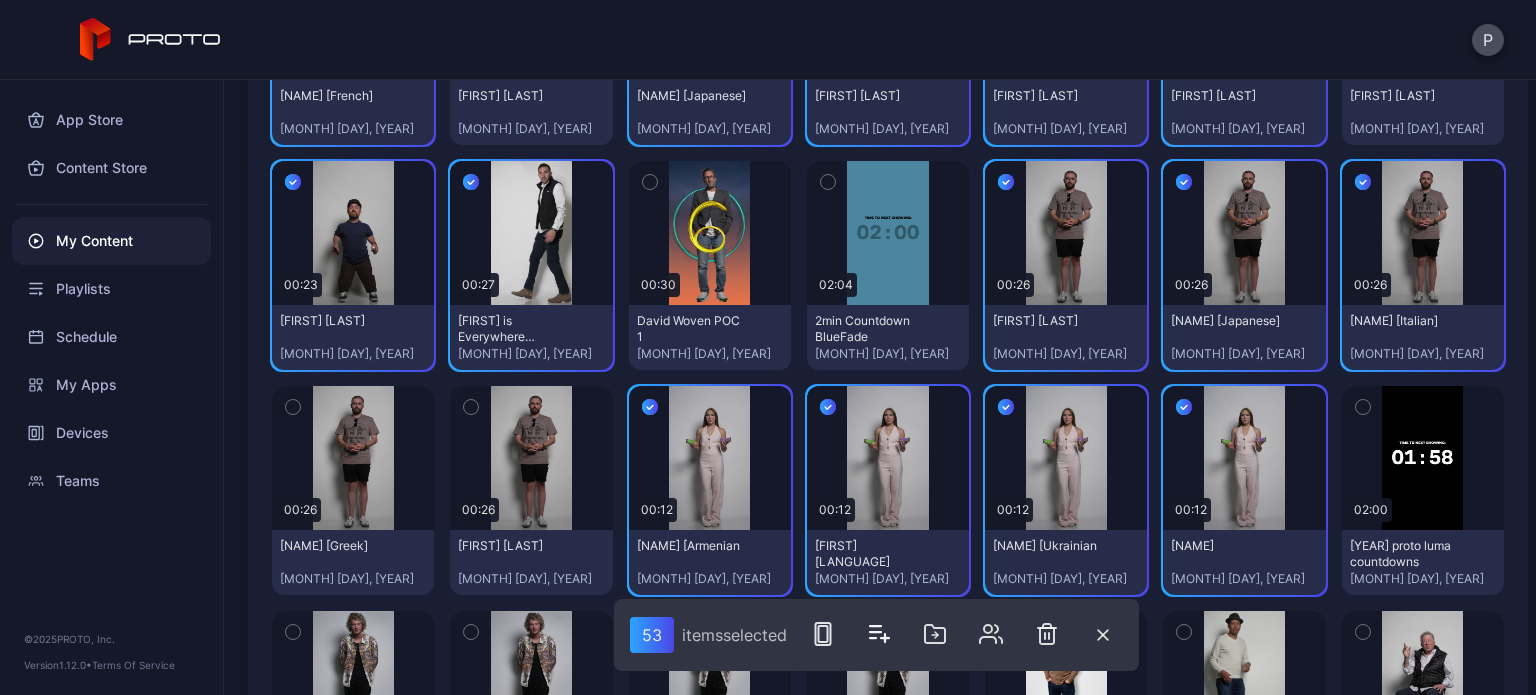 click 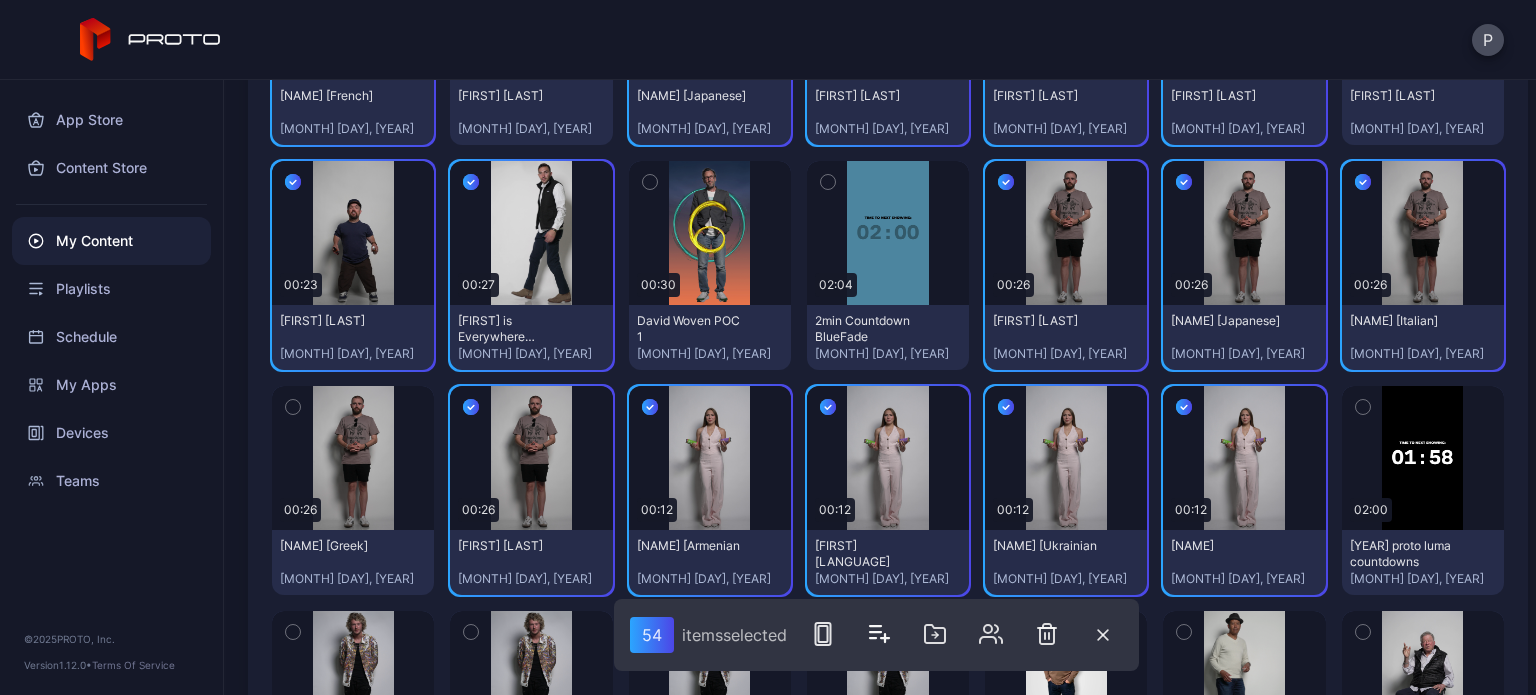click at bounding box center (293, 407) 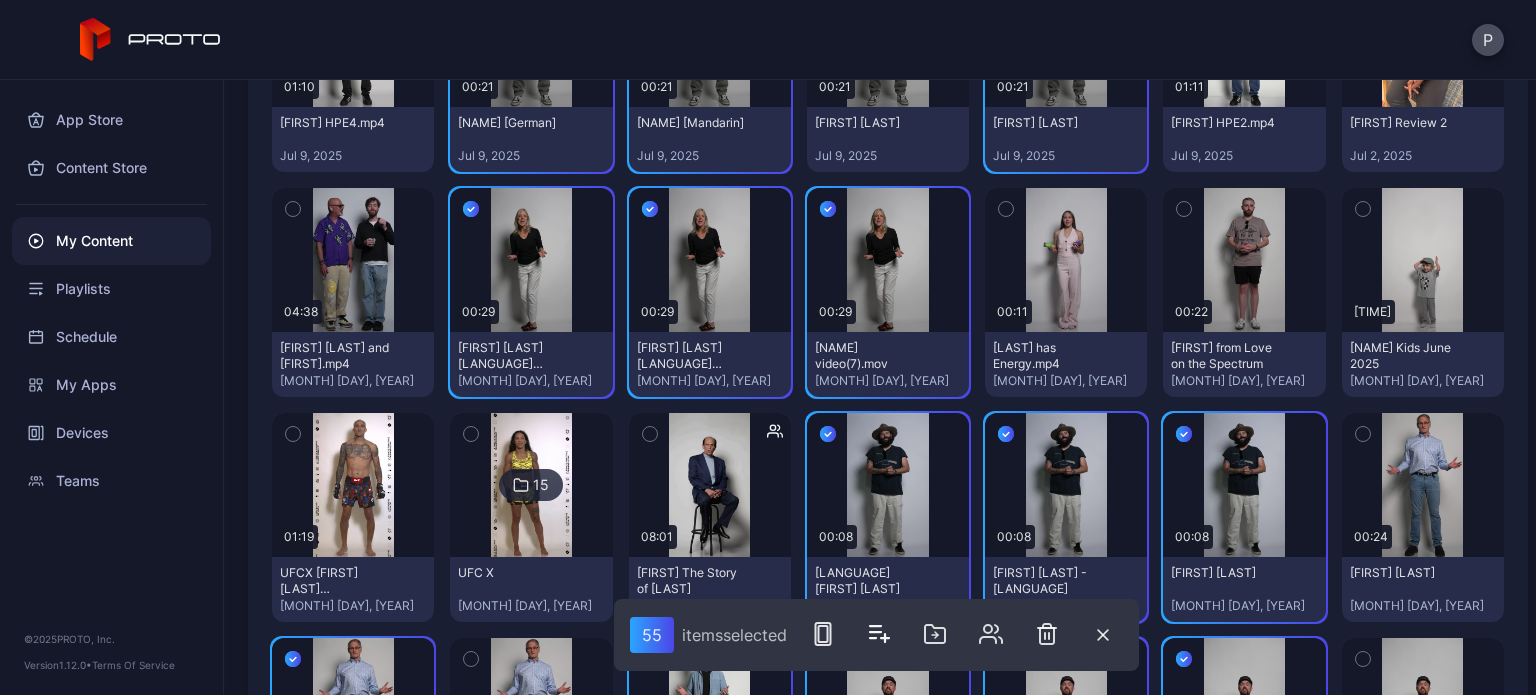 scroll, scrollTop: 2400, scrollLeft: 0, axis: vertical 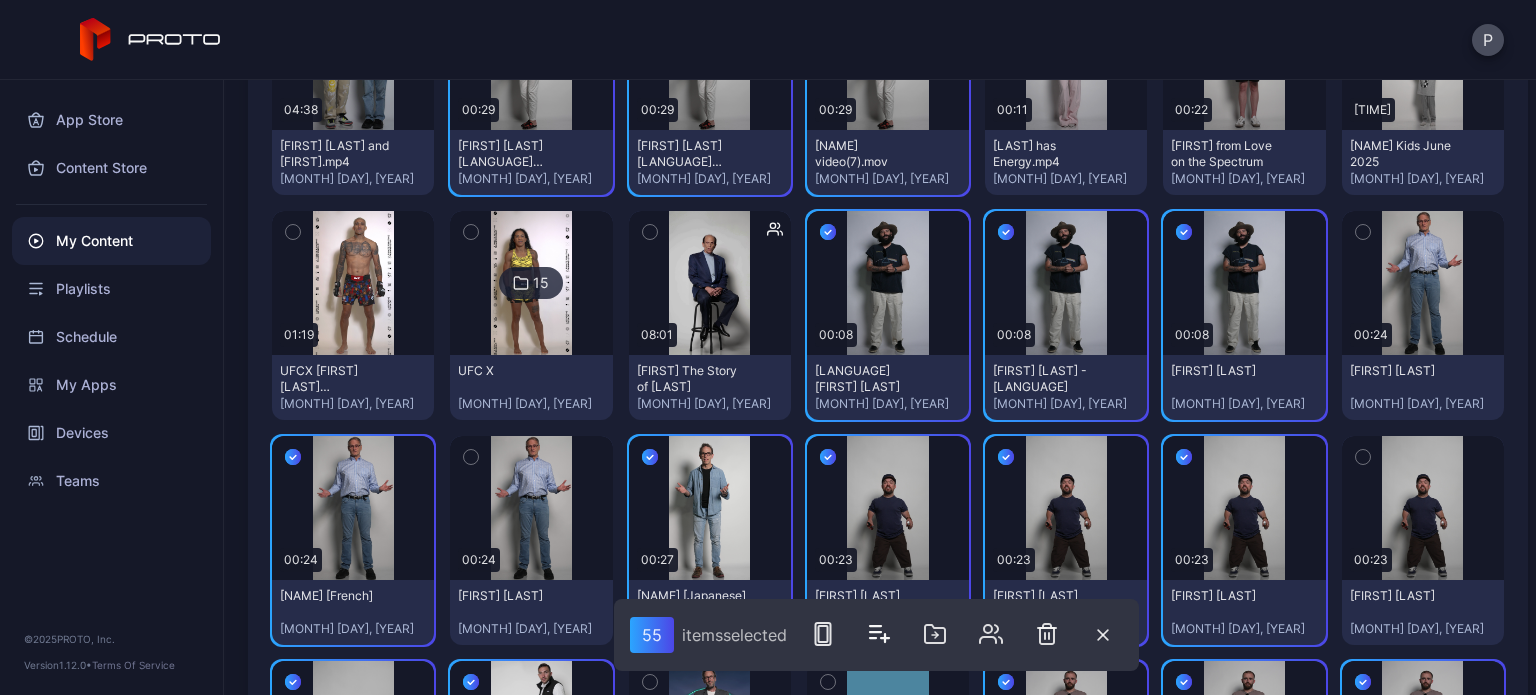 click 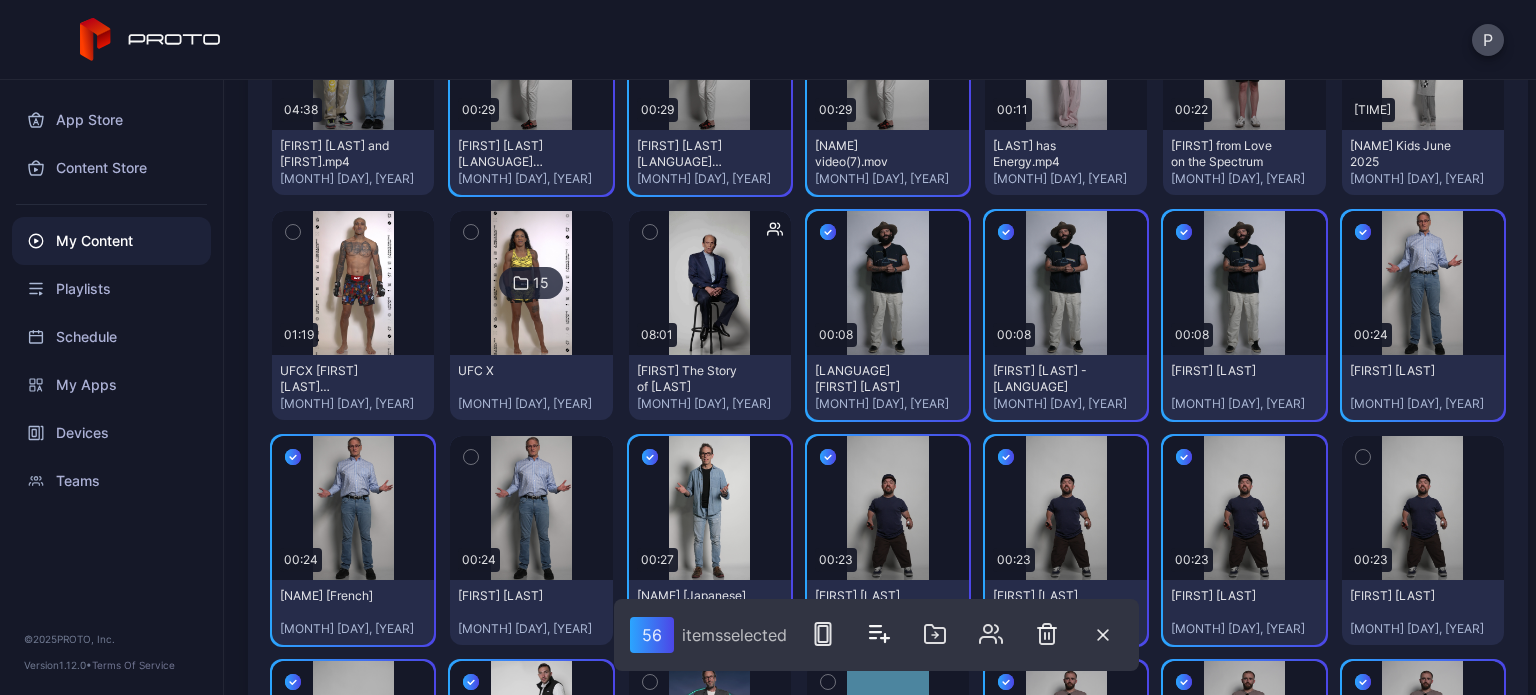 click 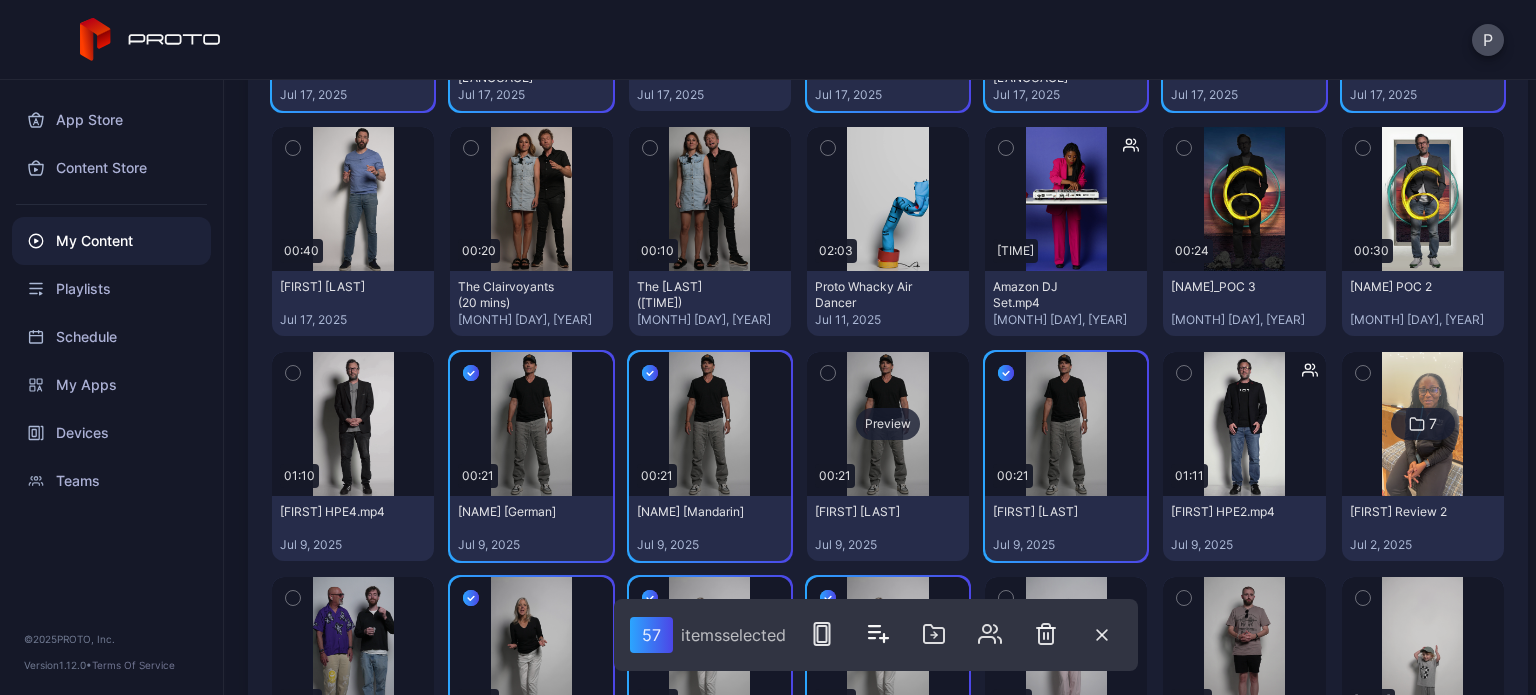 scroll, scrollTop: 1800, scrollLeft: 0, axis: vertical 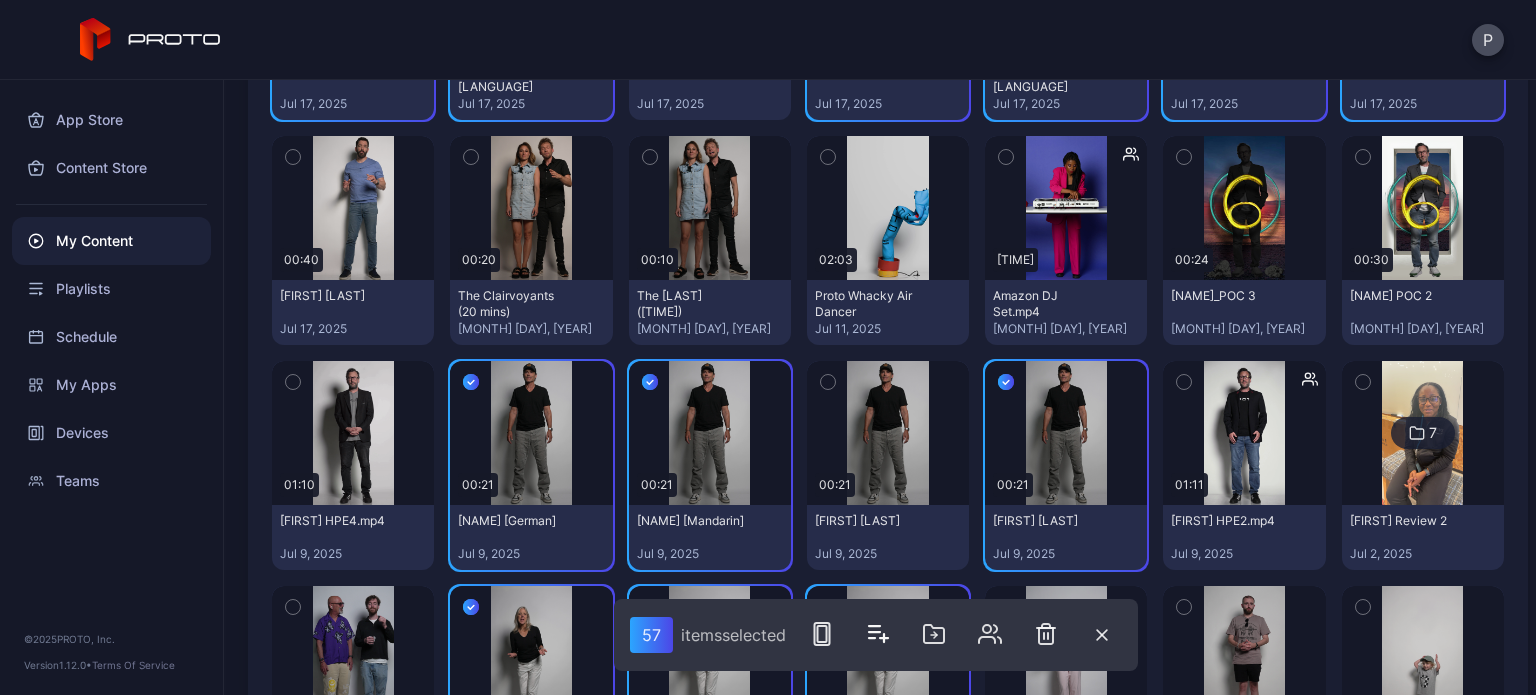 click 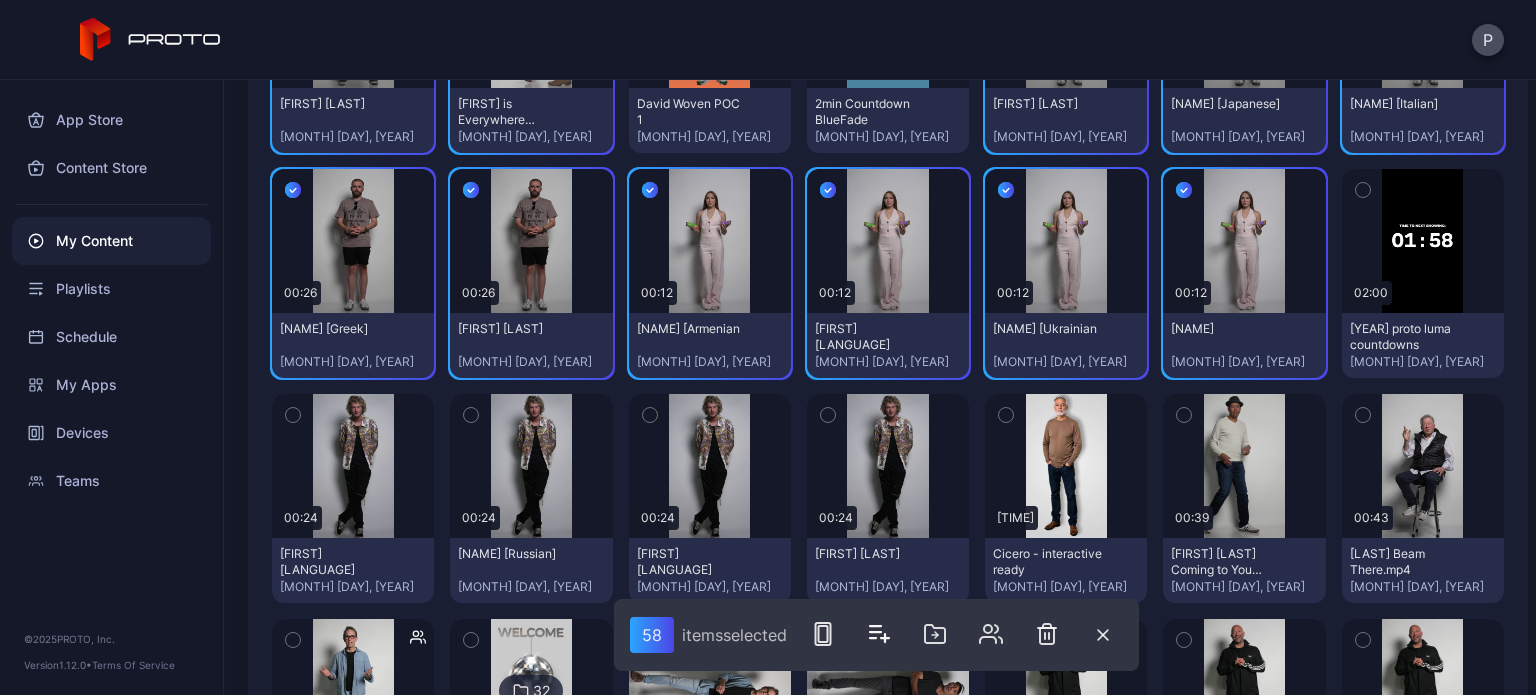 scroll, scrollTop: 3300, scrollLeft: 0, axis: vertical 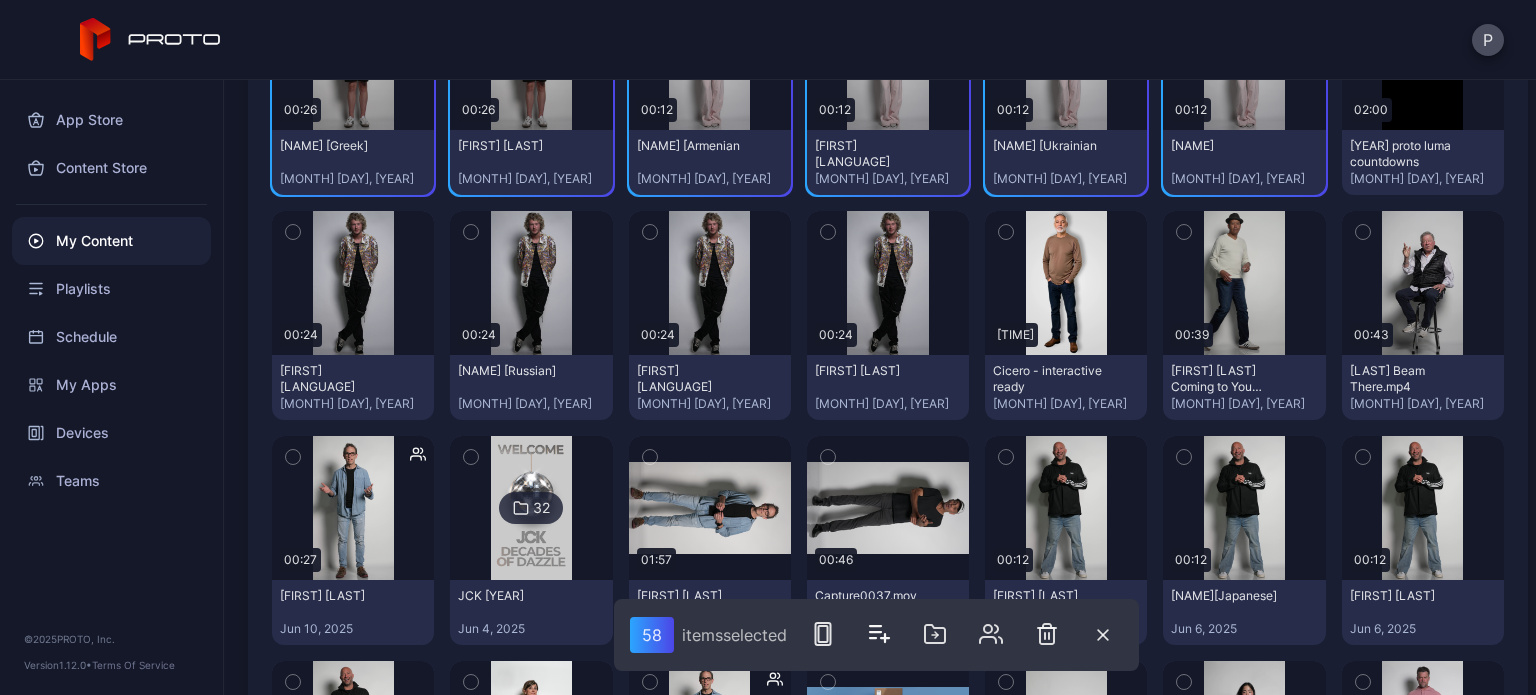click 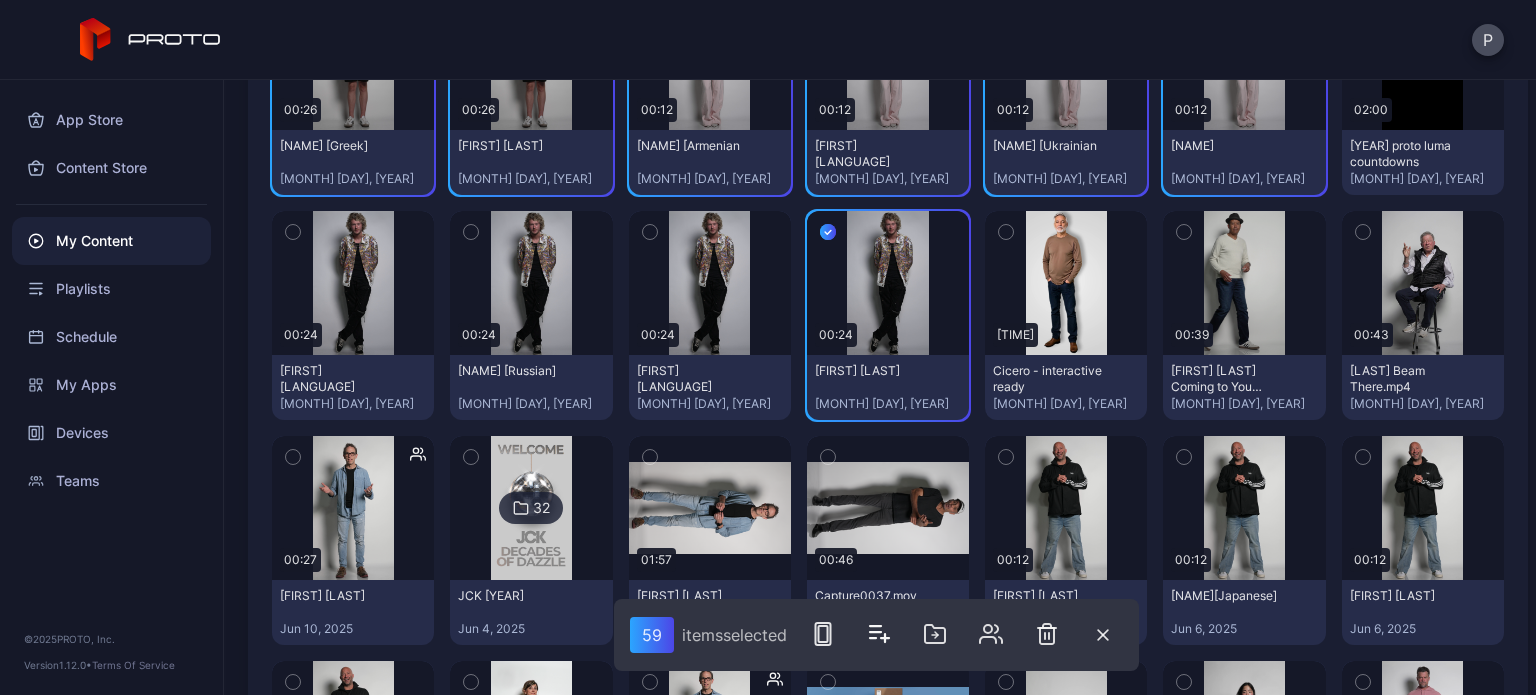 click at bounding box center (650, 232) 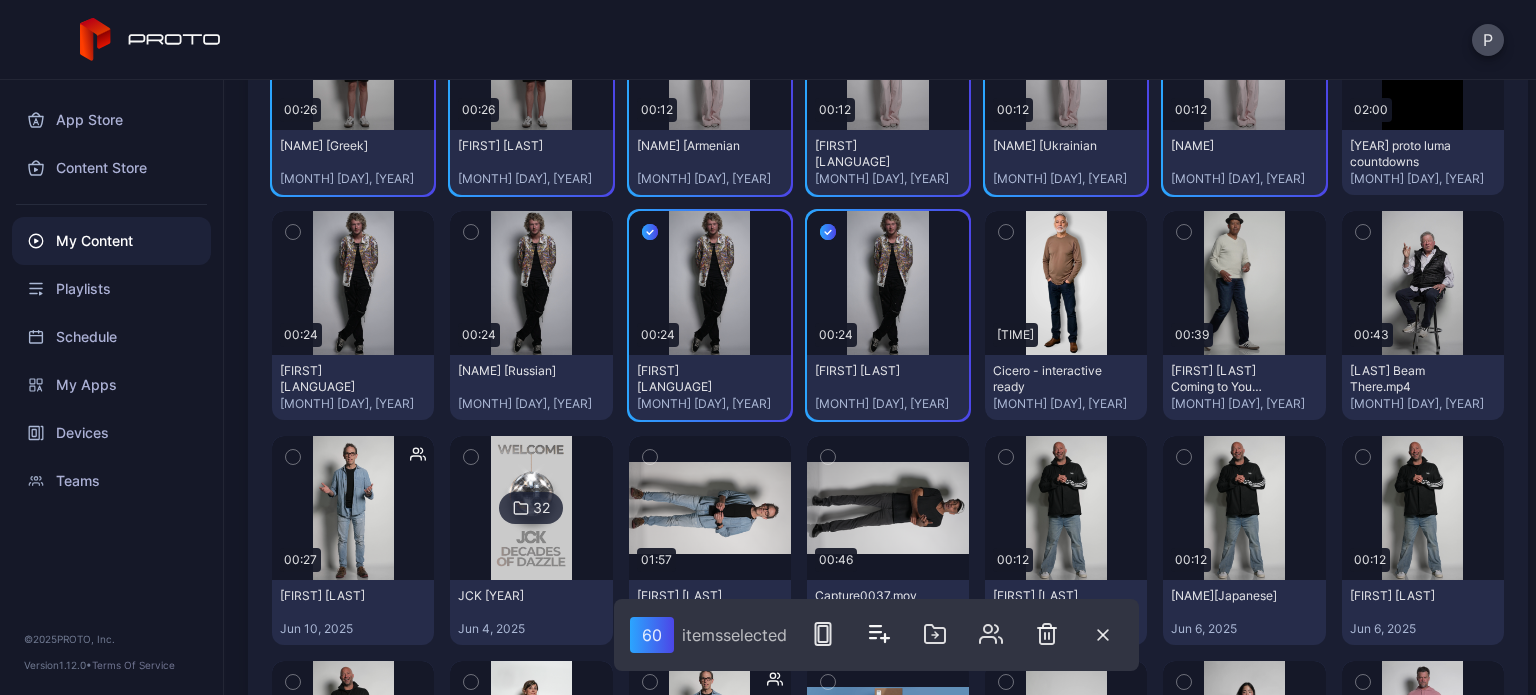 click at bounding box center (471, 232) 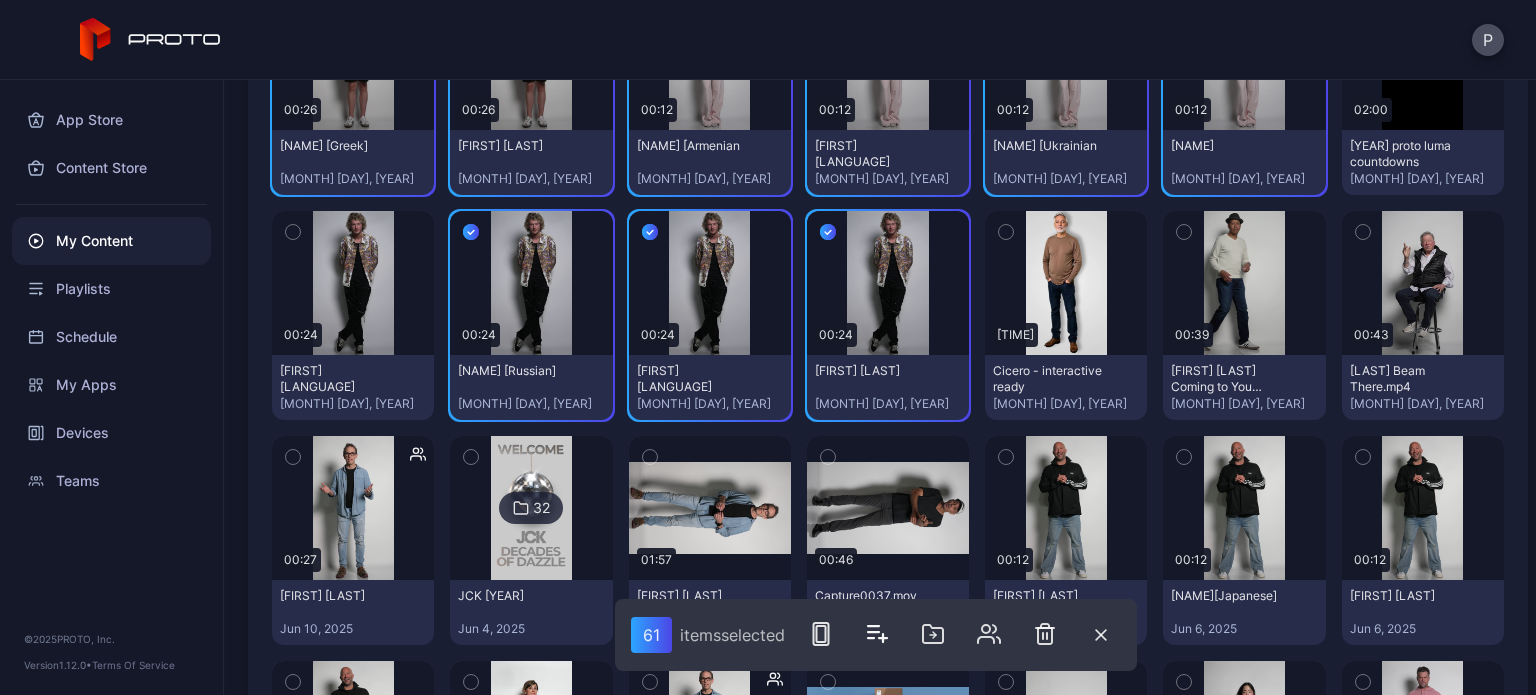 click 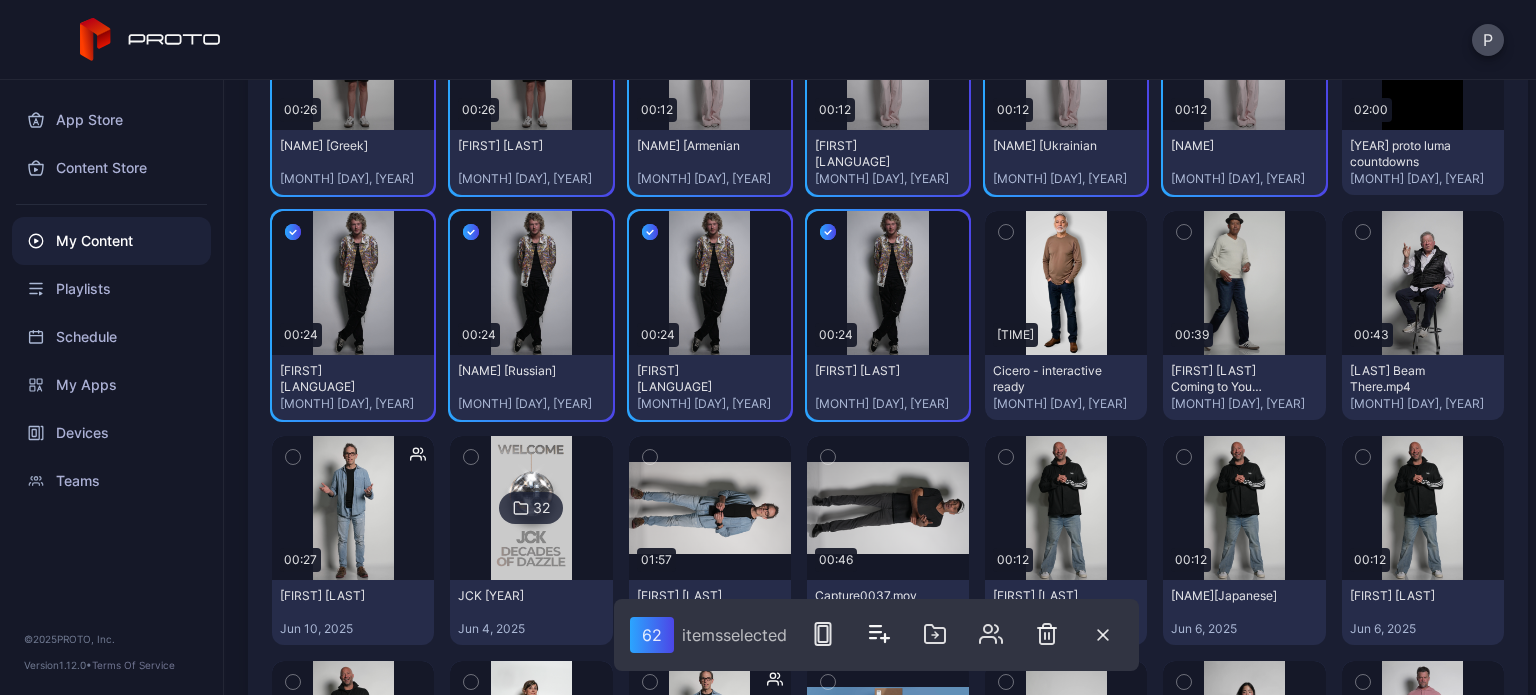 click at bounding box center [293, 457] 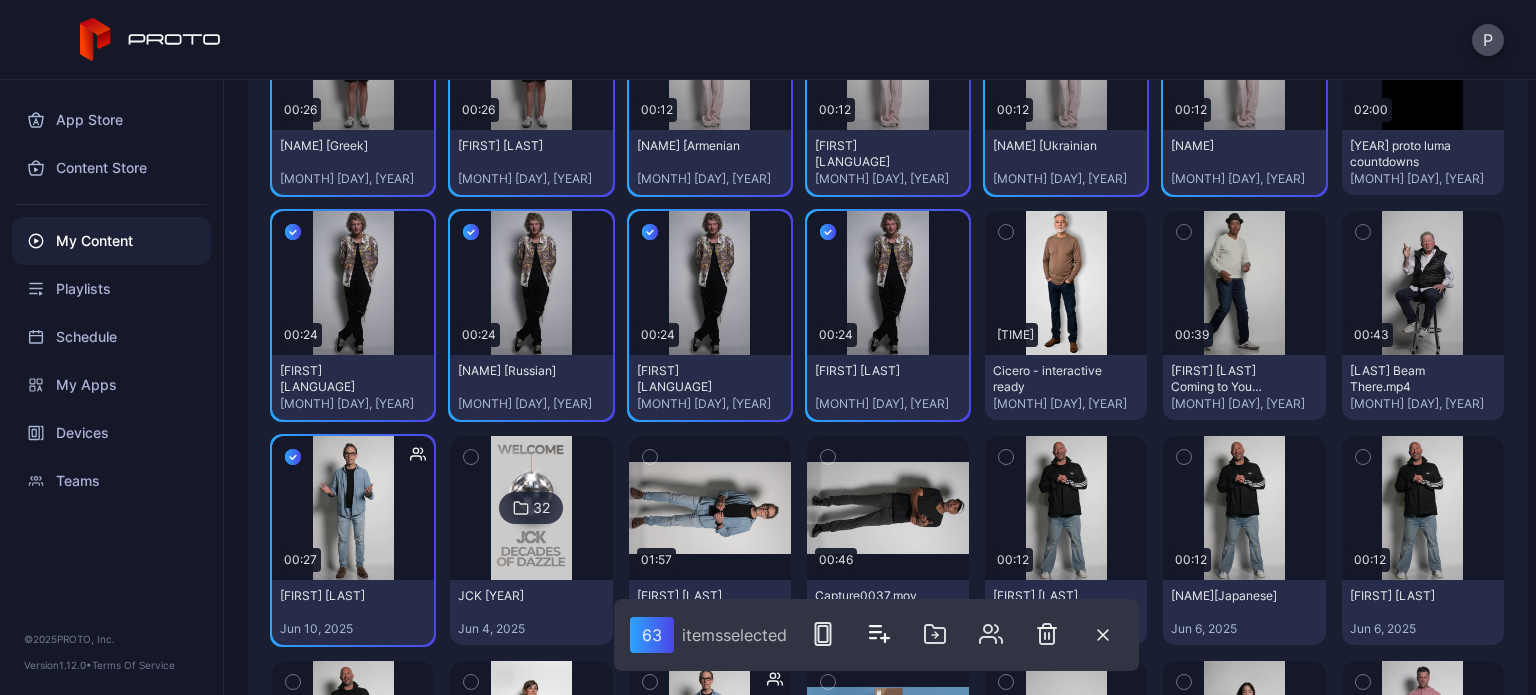 click 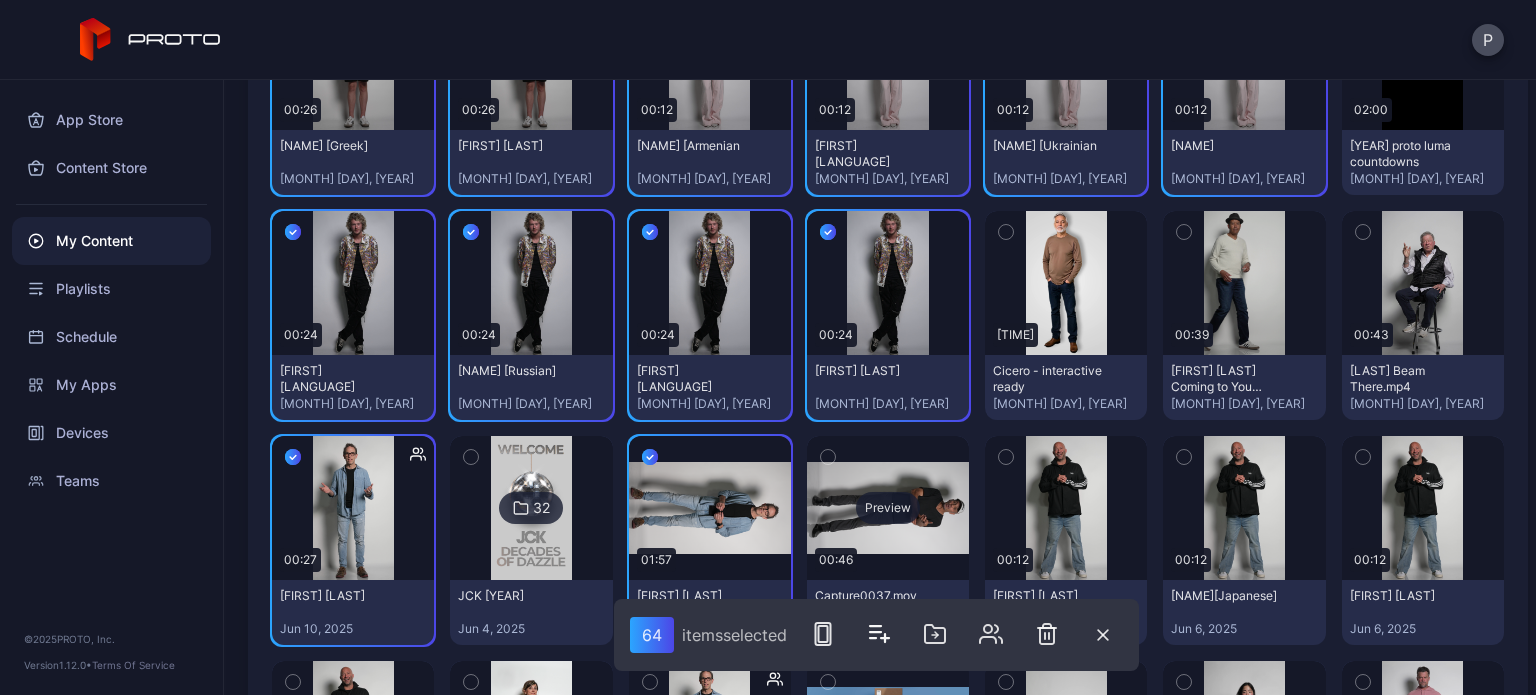 drag, startPoint x: 813, startPoint y: 455, endPoint x: 915, endPoint y: 455, distance: 102 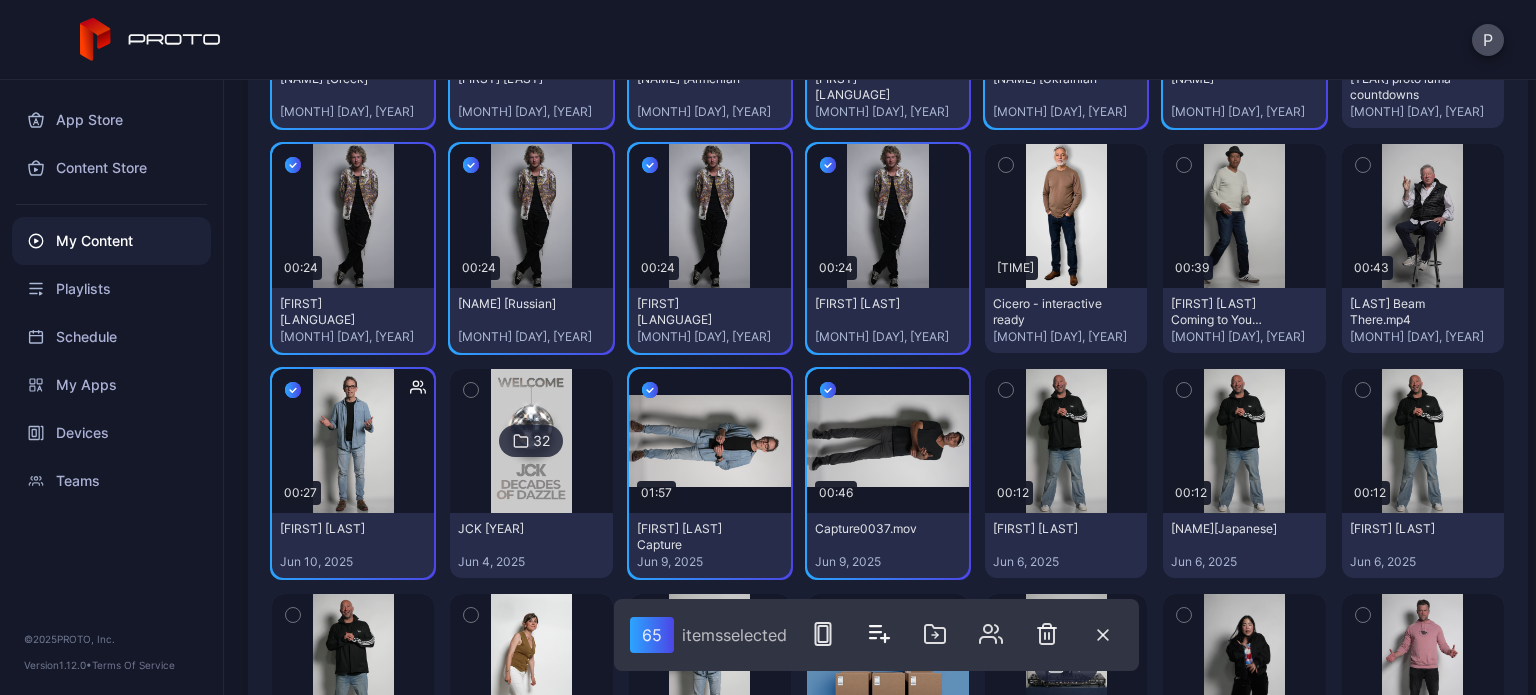 scroll, scrollTop: 3500, scrollLeft: 0, axis: vertical 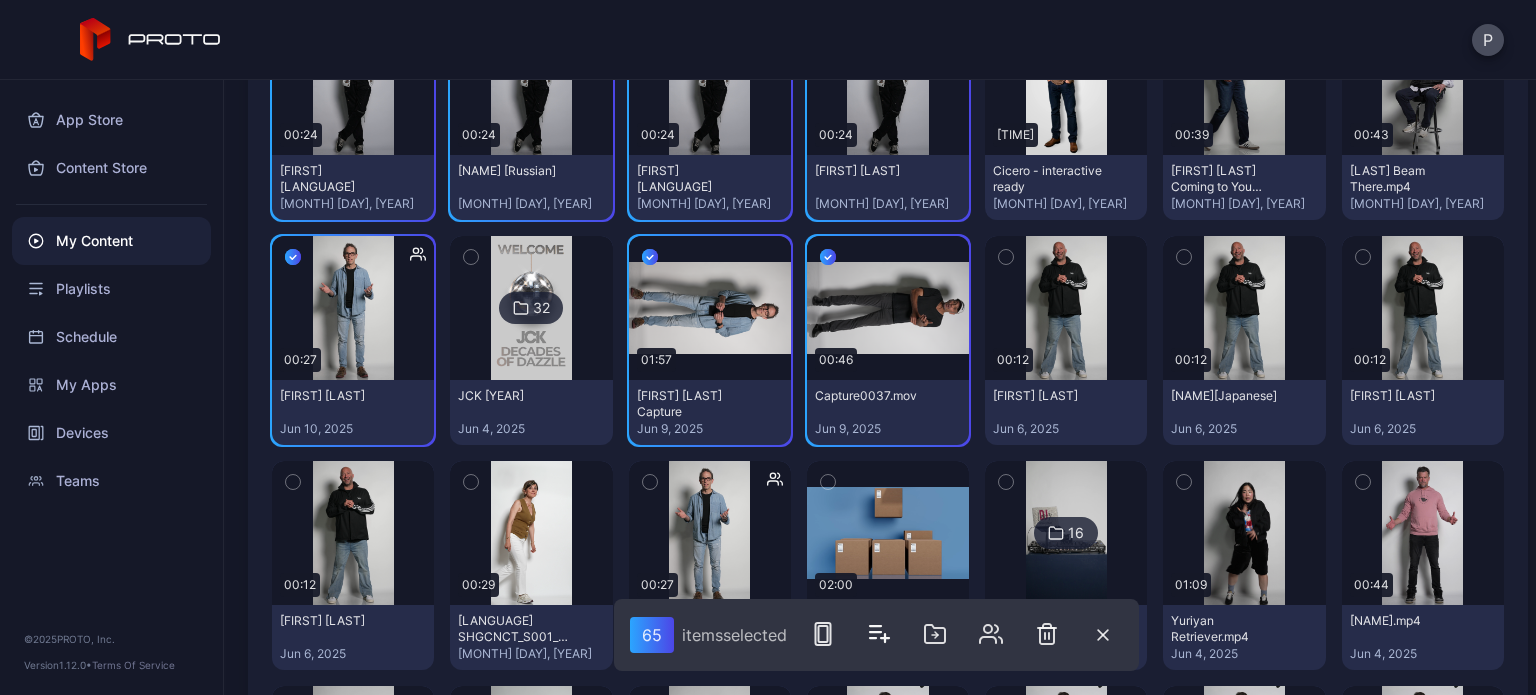 click 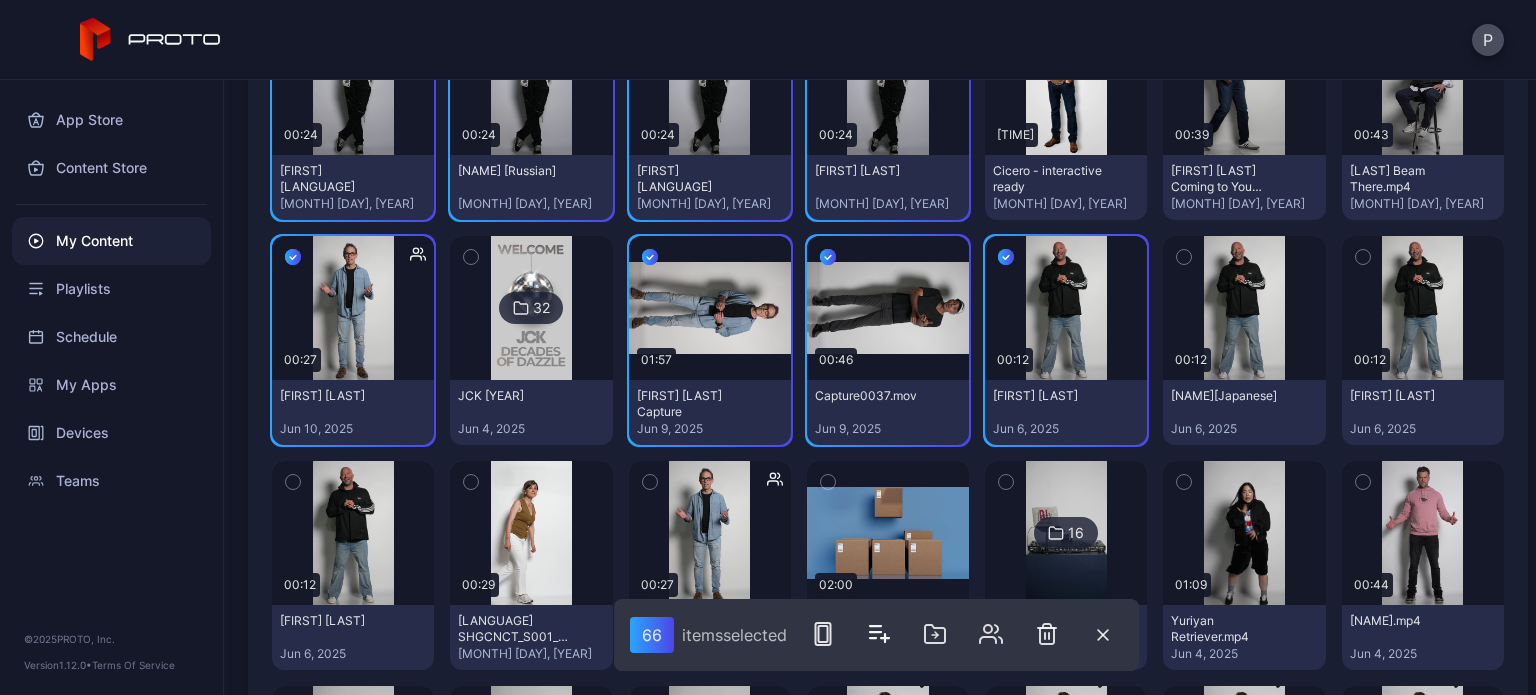 click 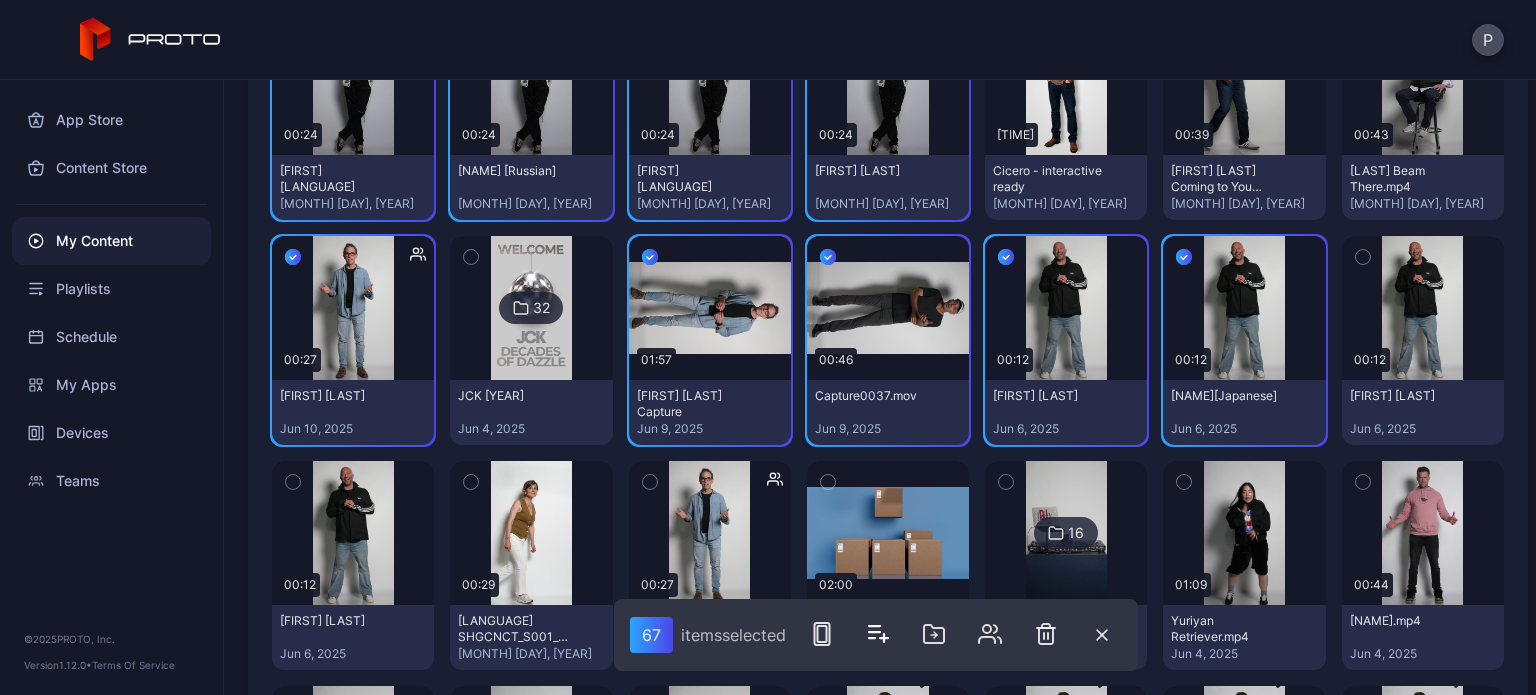 click at bounding box center [1363, 257] 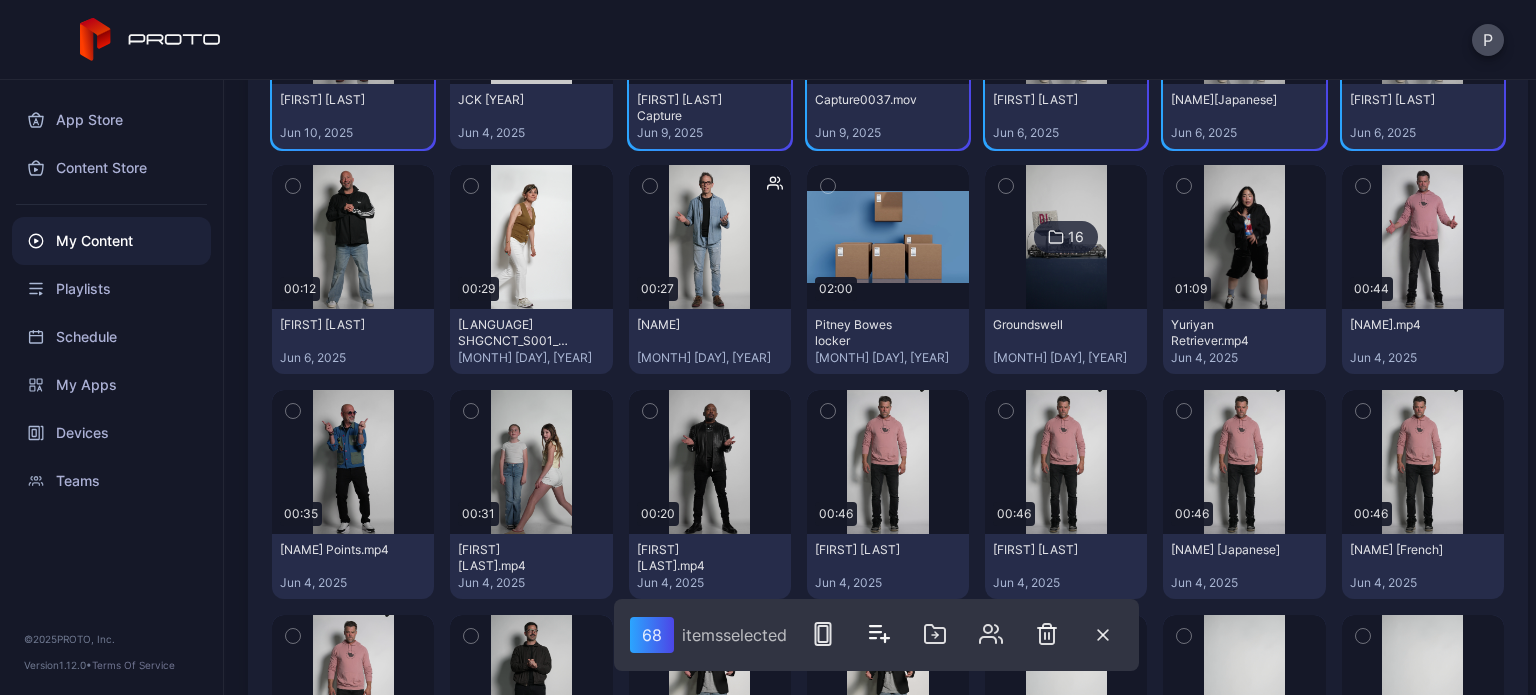 scroll, scrollTop: 3800, scrollLeft: 0, axis: vertical 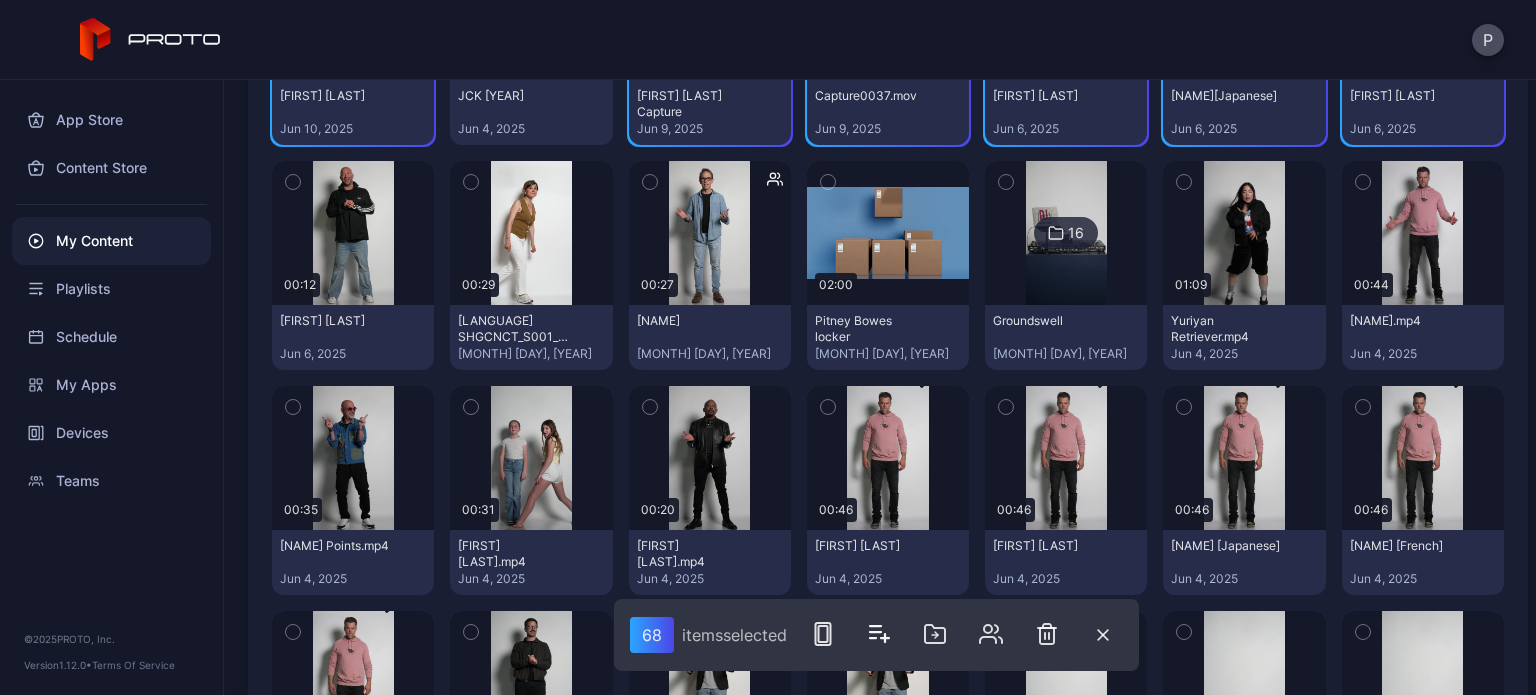 click at bounding box center (293, 182) 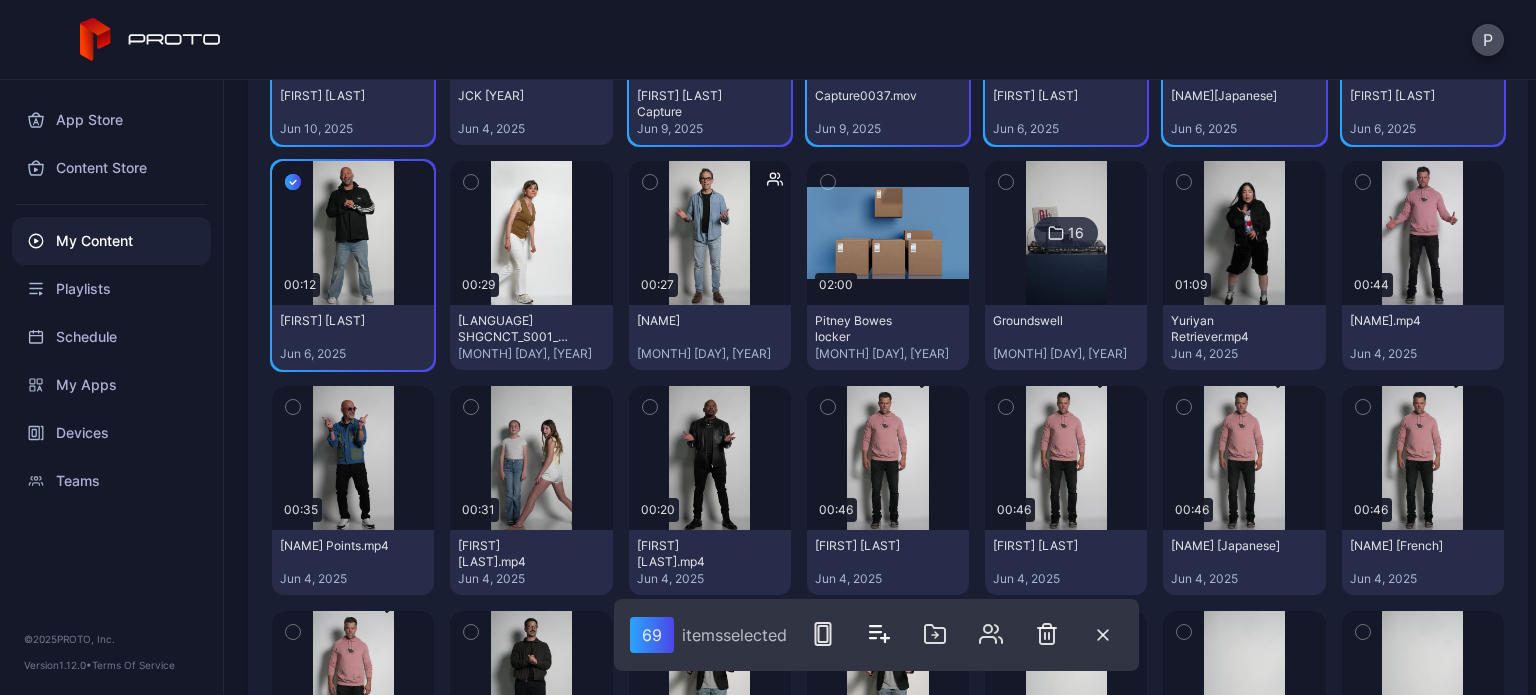 drag, startPoint x: 813, startPoint y: 411, endPoint x: 825, endPoint y: 399, distance: 16.970562 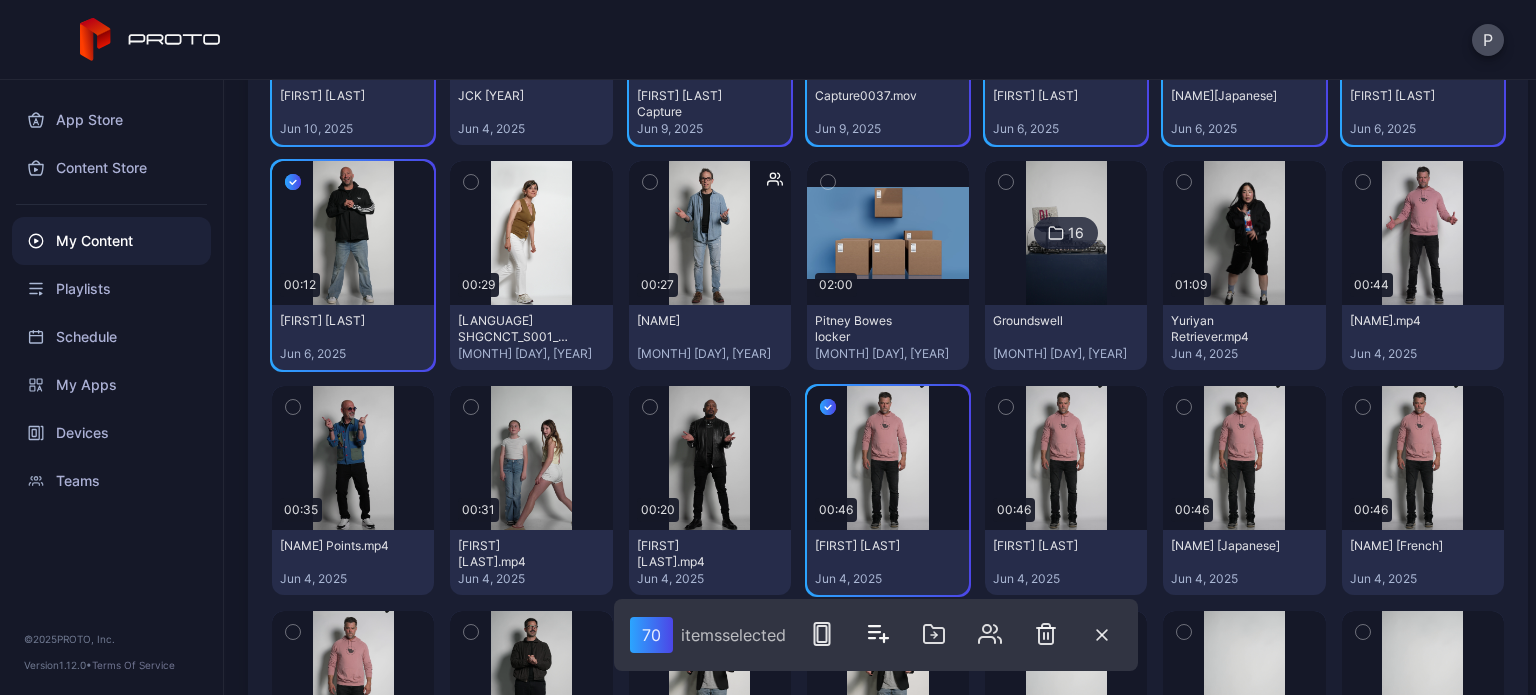 click 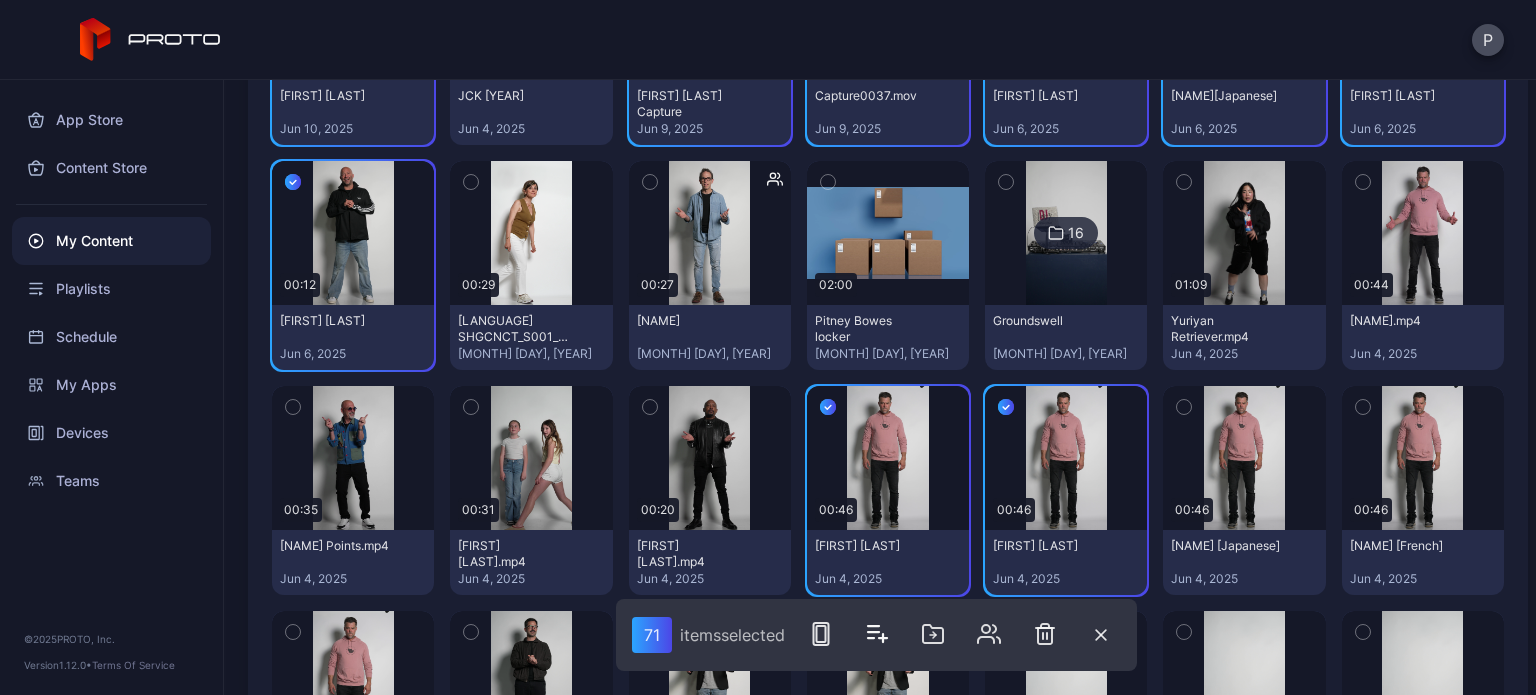 click 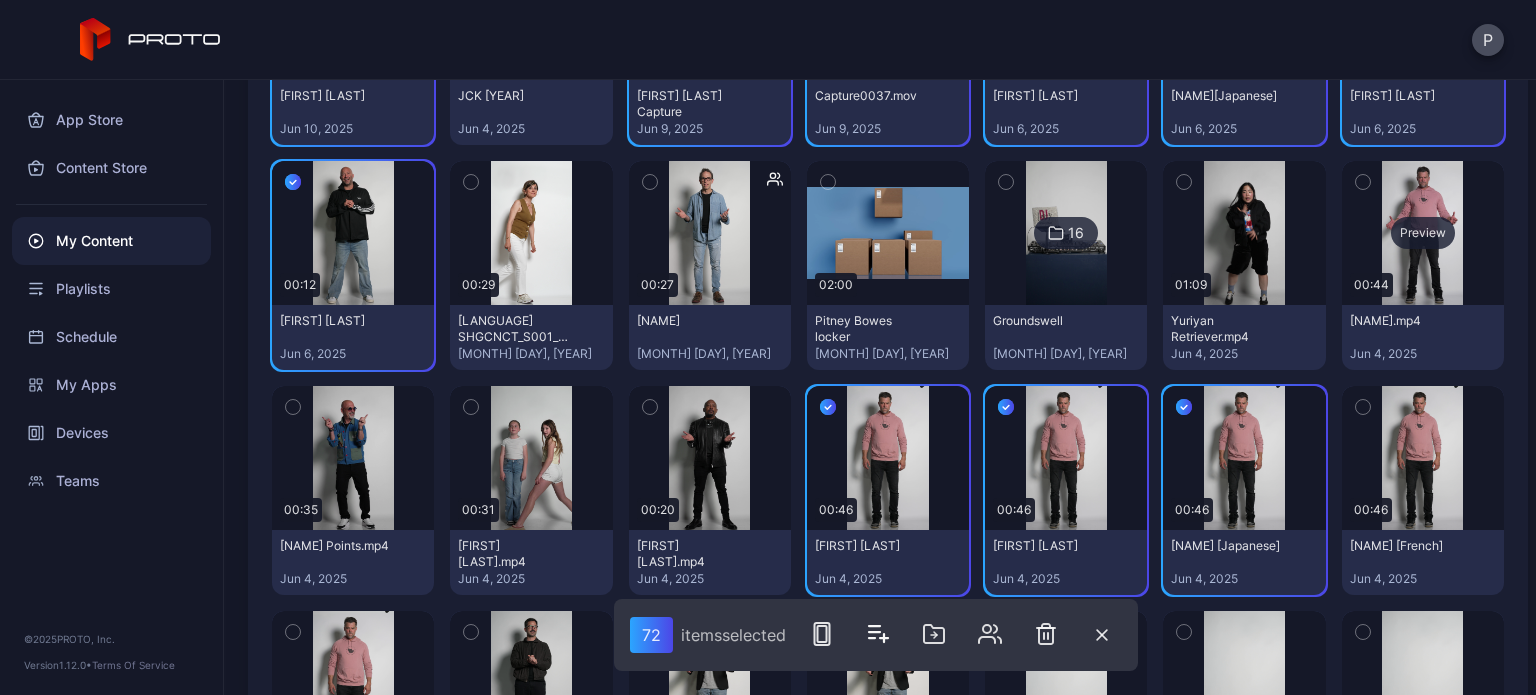 drag, startPoint x: 1340, startPoint y: 405, endPoint x: 1358, endPoint y: 299, distance: 107.51744 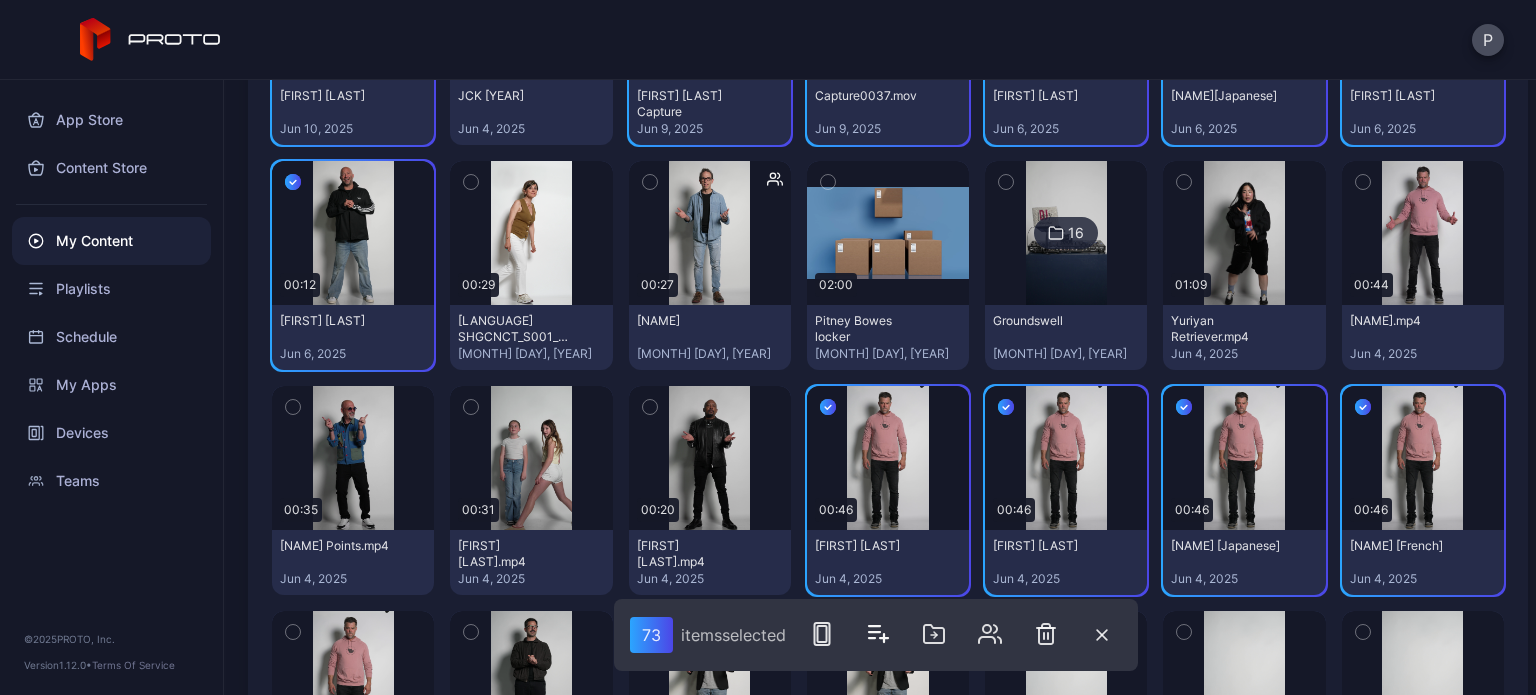 click 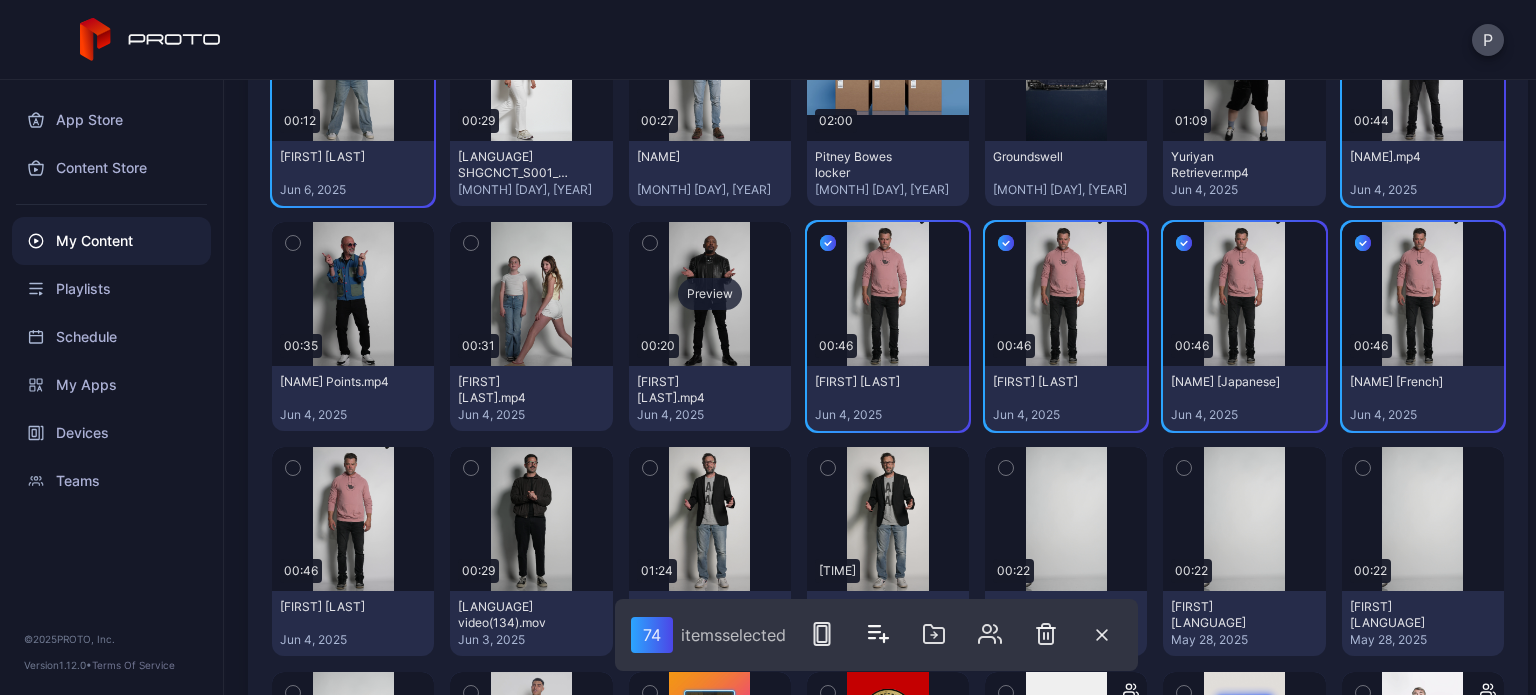 scroll, scrollTop: 4200, scrollLeft: 0, axis: vertical 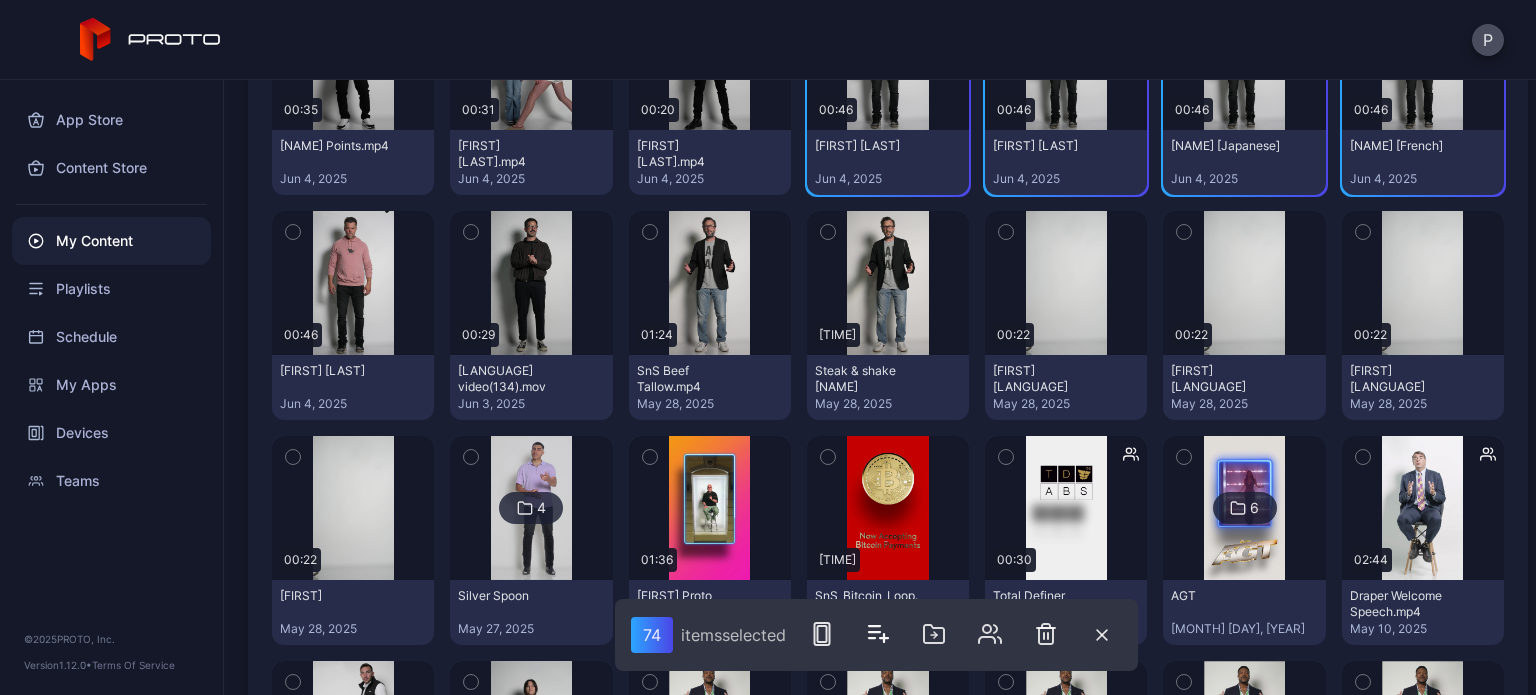 click 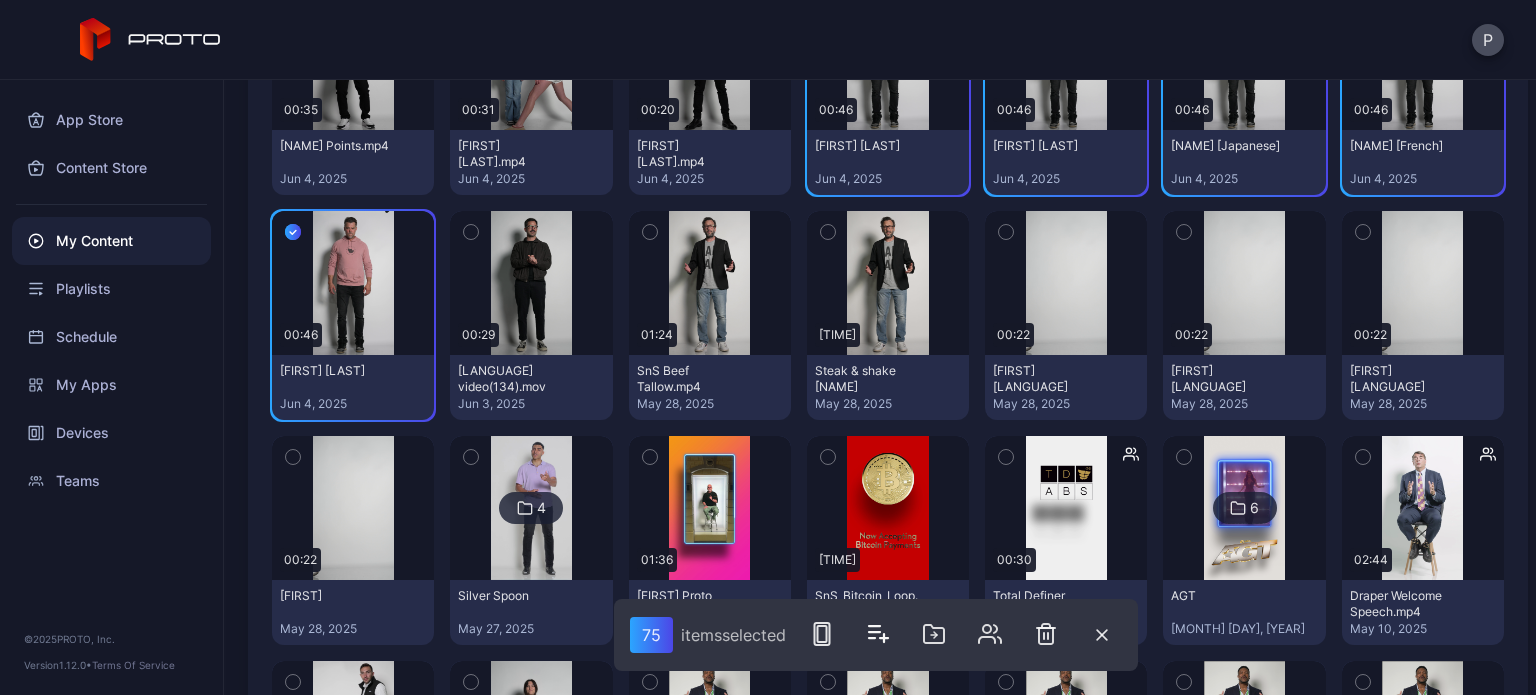 click 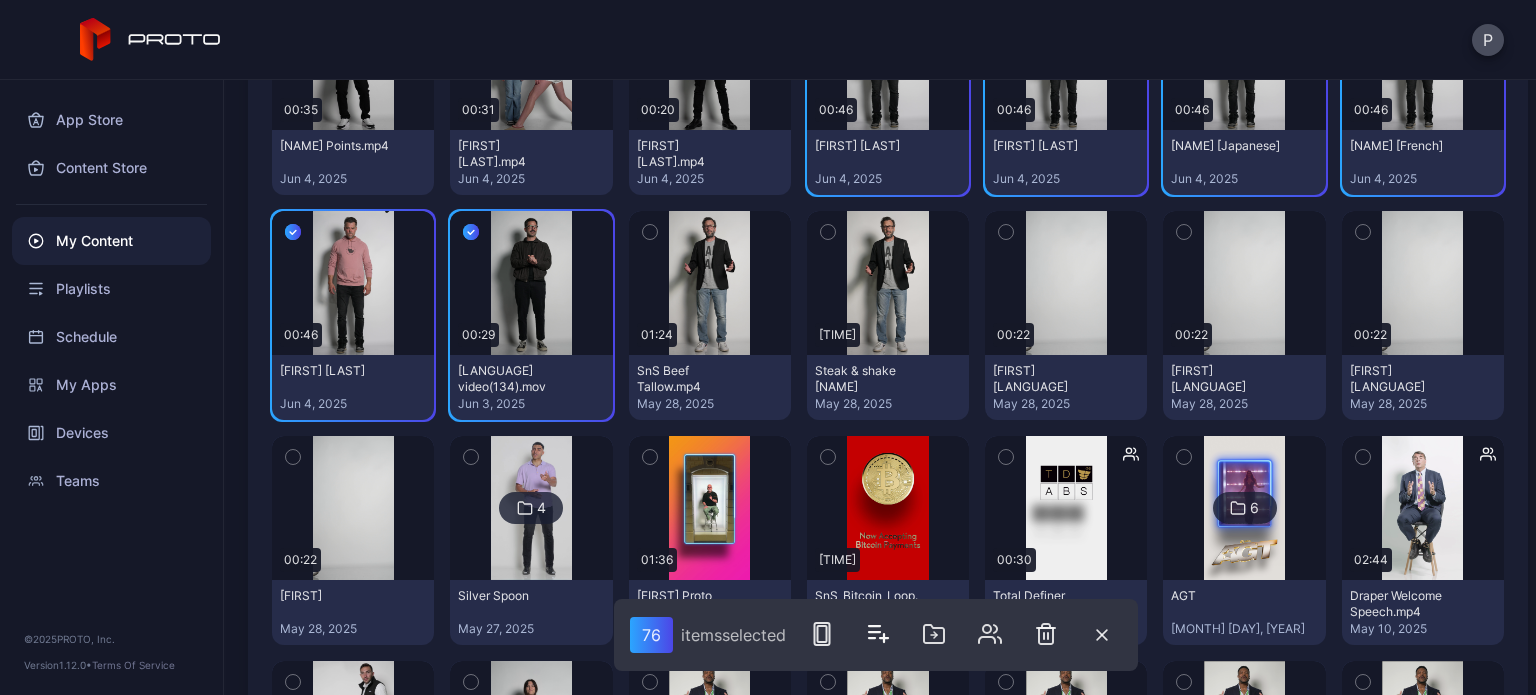 click at bounding box center [1006, 232] 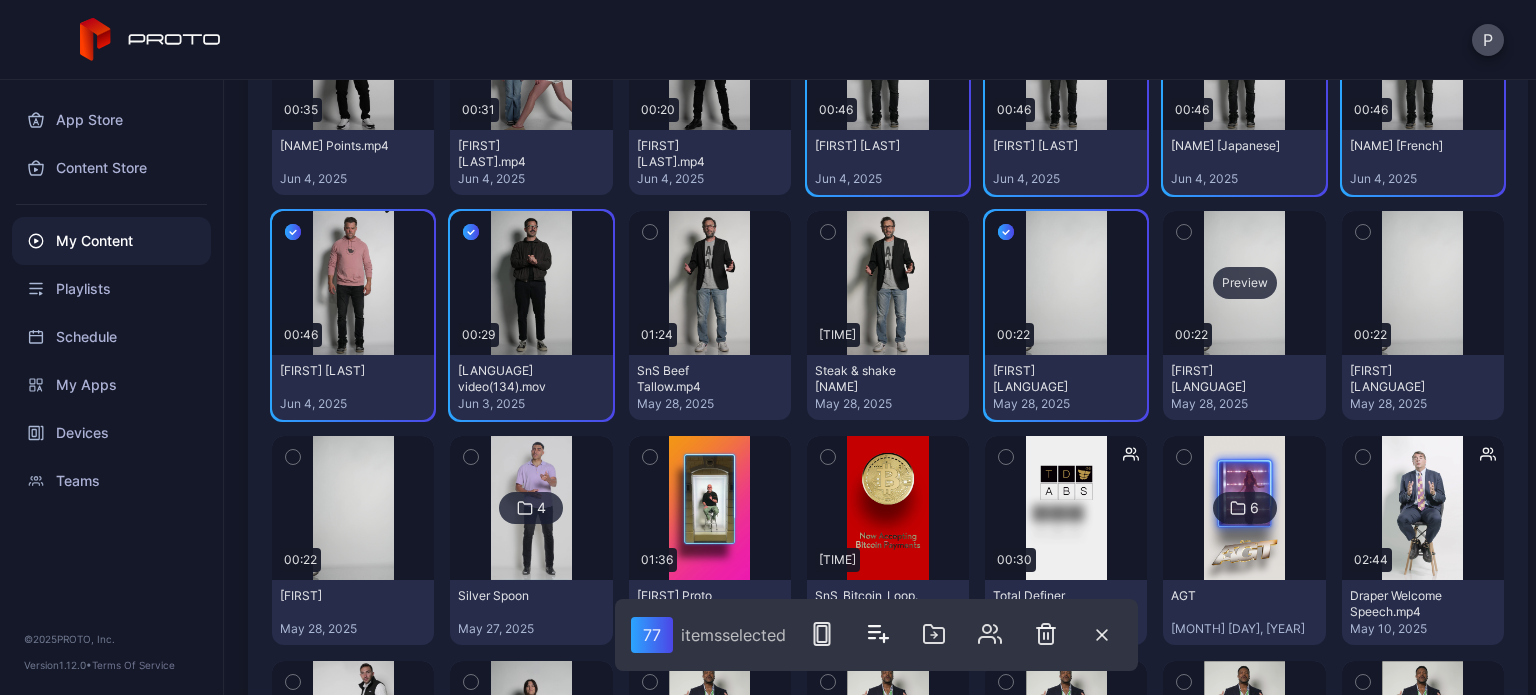 drag, startPoint x: 1164, startPoint y: 223, endPoint x: 1192, endPoint y: 219, distance: 28.284271 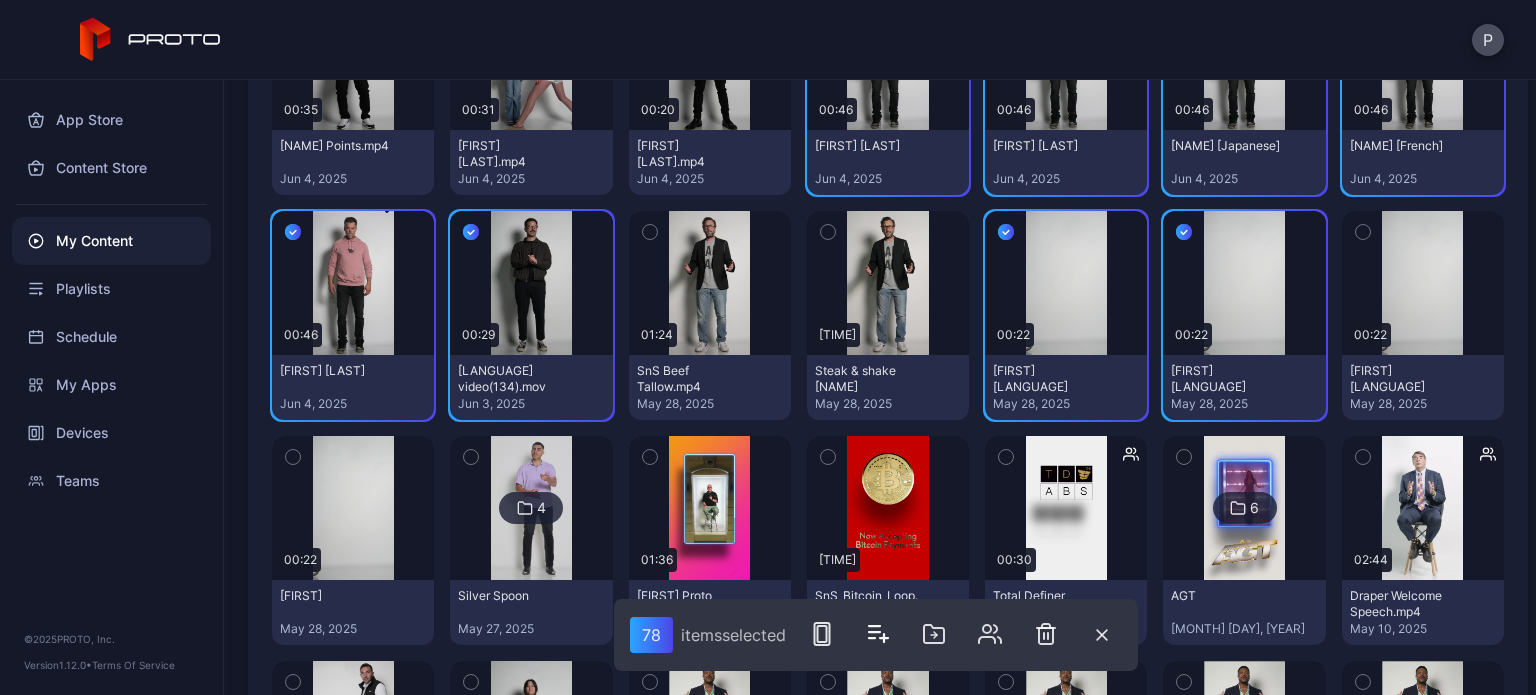 click 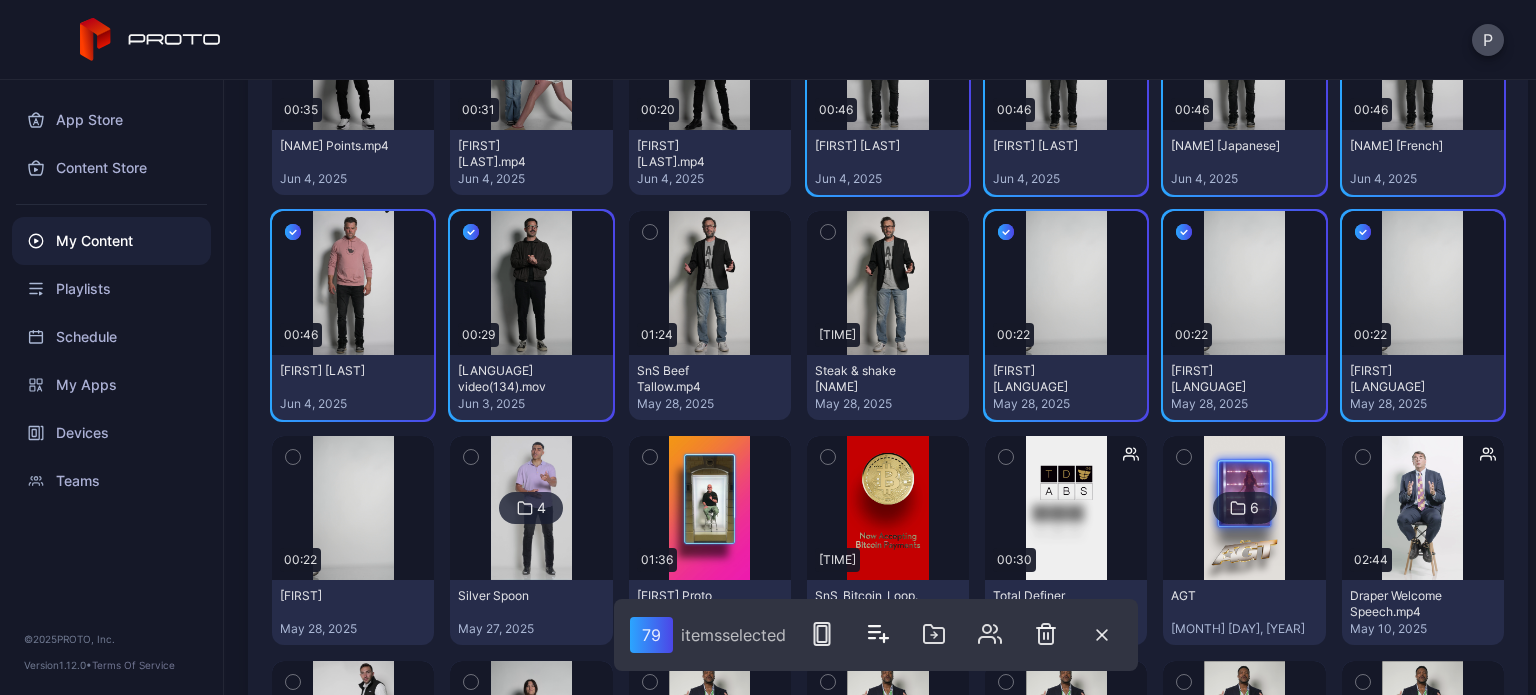 click at bounding box center [293, 457] 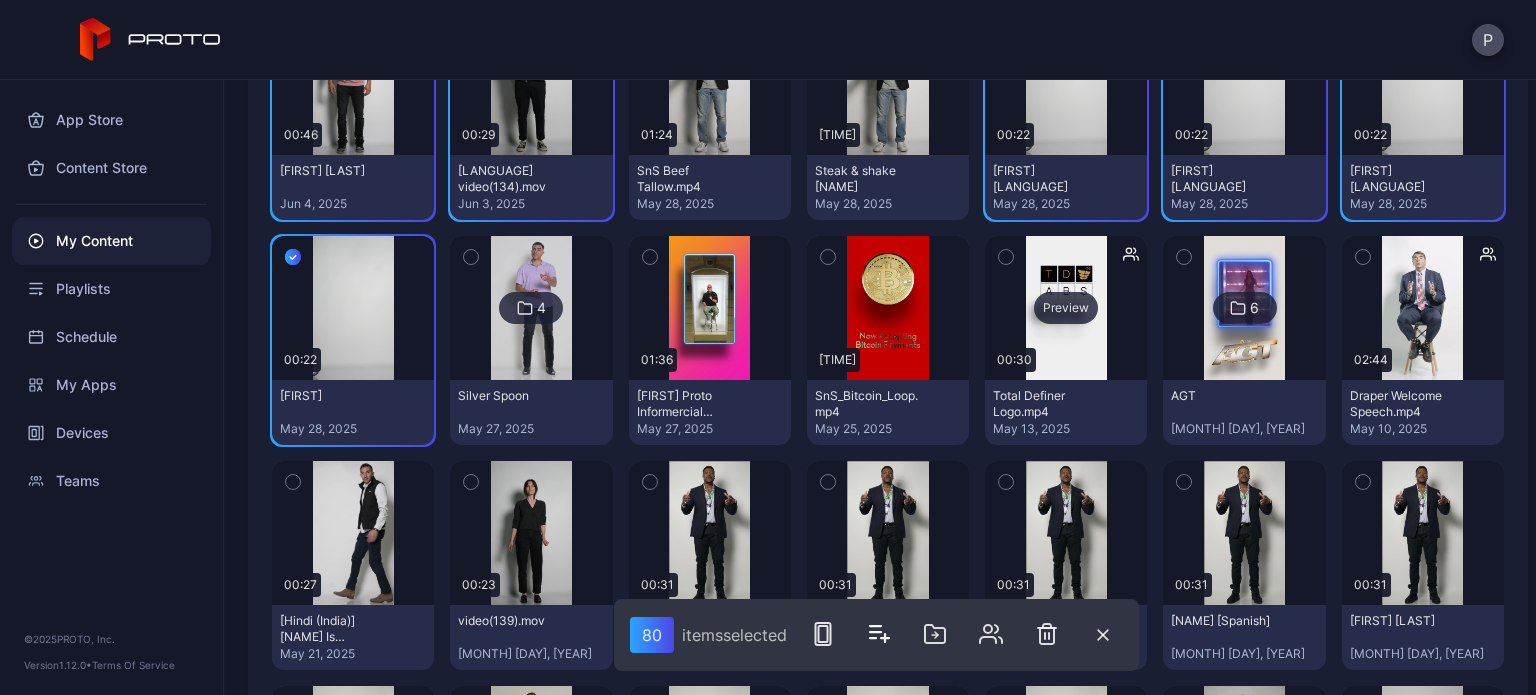 scroll, scrollTop: 4500, scrollLeft: 0, axis: vertical 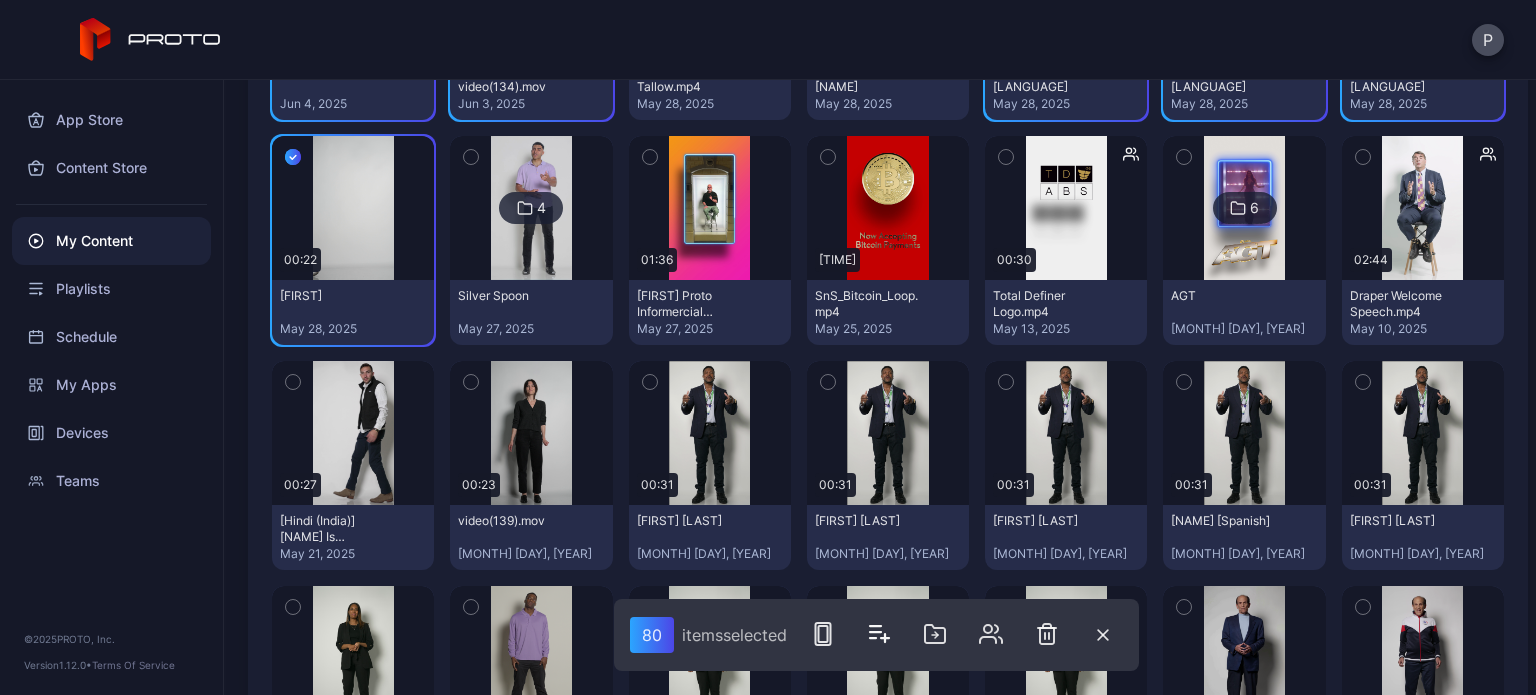 click 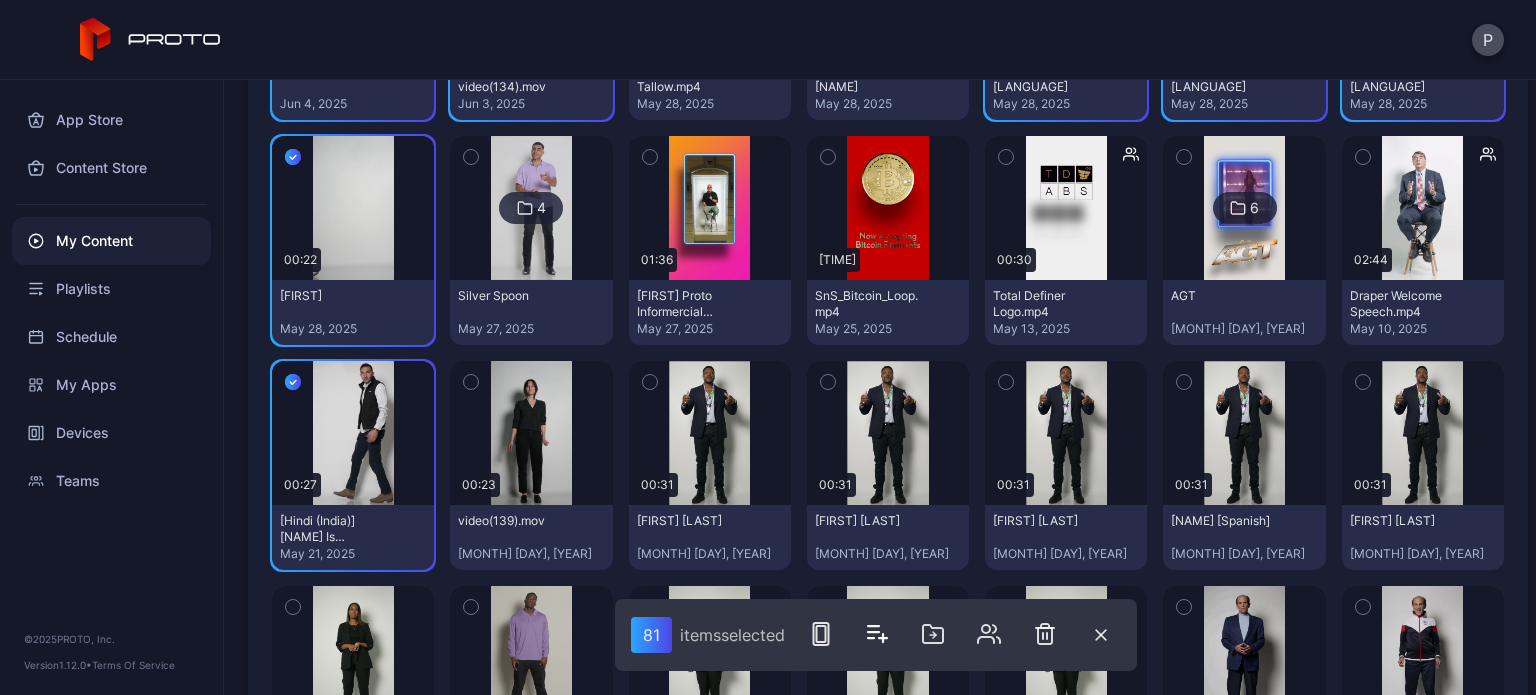 click 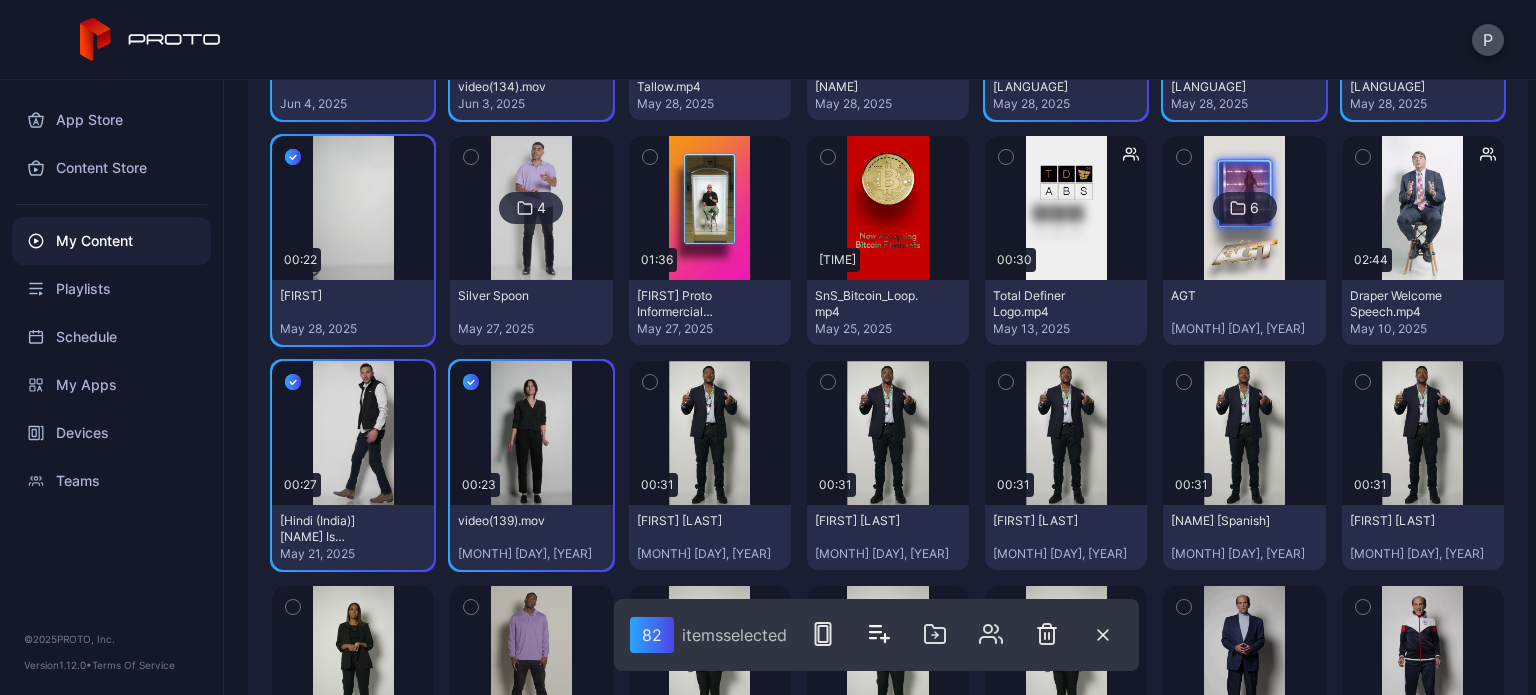 click at bounding box center (650, 382) 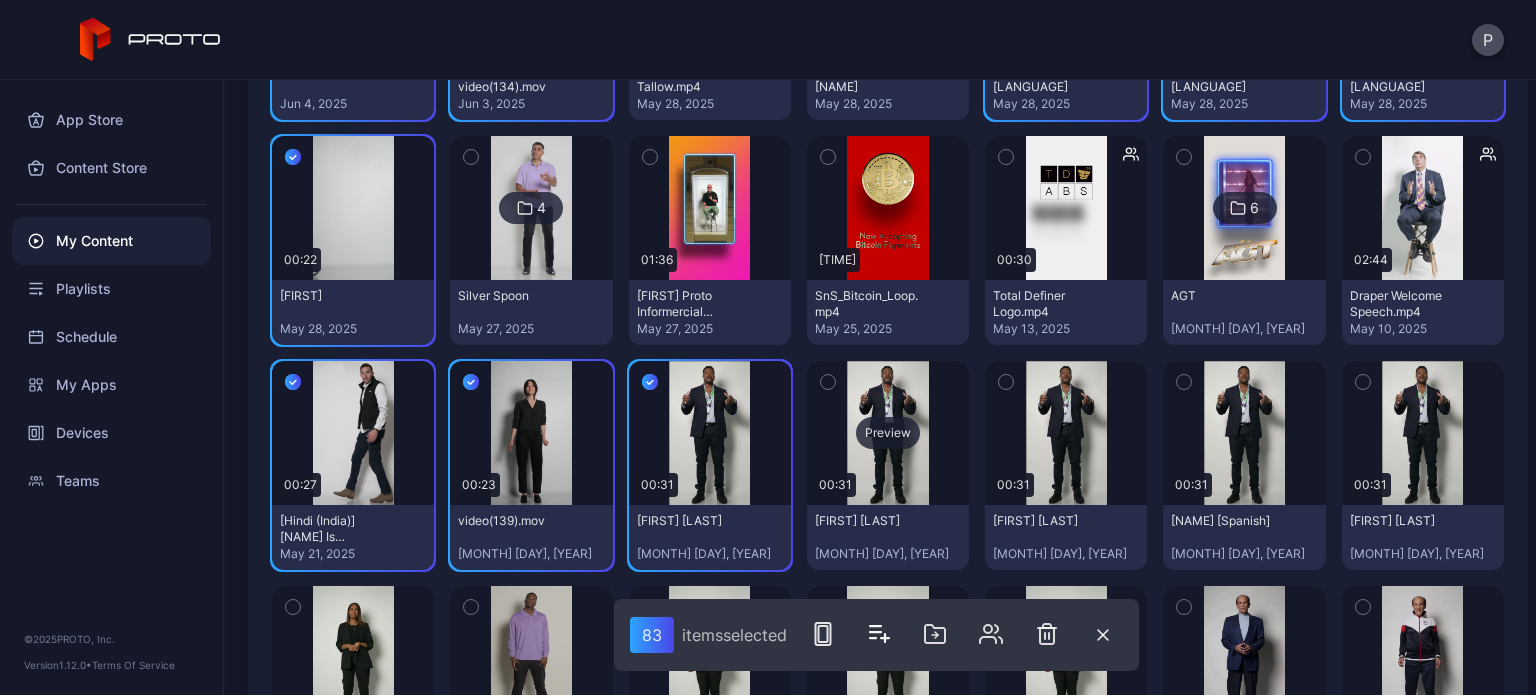 drag, startPoint x: 816, startPoint y: 371, endPoint x: 941, endPoint y: 383, distance: 125.57468 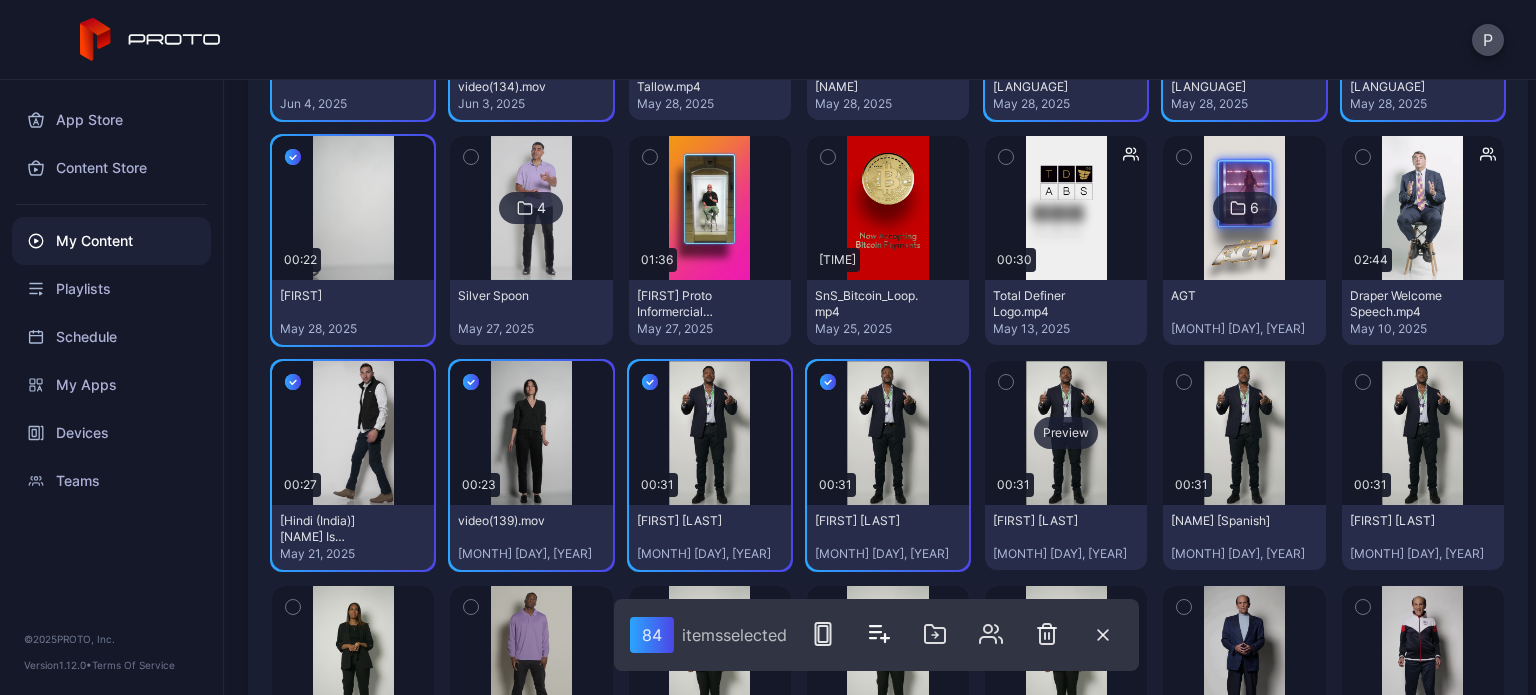 drag, startPoint x: 996, startPoint y: 381, endPoint x: 1039, endPoint y: 371, distance: 44.14748 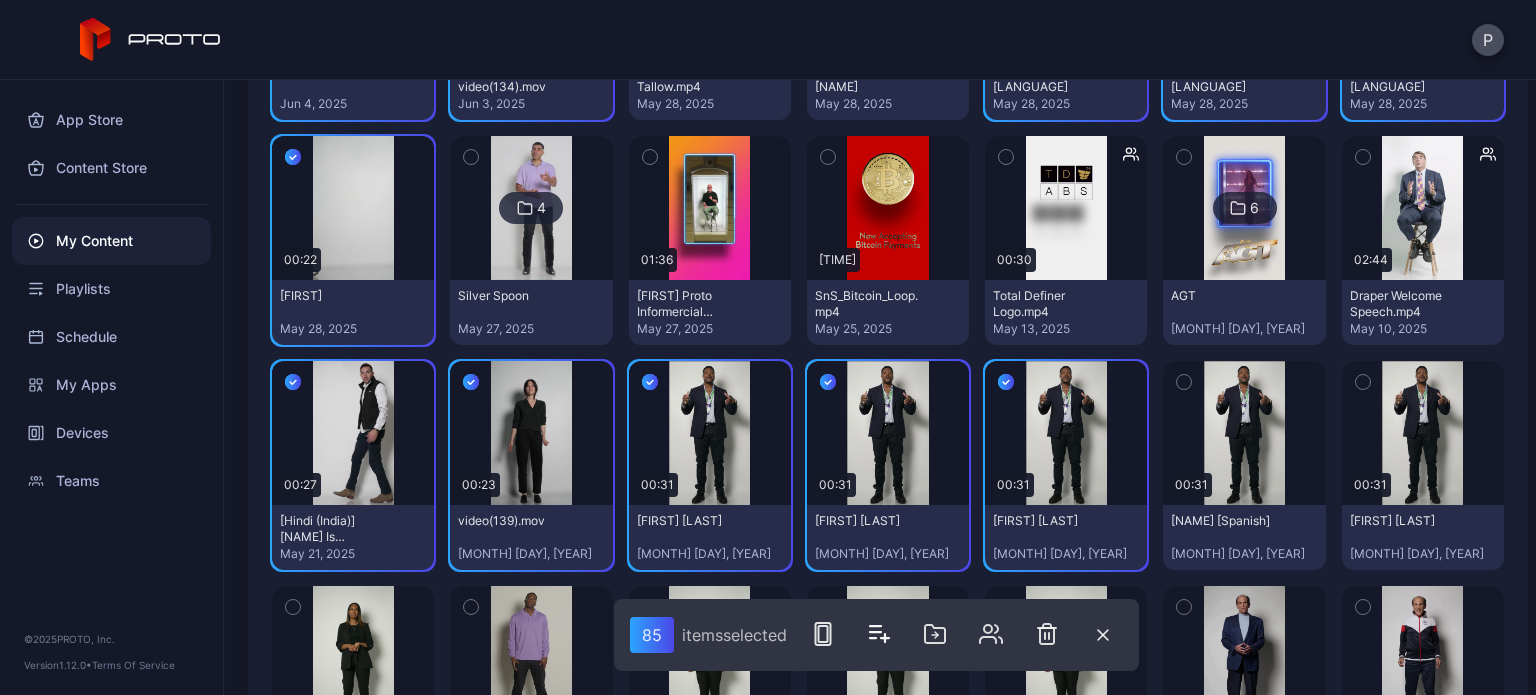 drag, startPoint x: 1164, startPoint y: 372, endPoint x: 1176, endPoint y: 371, distance: 12.0415945 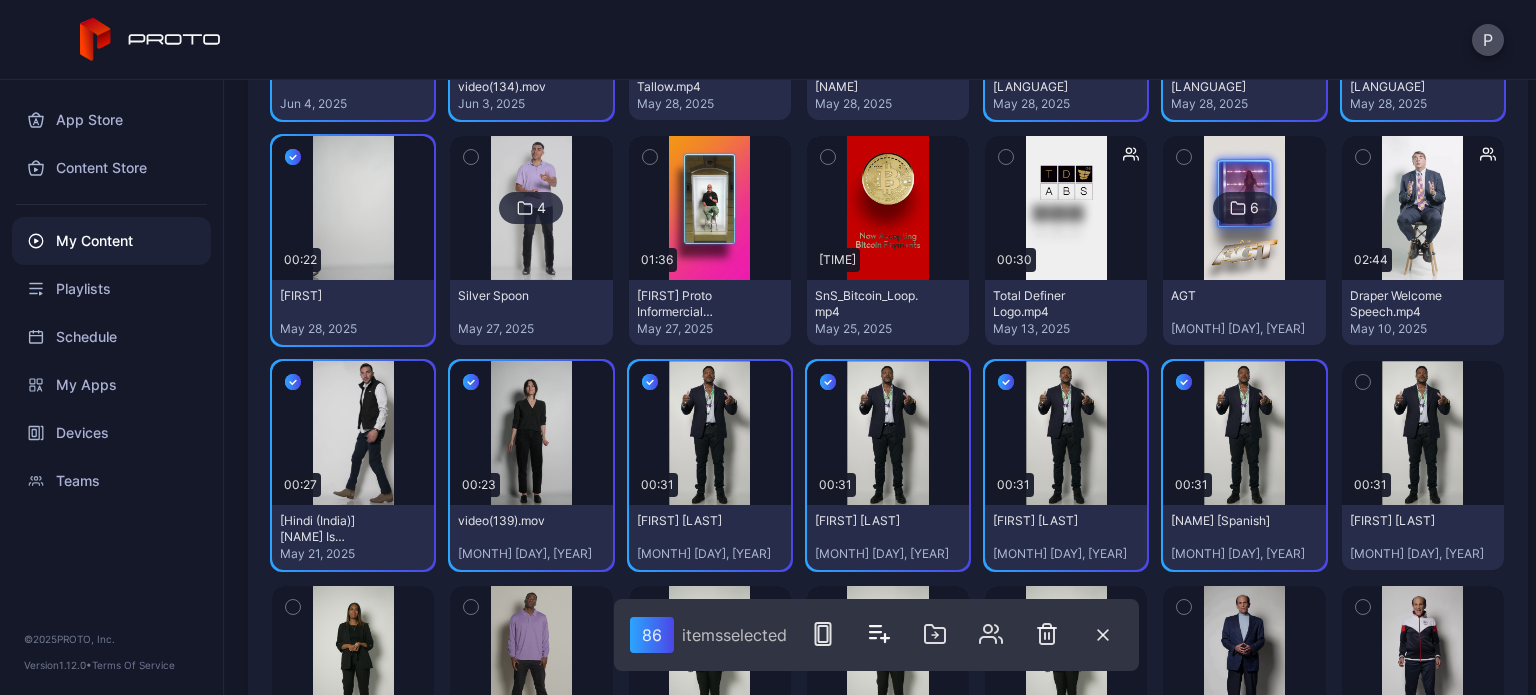 click at bounding box center [1363, 382] 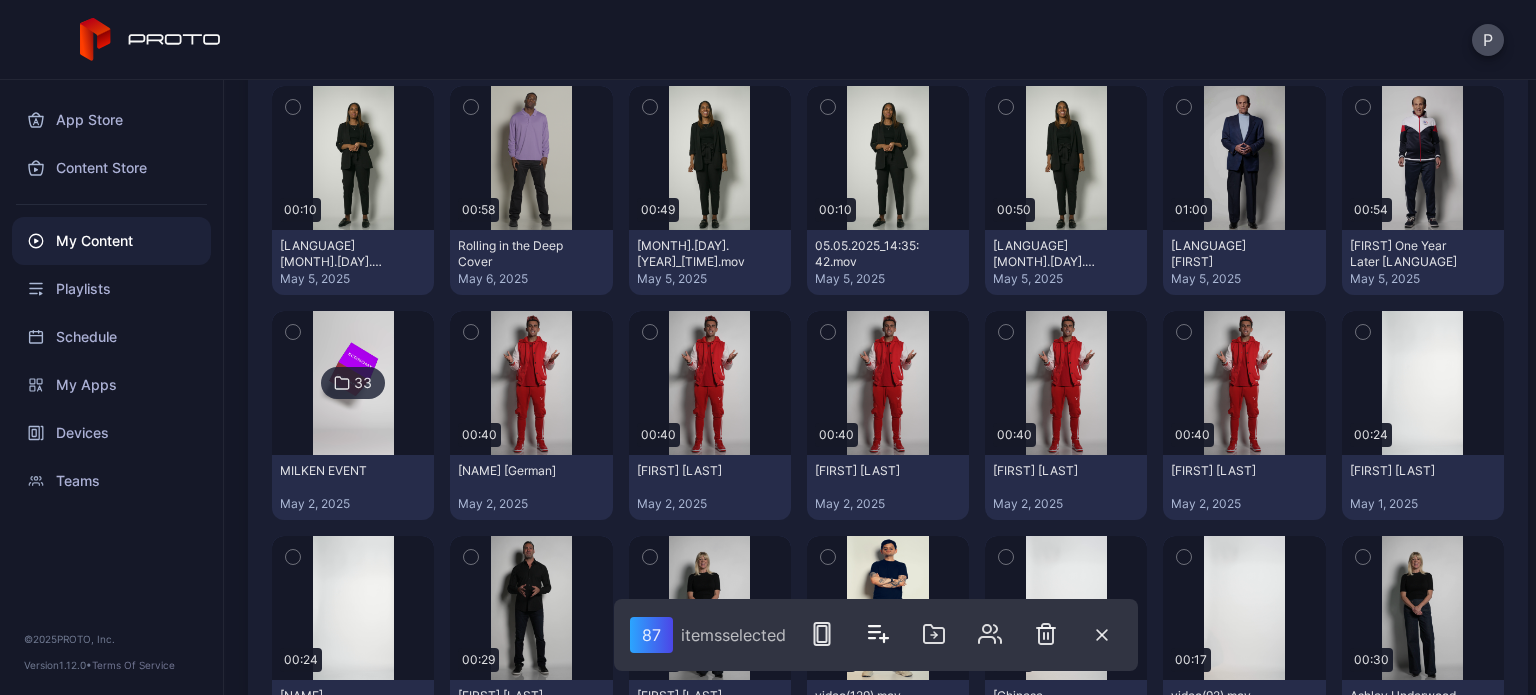 scroll, scrollTop: 4800, scrollLeft: 0, axis: vertical 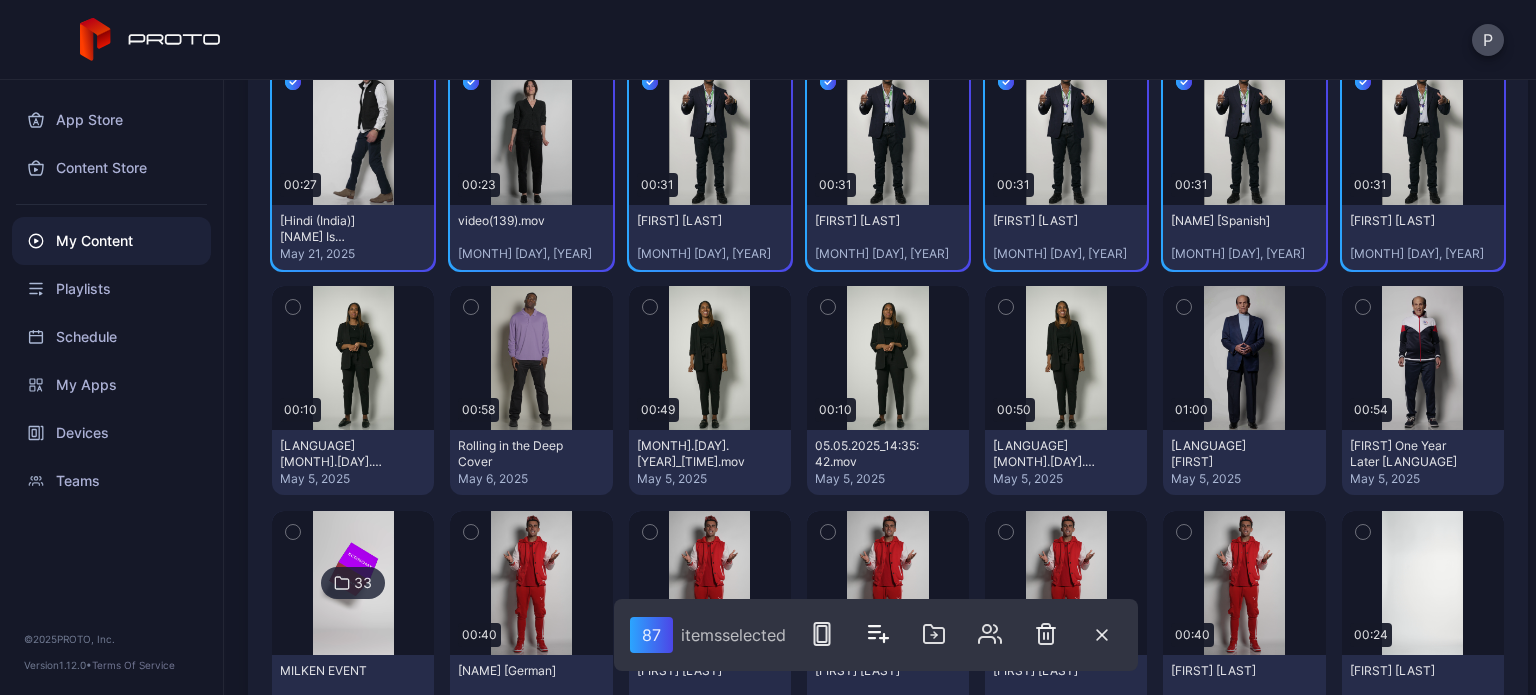 click 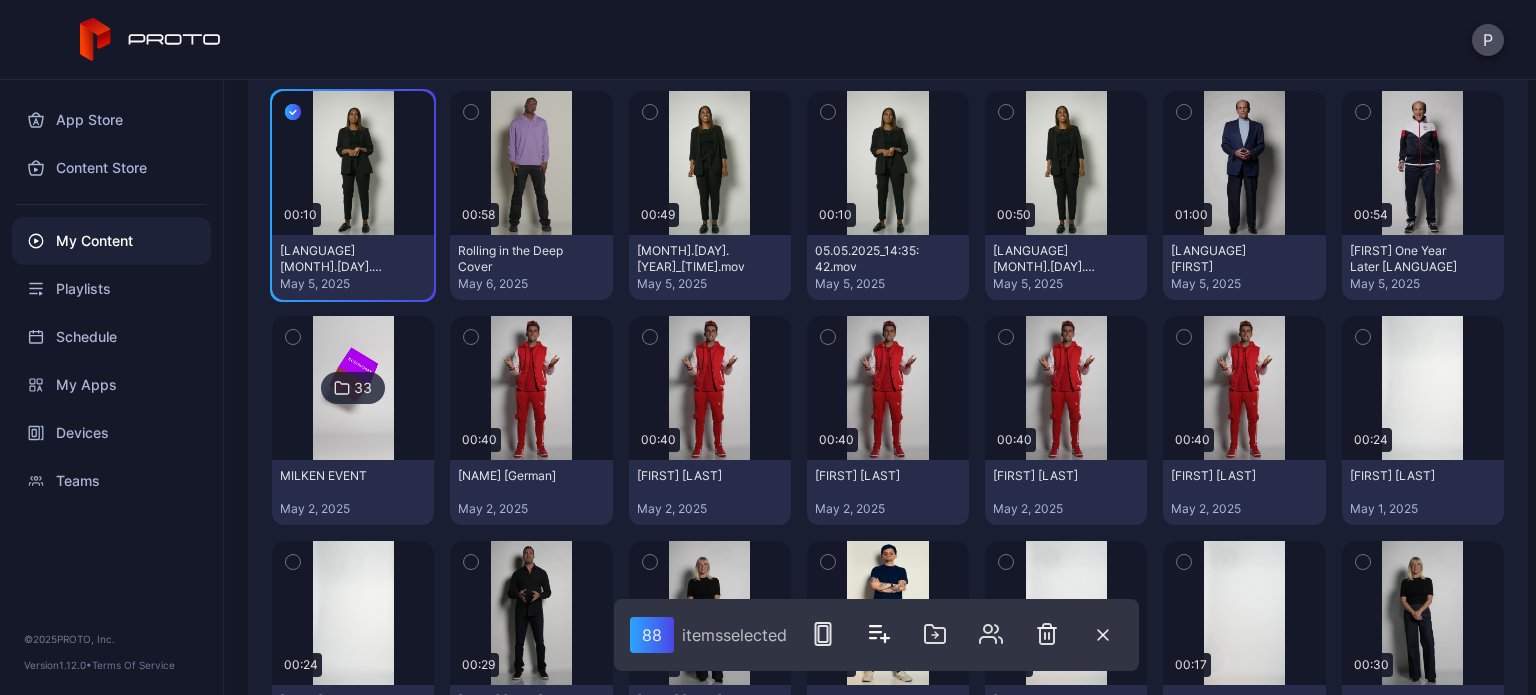 scroll, scrollTop: 5000, scrollLeft: 0, axis: vertical 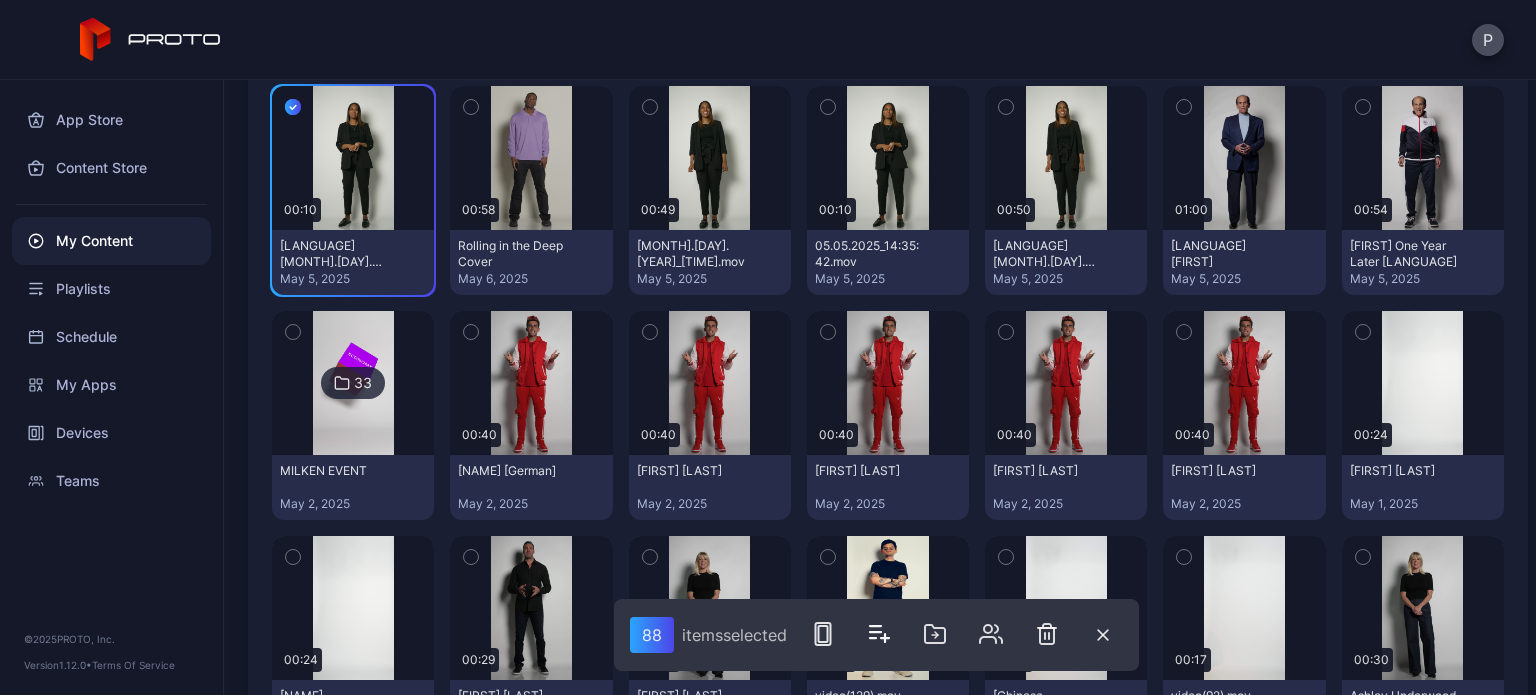 click 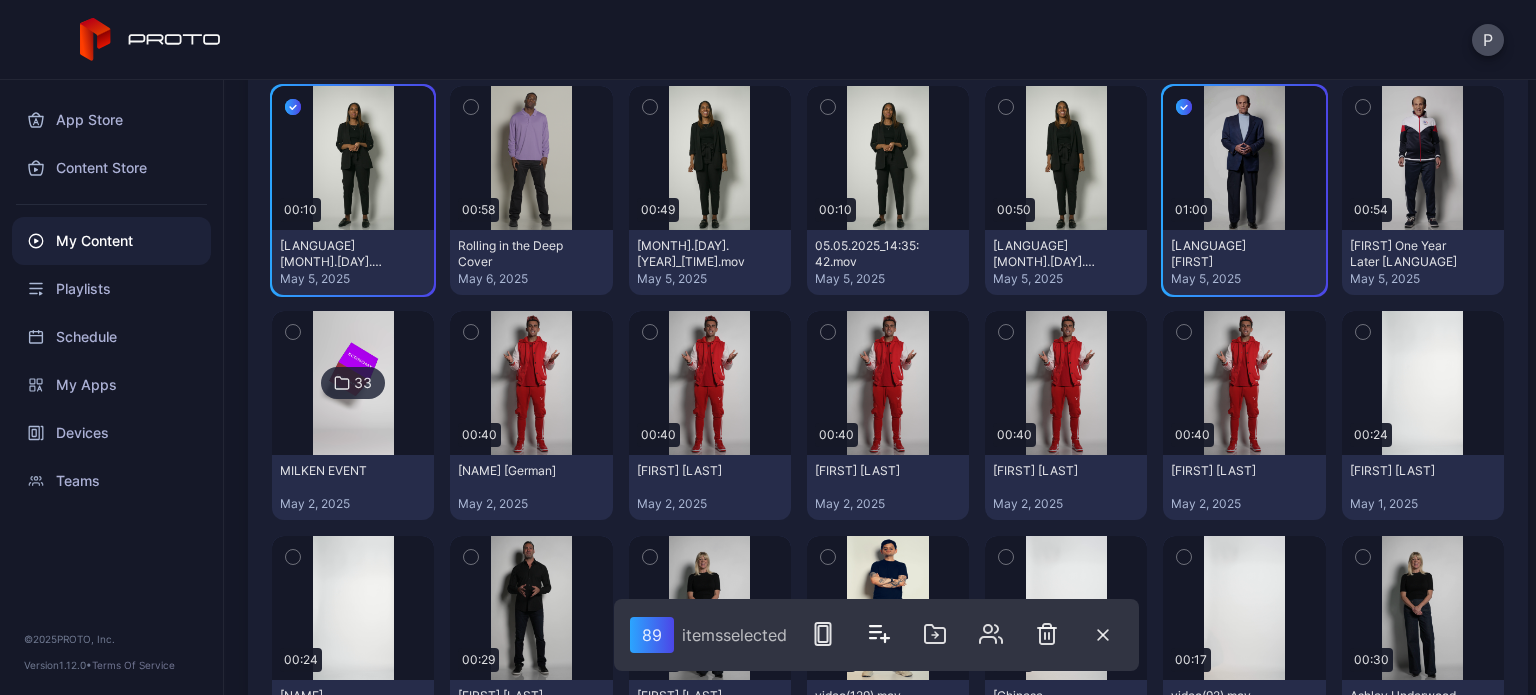 click 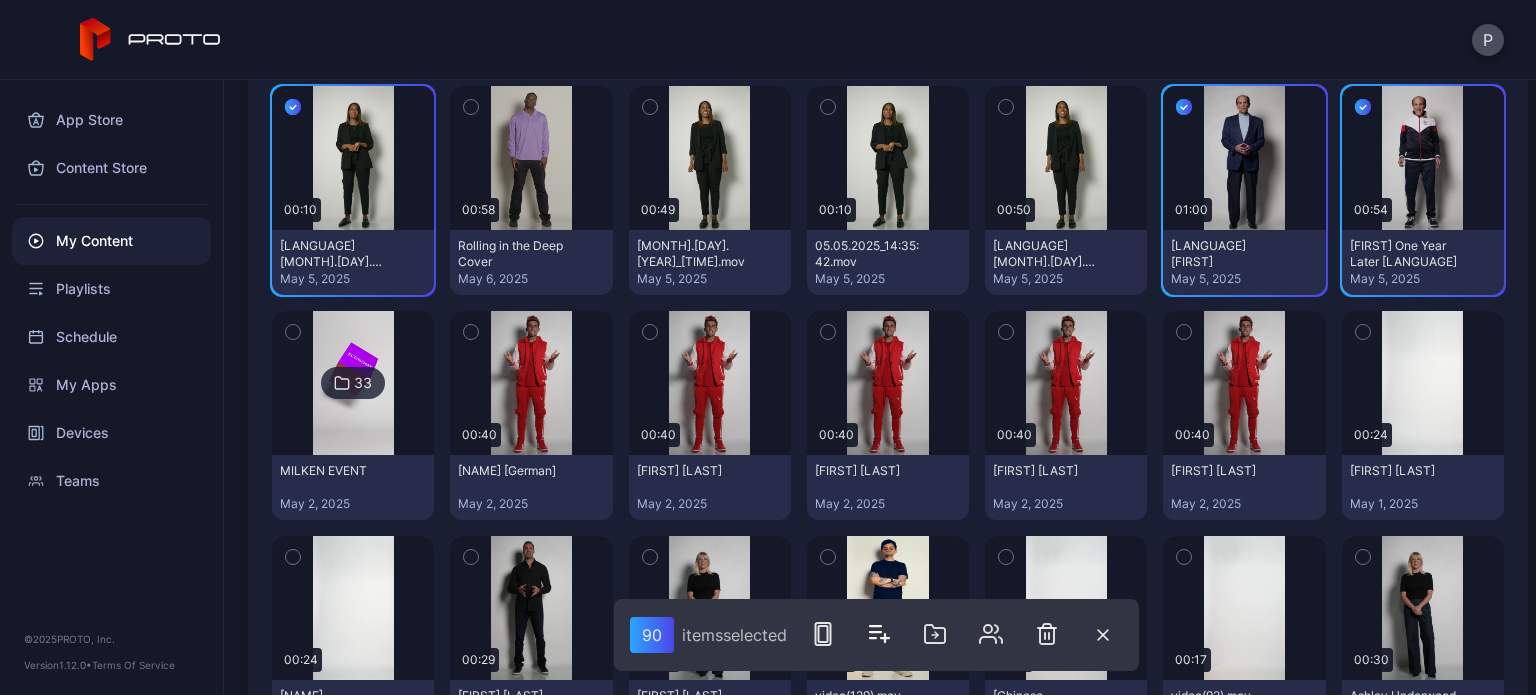 click 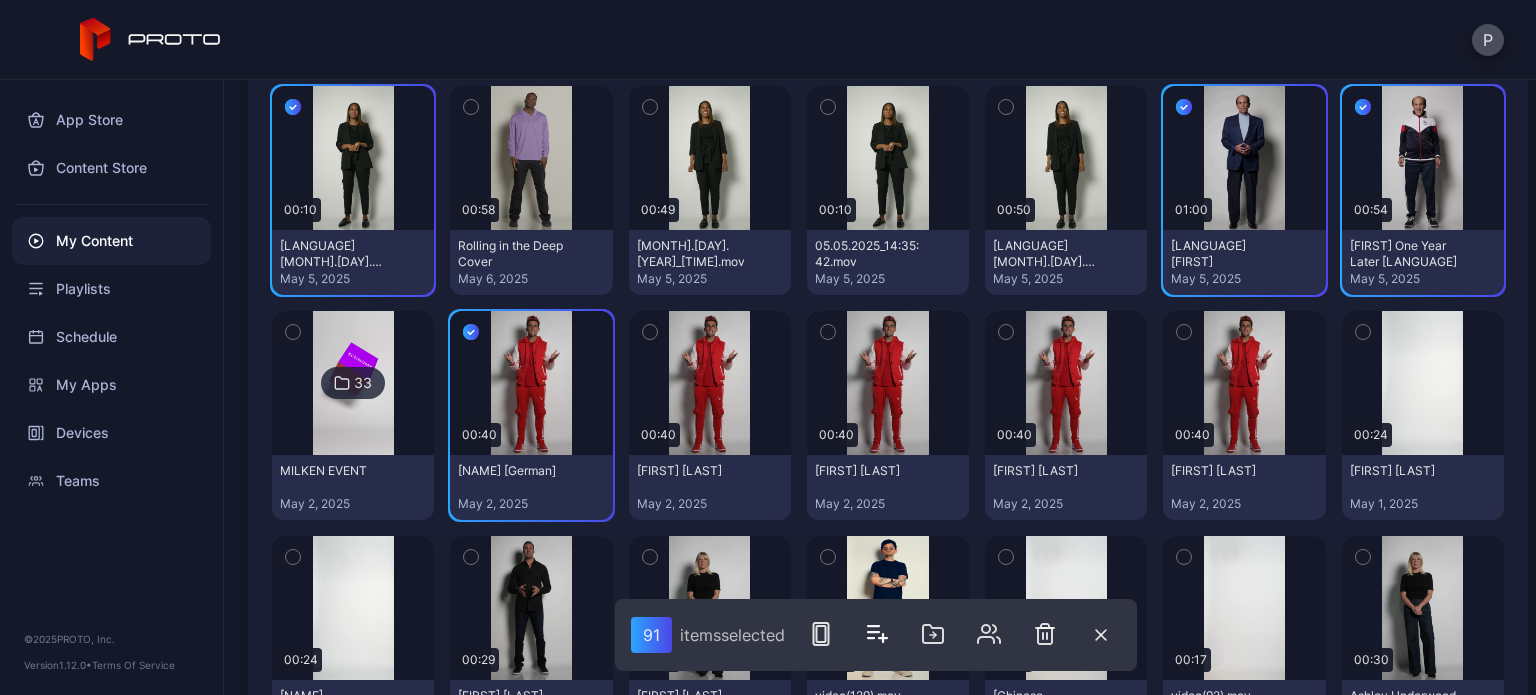 click 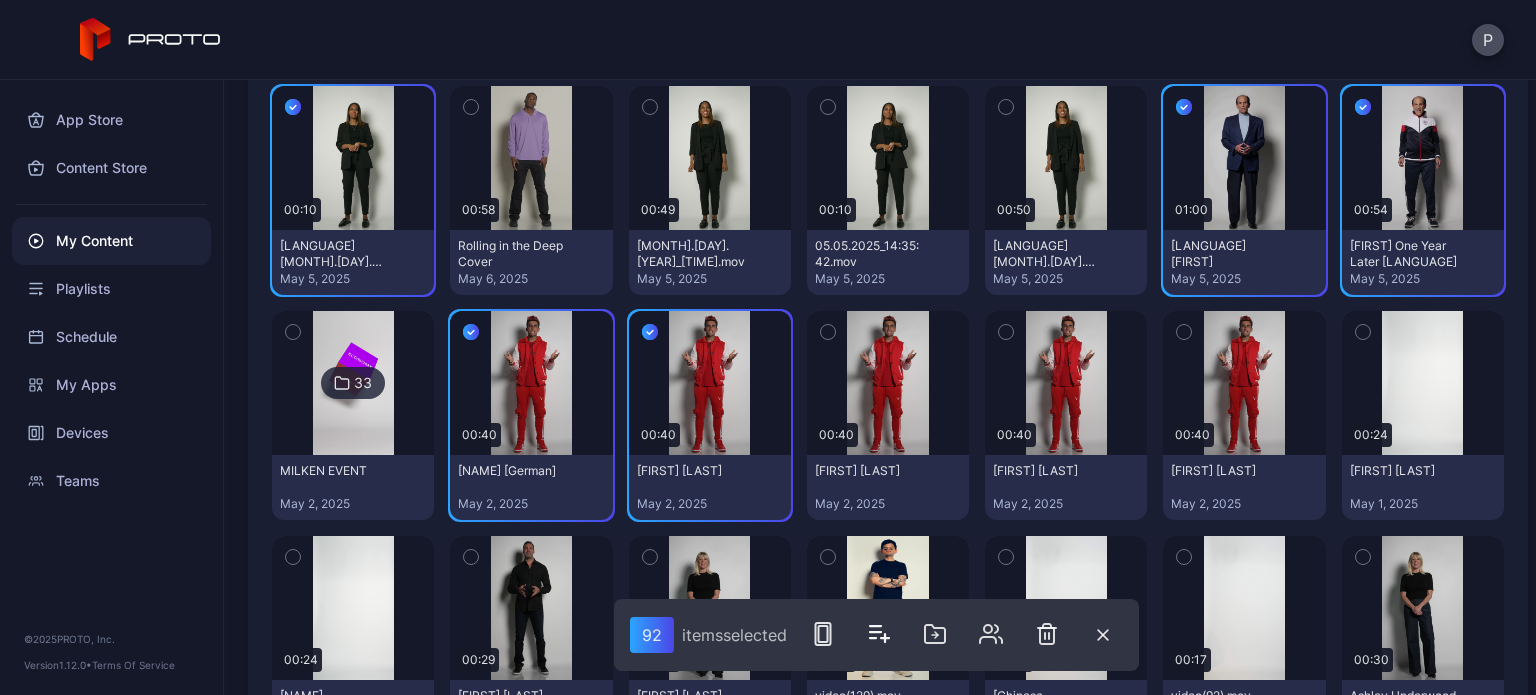 click 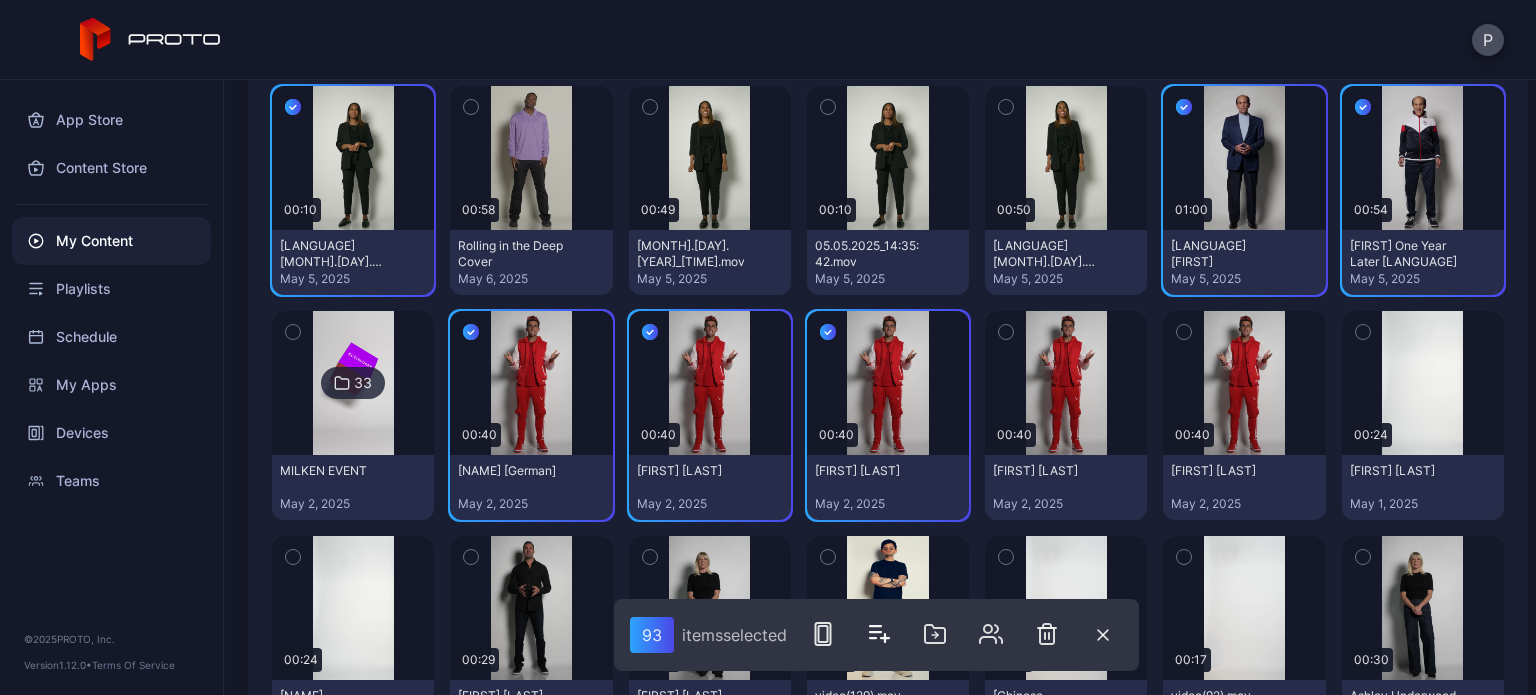 click 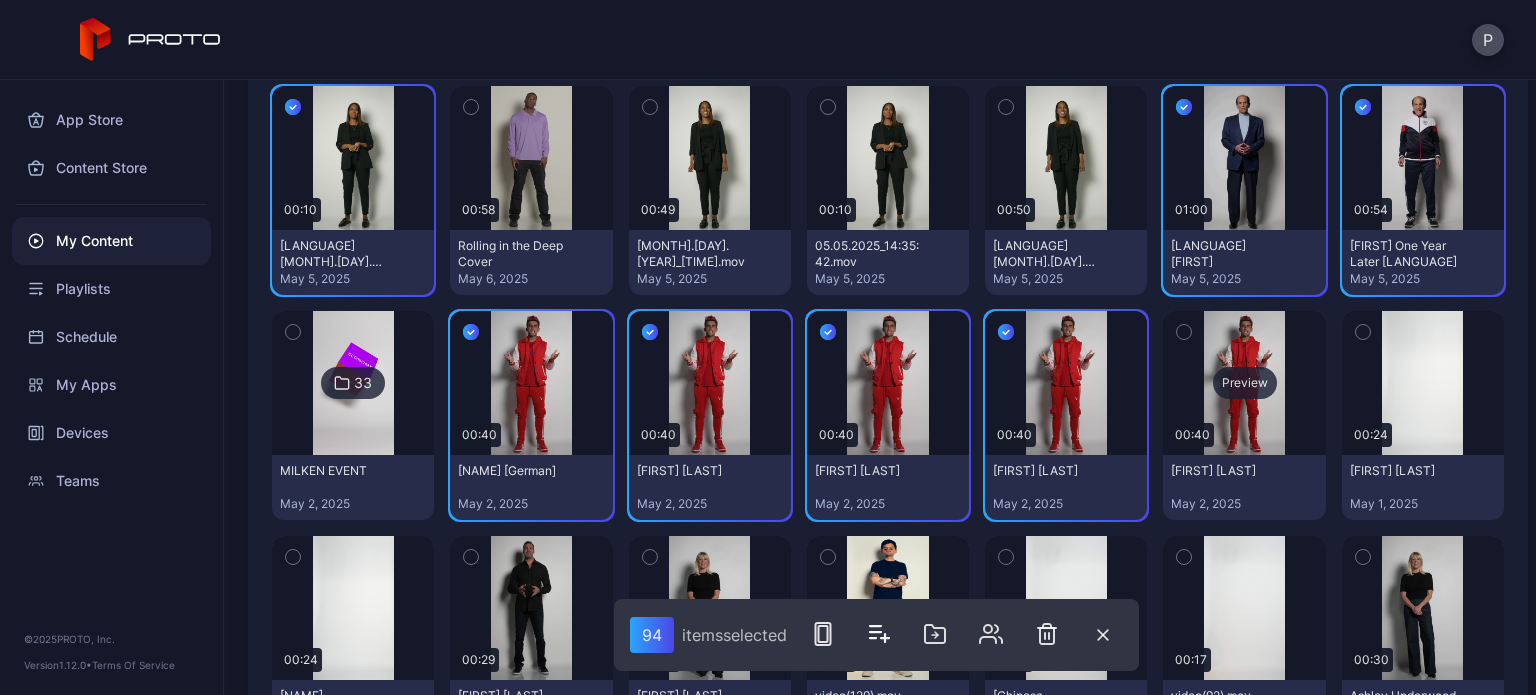 drag, startPoint x: 1162, startPoint y: 333, endPoint x: 1234, endPoint y: 332, distance: 72.00694 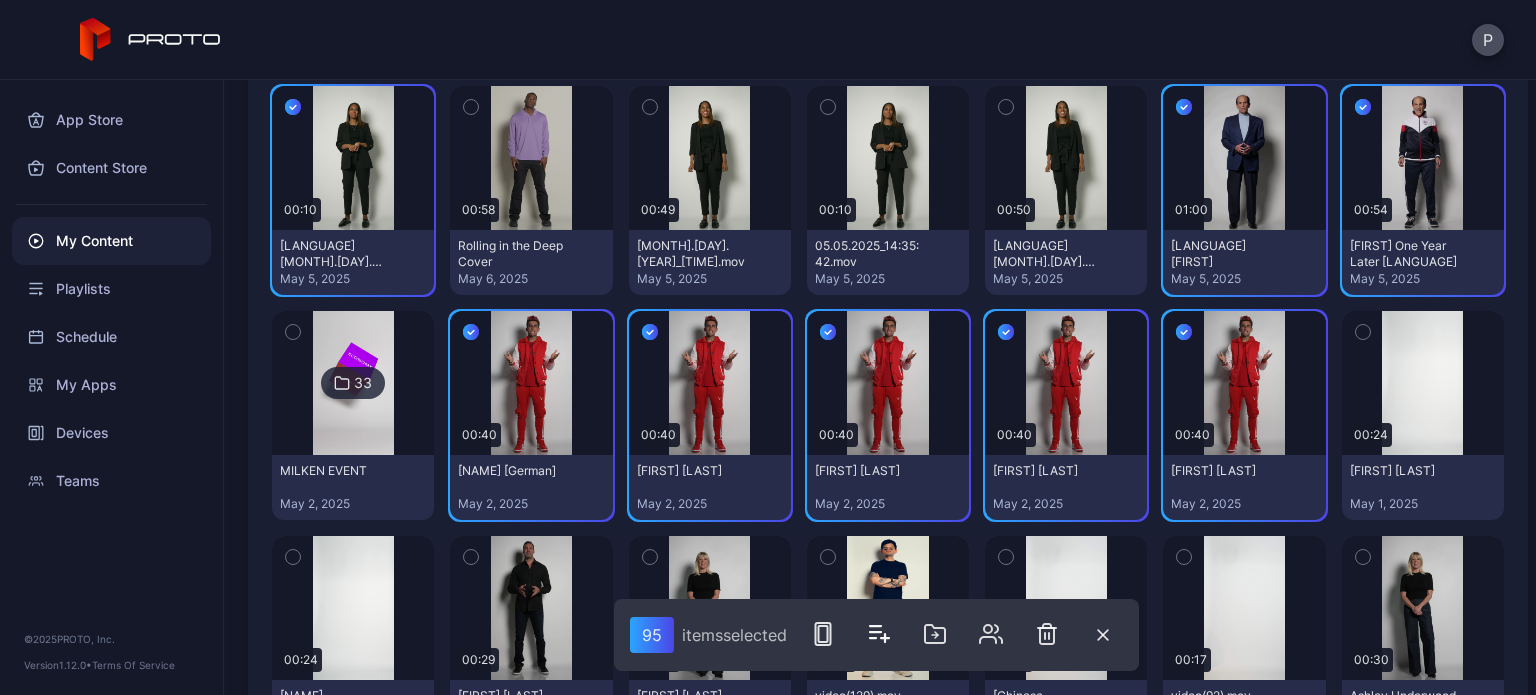 click 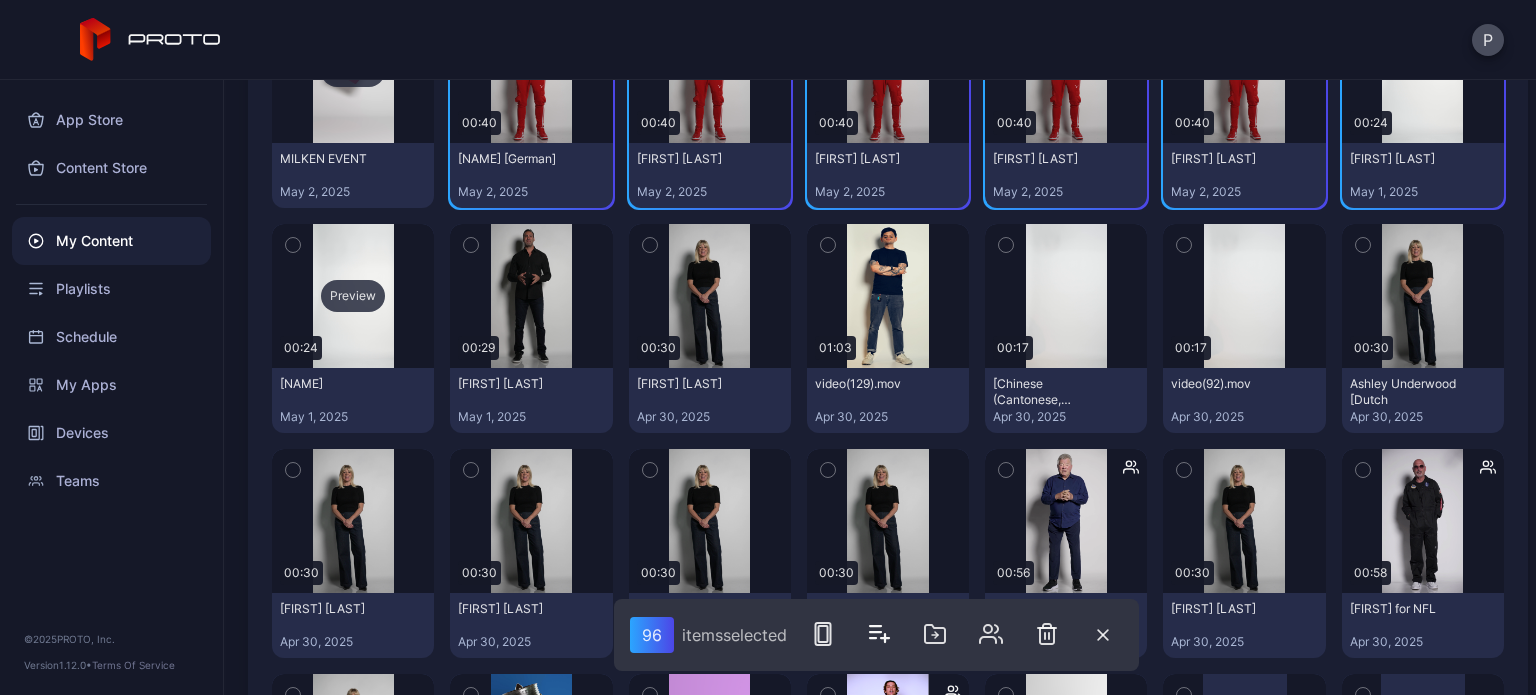 scroll, scrollTop: 5300, scrollLeft: 0, axis: vertical 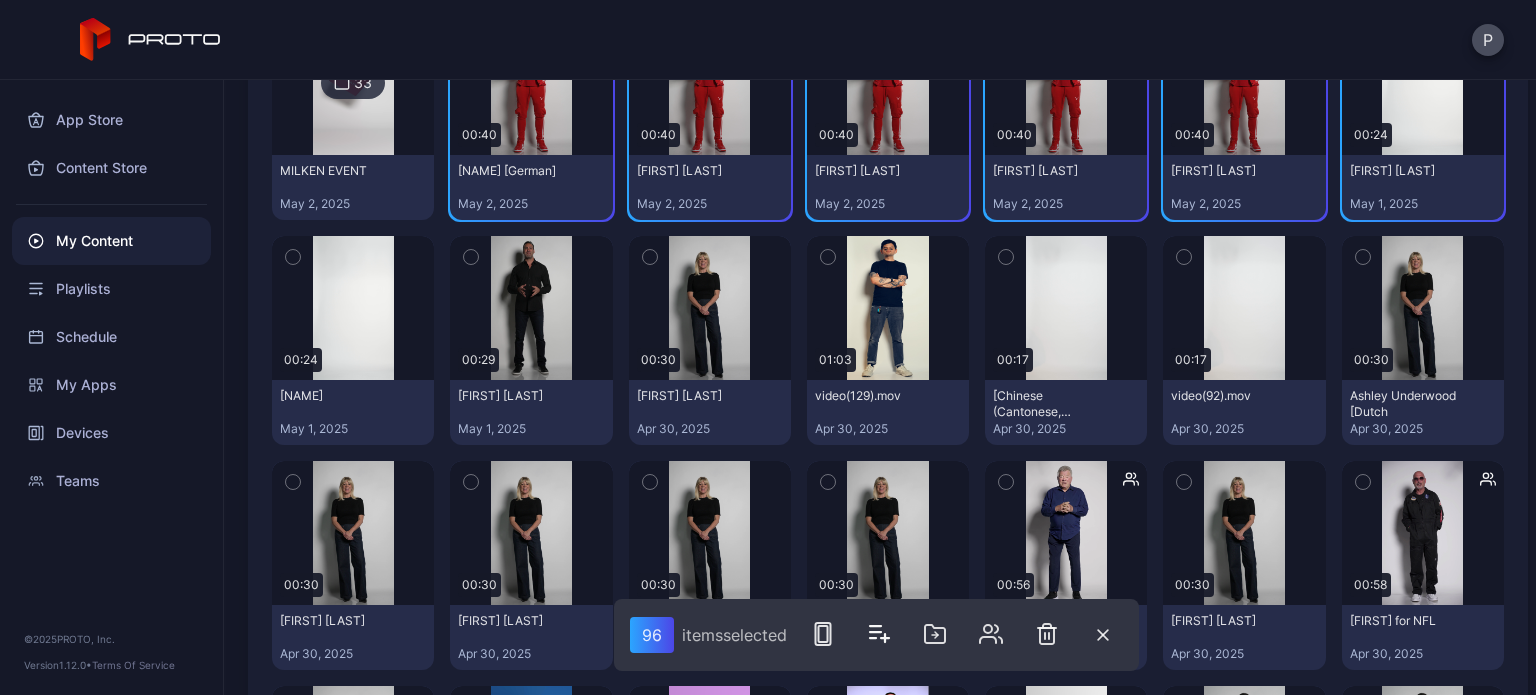 click 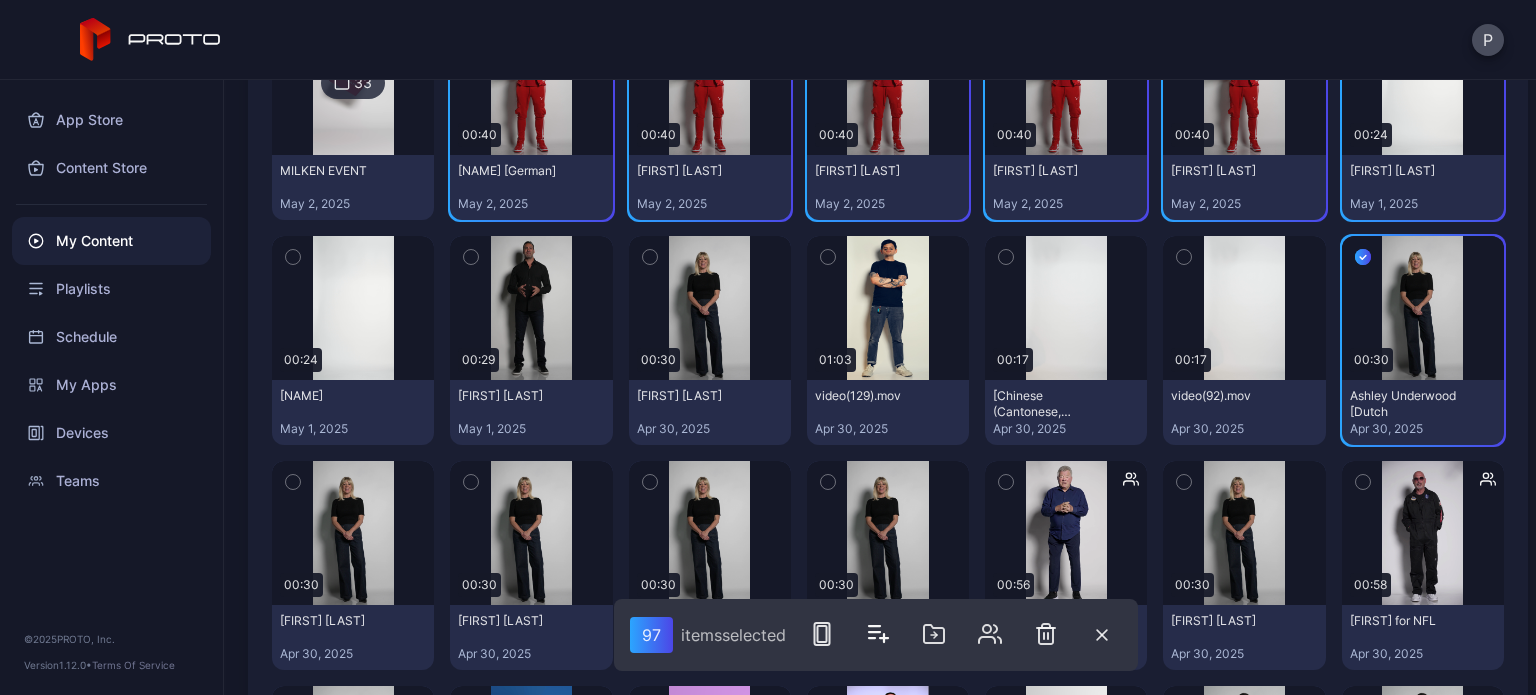 click 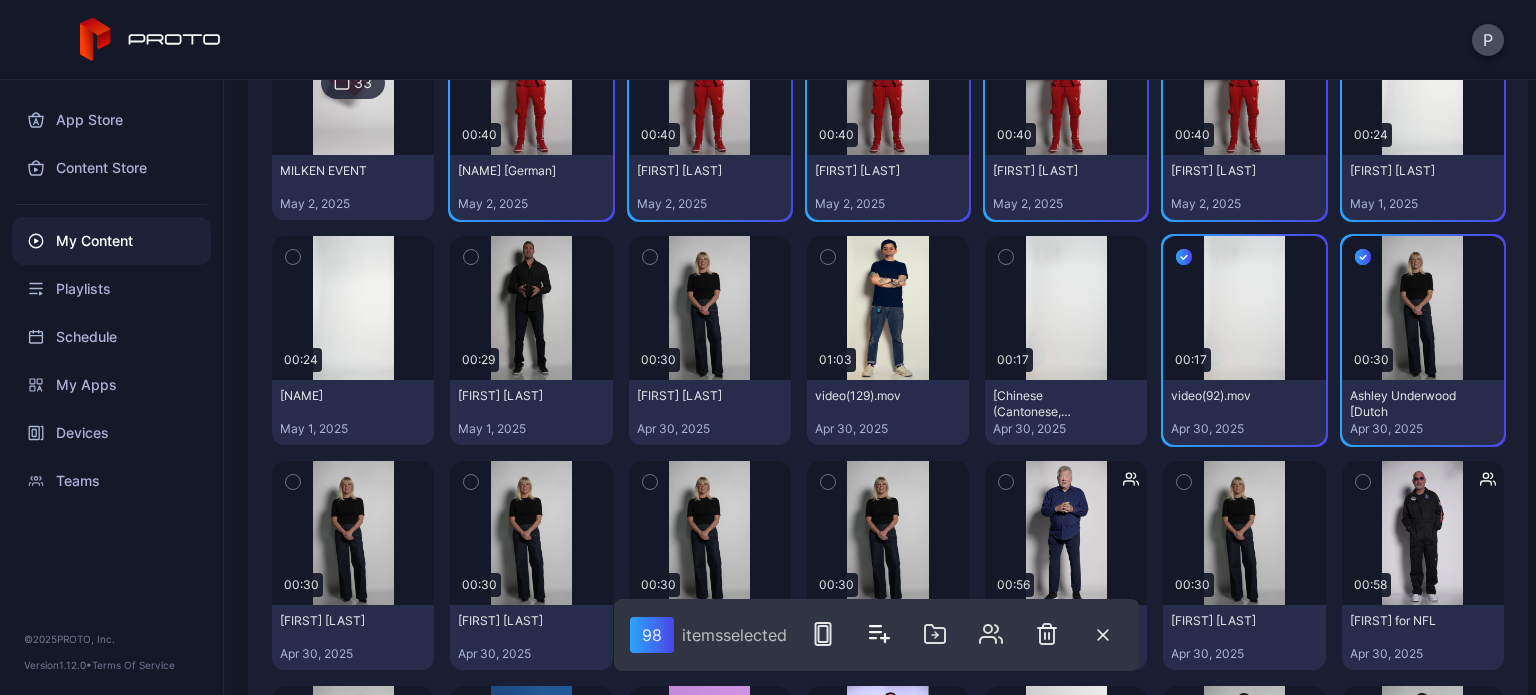 click at bounding box center [1006, 257] 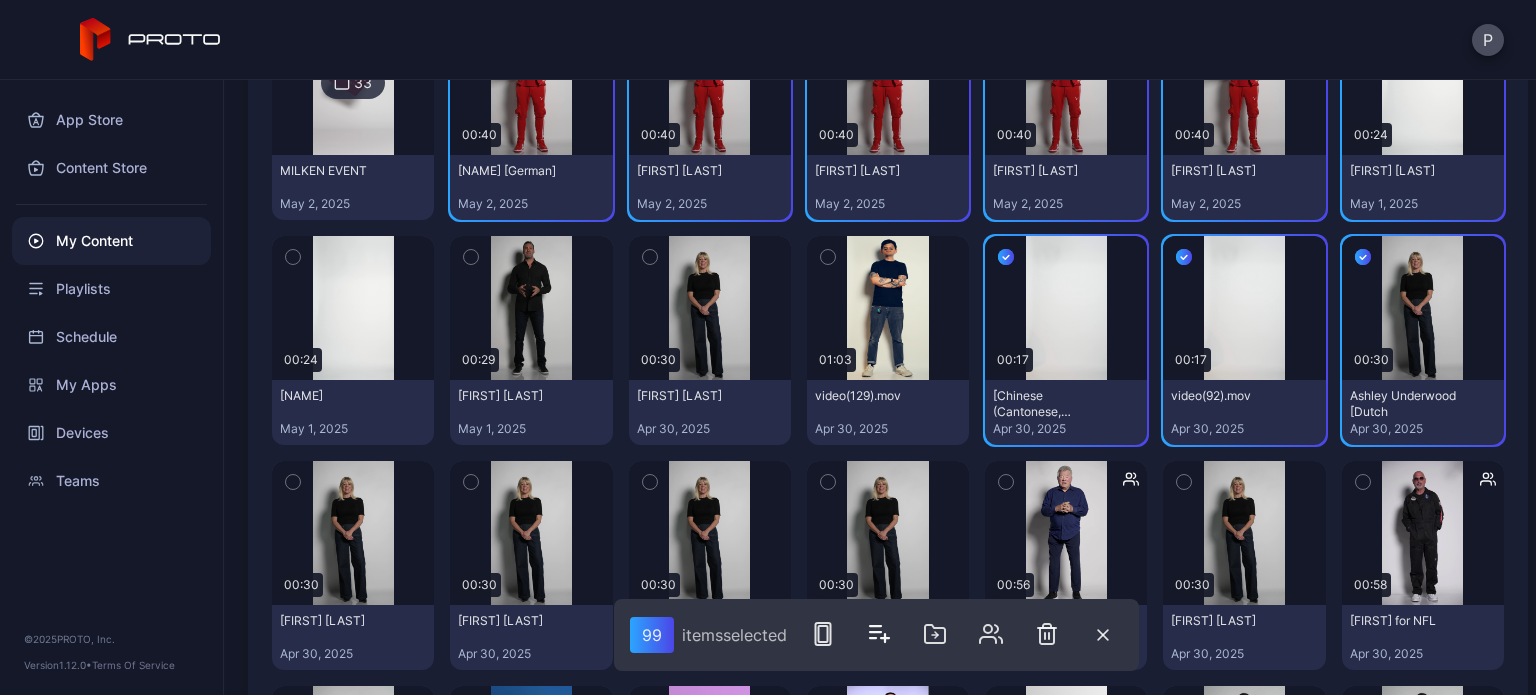 click 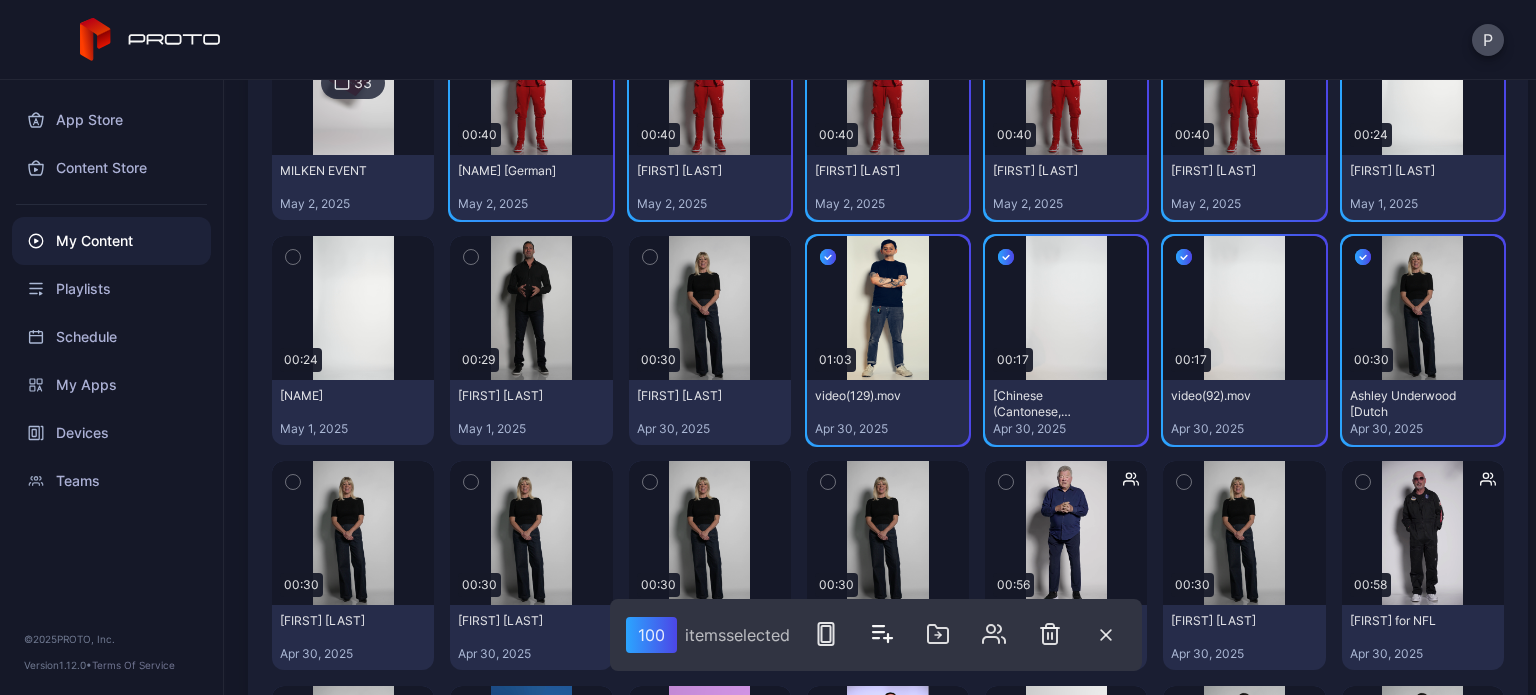 click at bounding box center (650, 257) 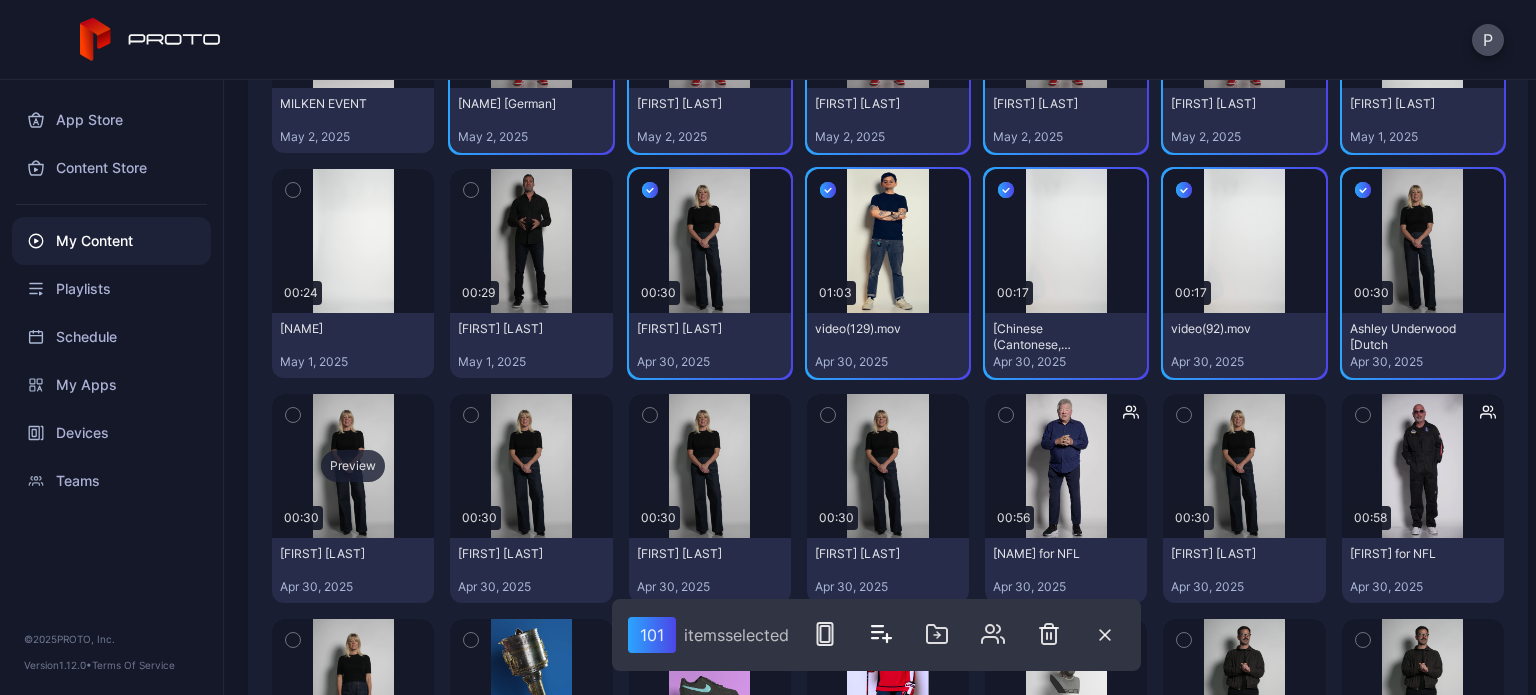 scroll, scrollTop: 5400, scrollLeft: 0, axis: vertical 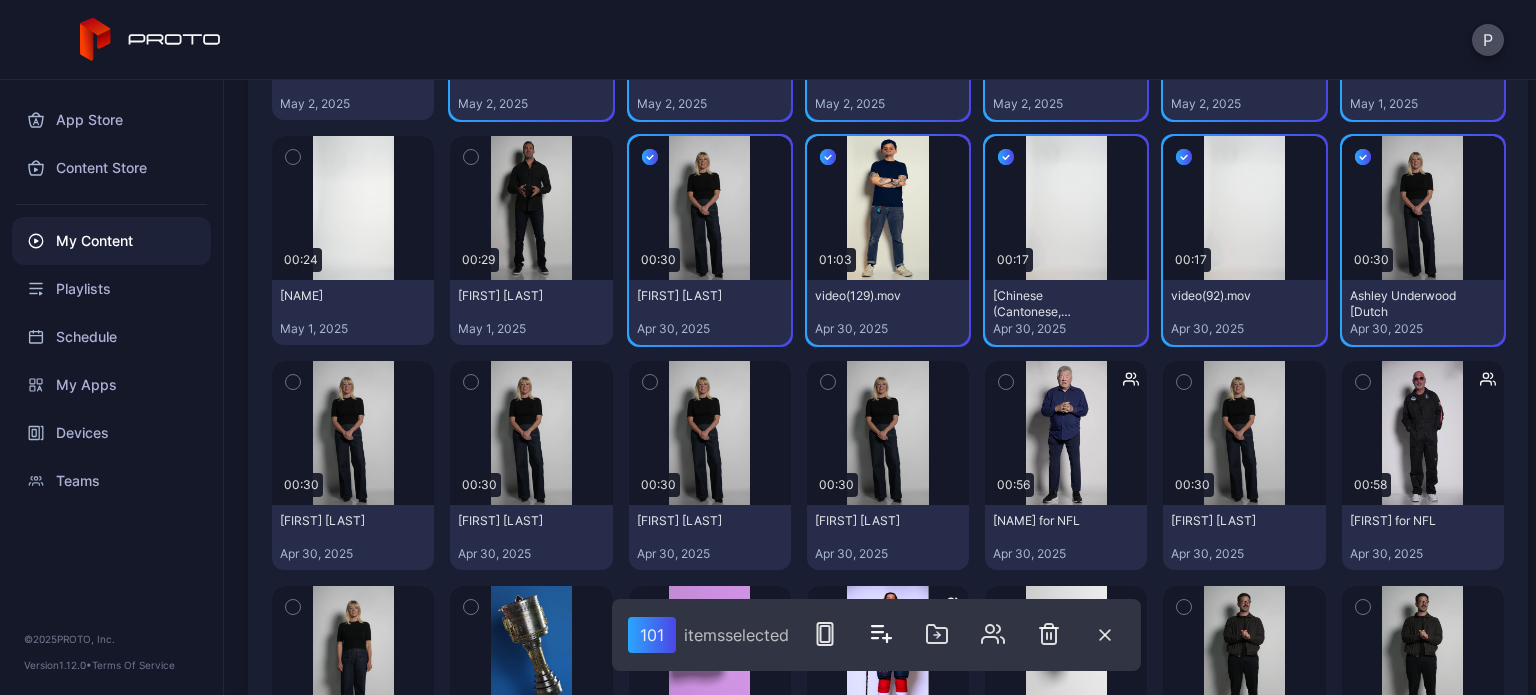 click 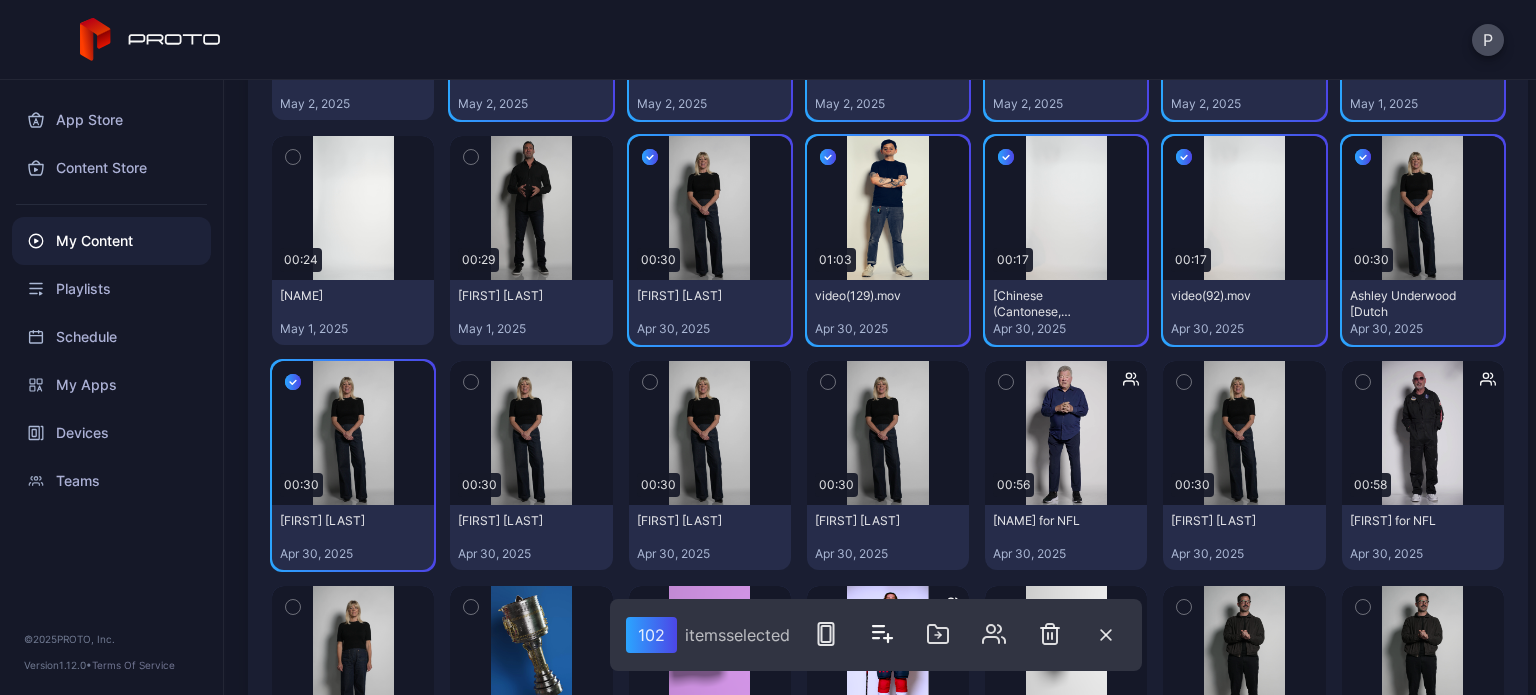 click 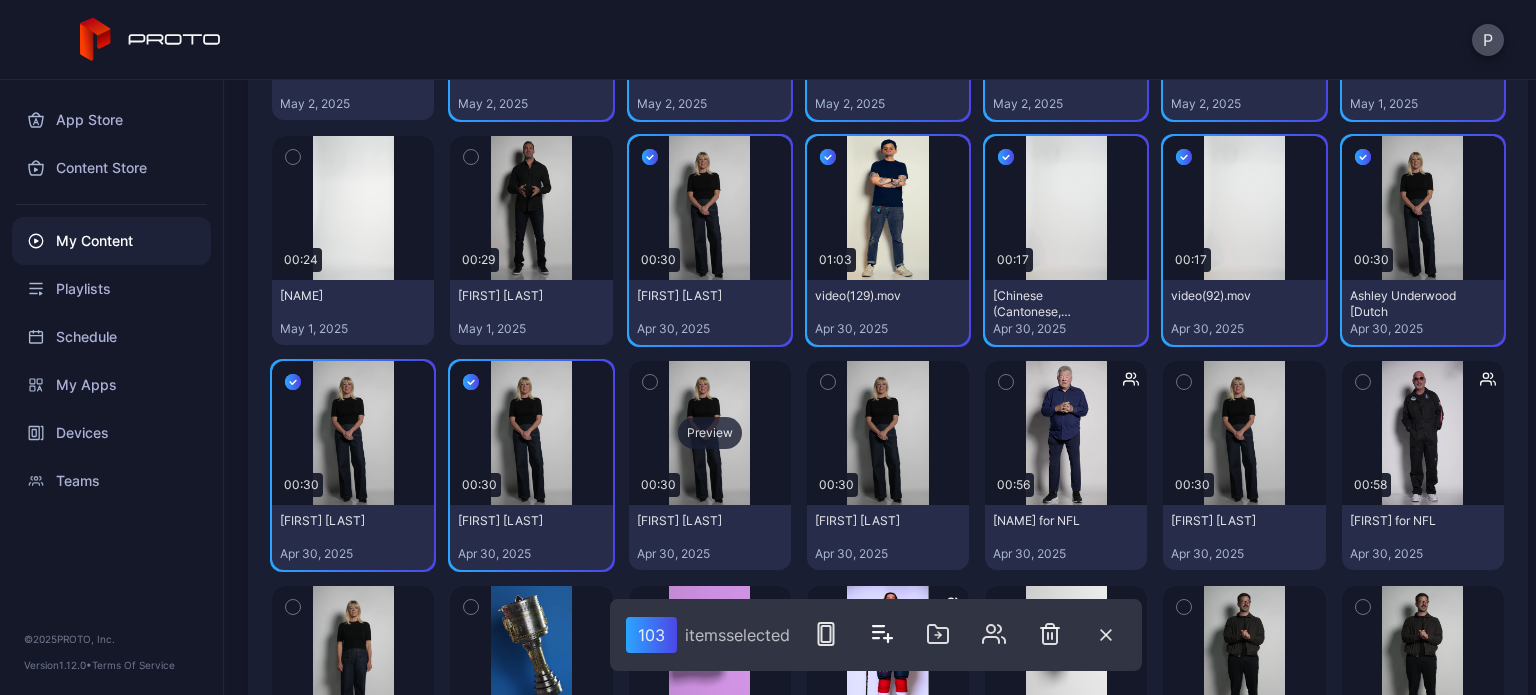 click 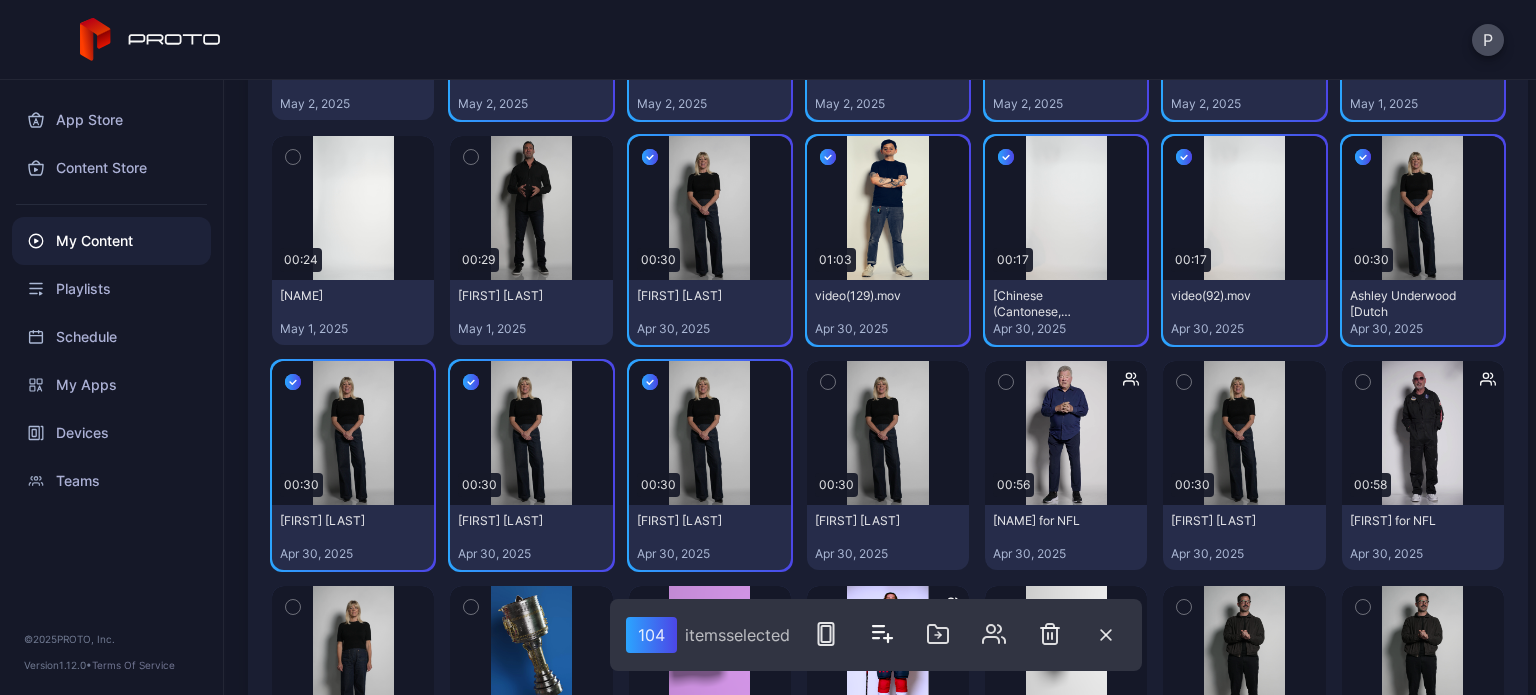 click 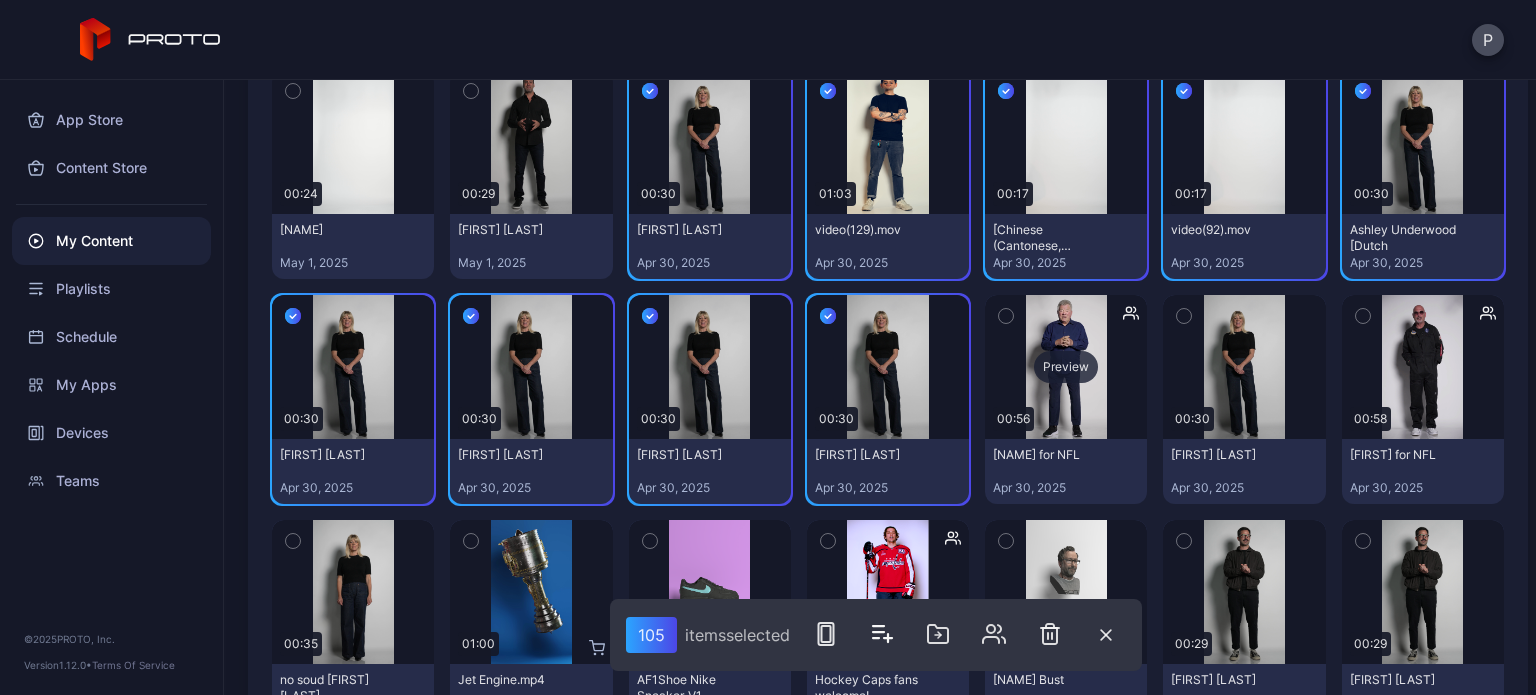 scroll, scrollTop: 5500, scrollLeft: 0, axis: vertical 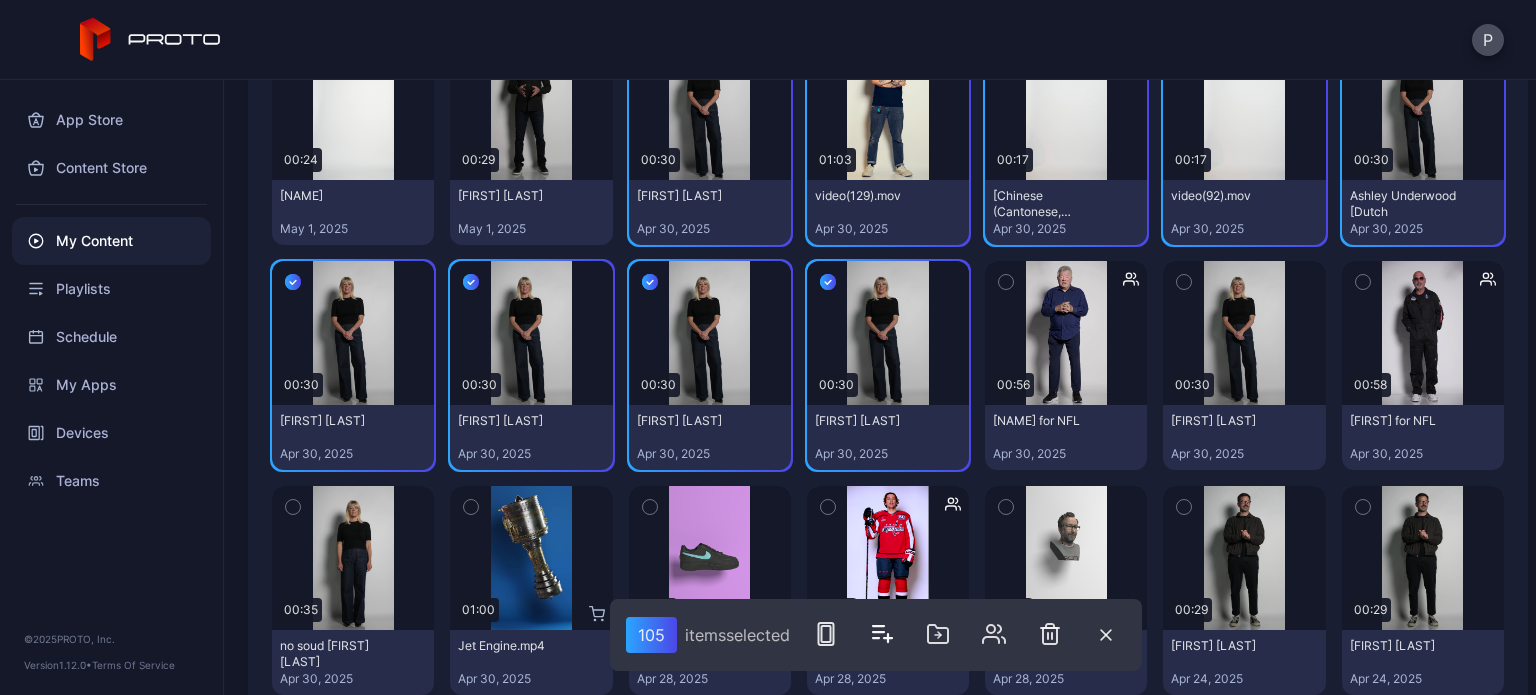 click 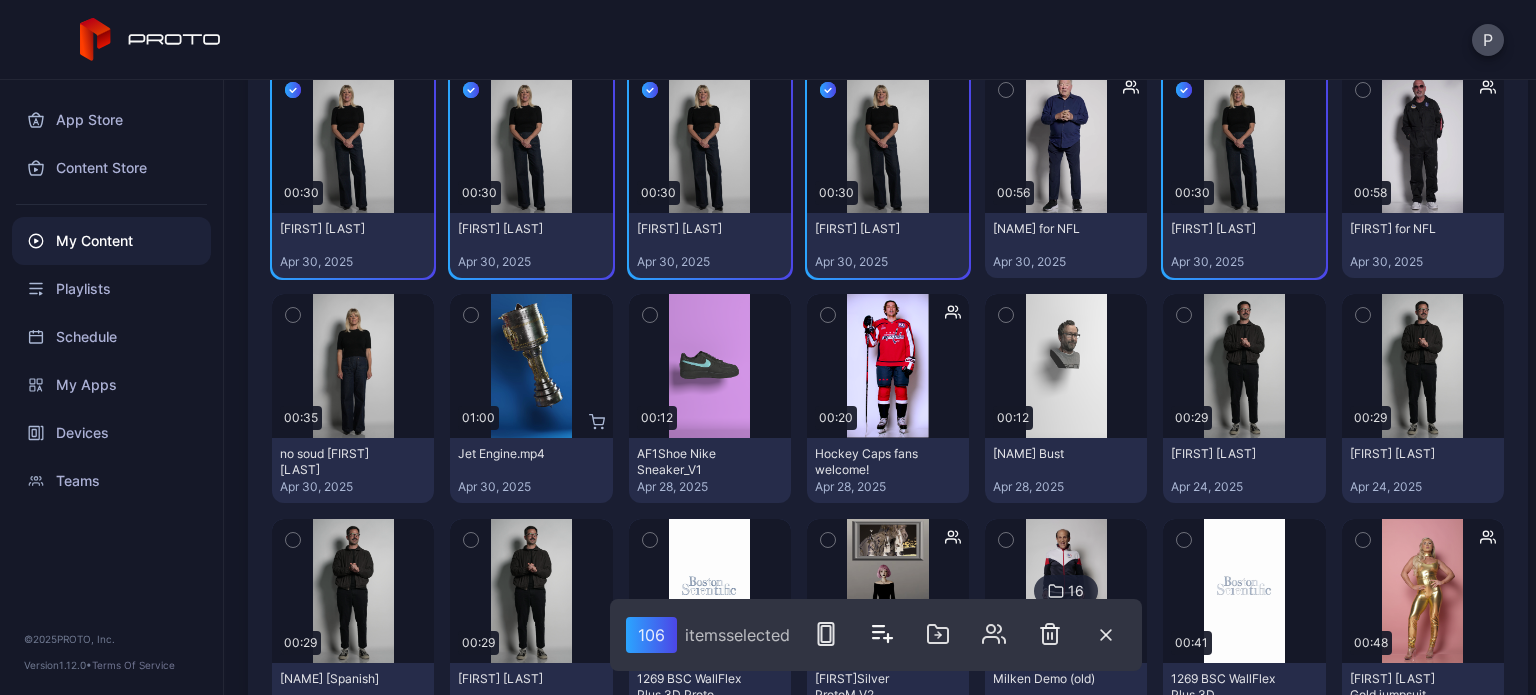 scroll, scrollTop: 5800, scrollLeft: 0, axis: vertical 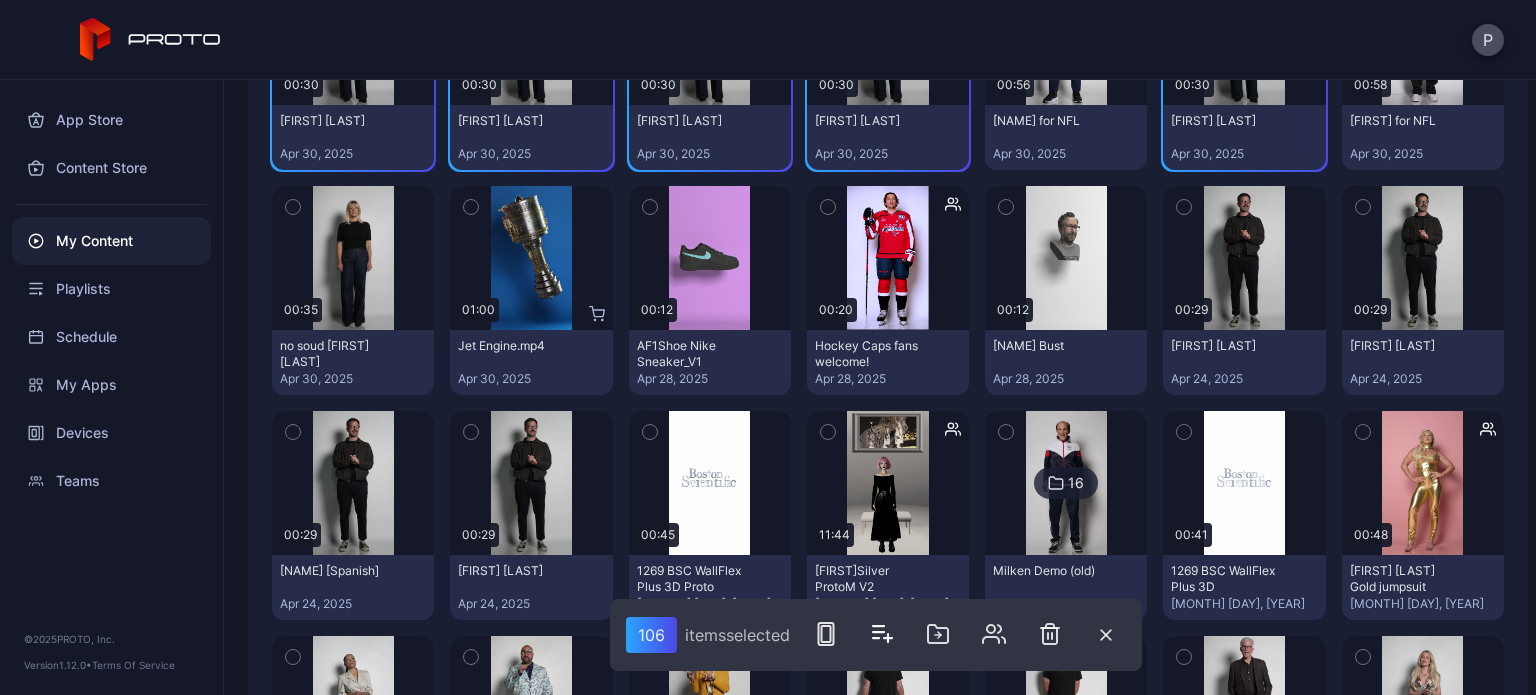 click 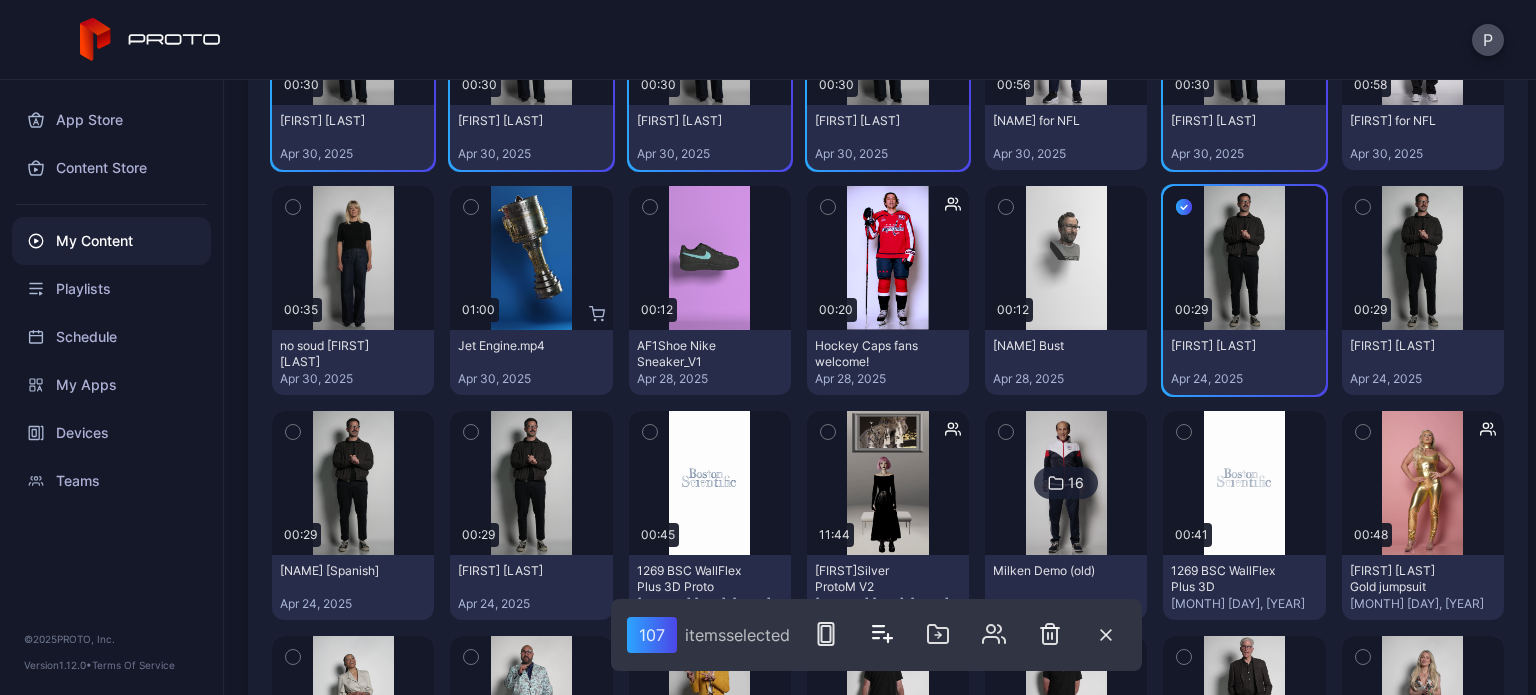 click 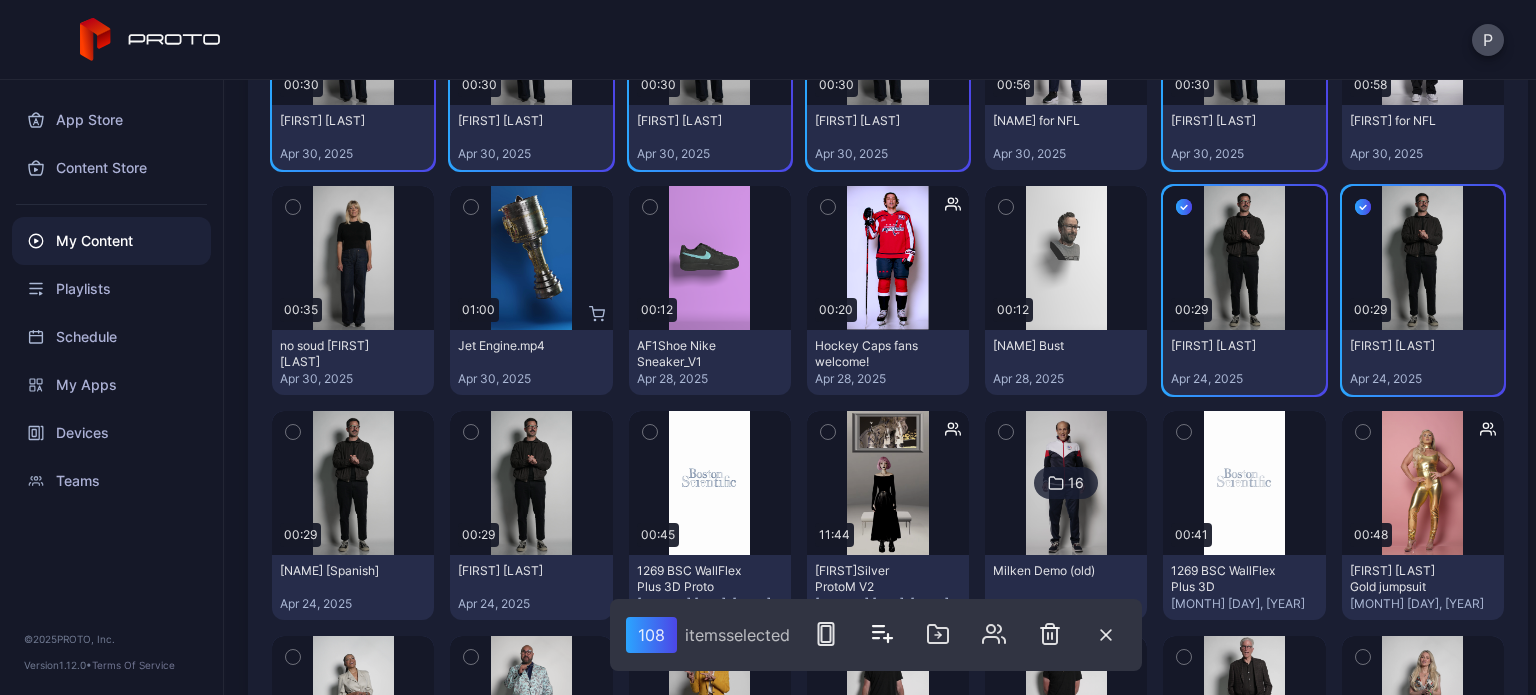 click at bounding box center [471, 432] 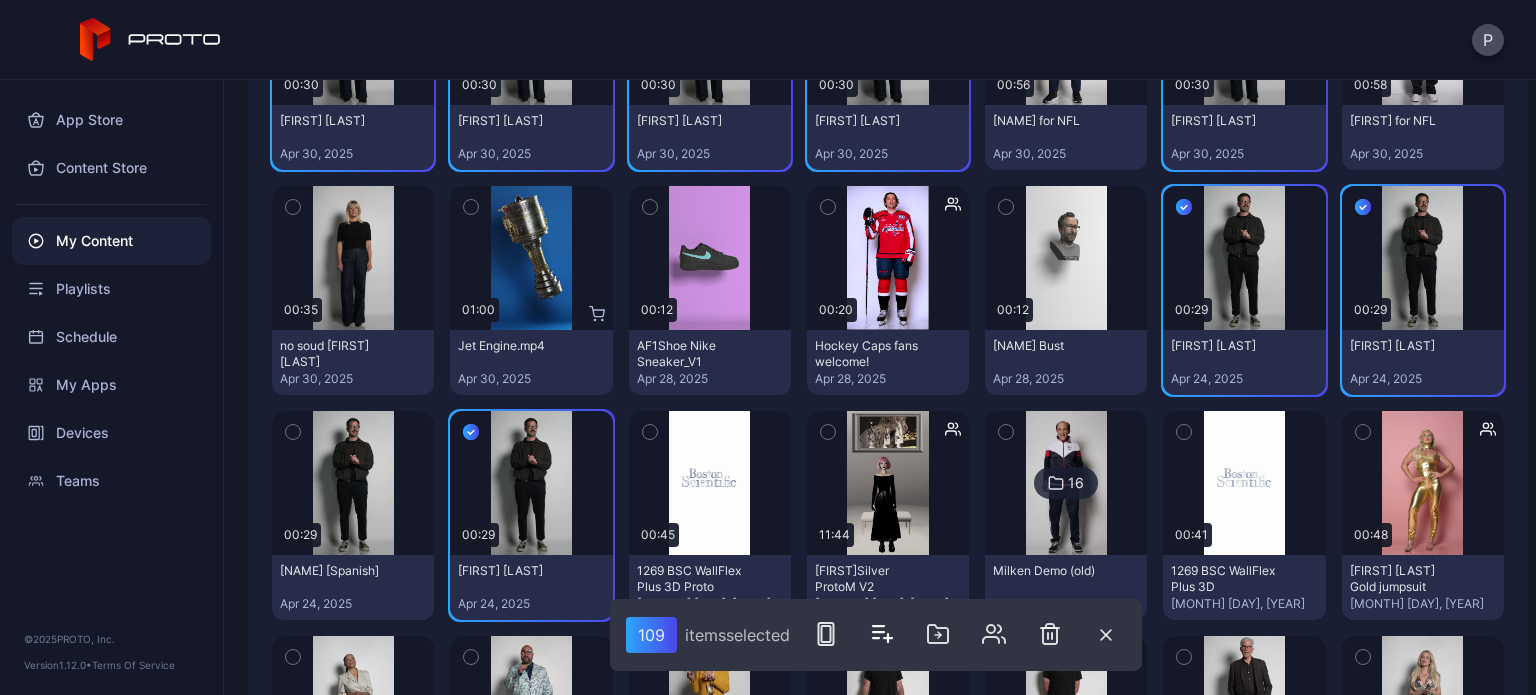 click at bounding box center [293, 432] 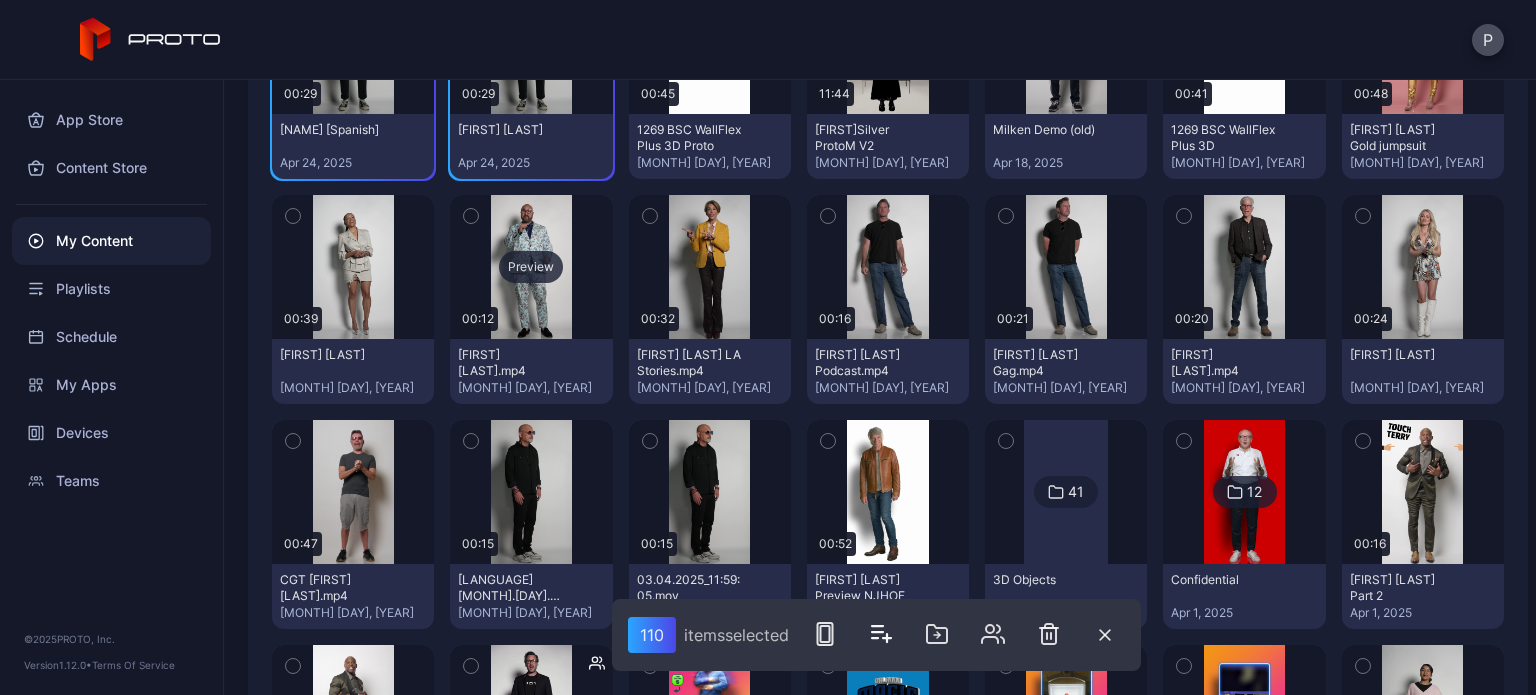 scroll, scrollTop: 6300, scrollLeft: 0, axis: vertical 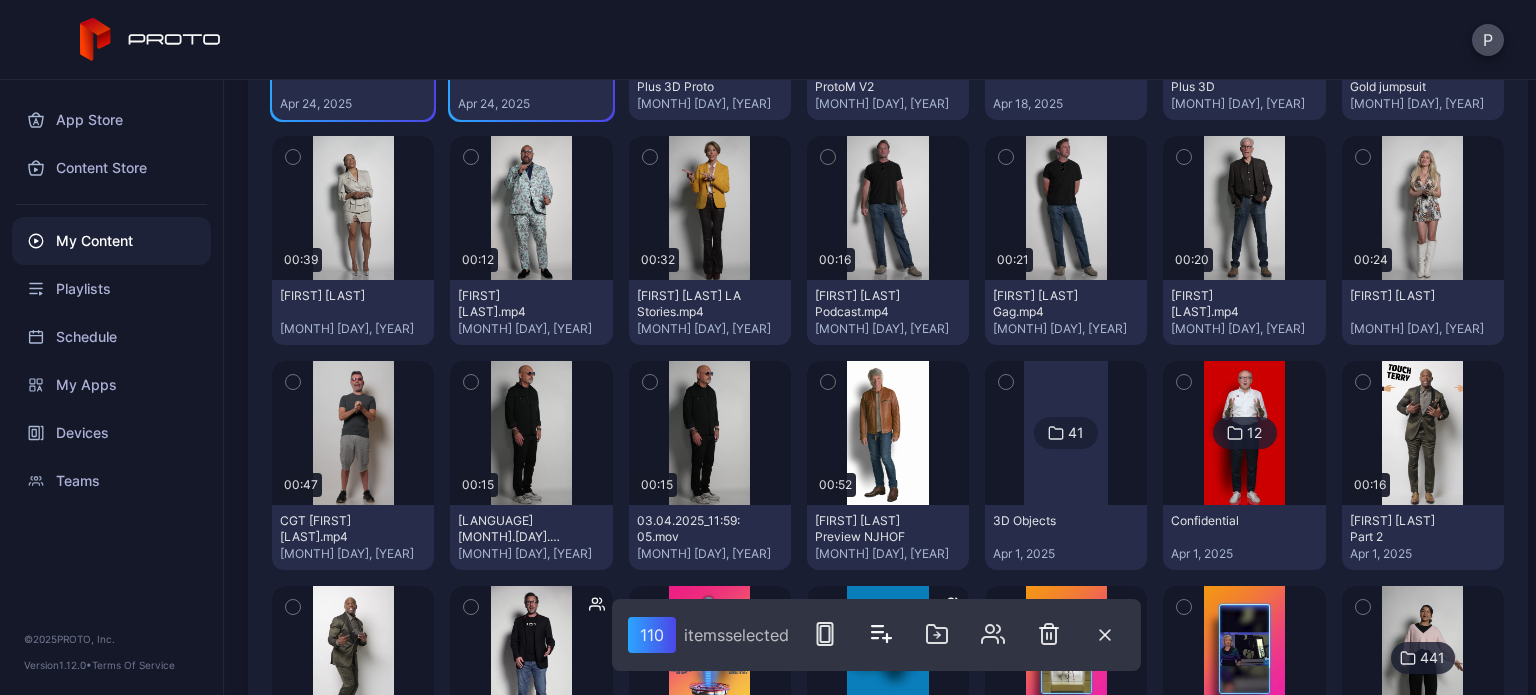 click 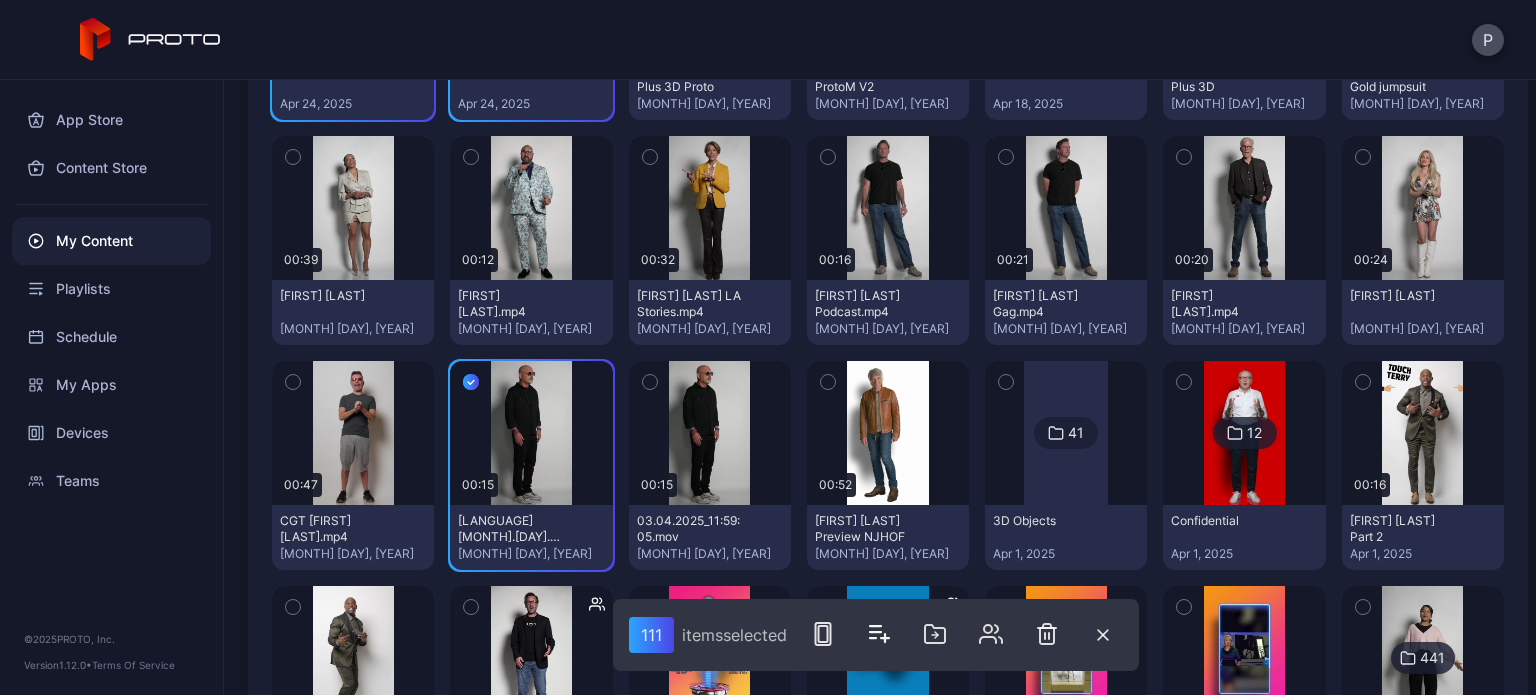 click 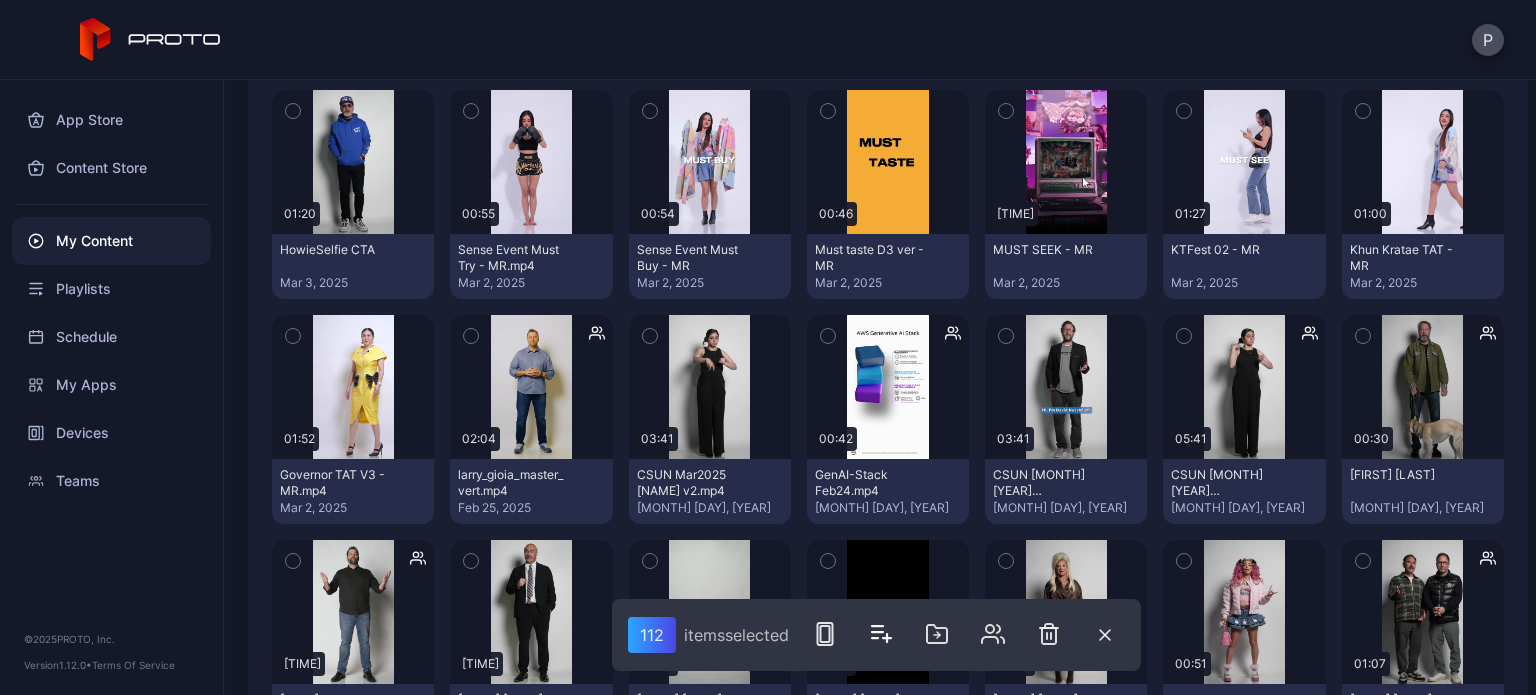scroll, scrollTop: 7700, scrollLeft: 0, axis: vertical 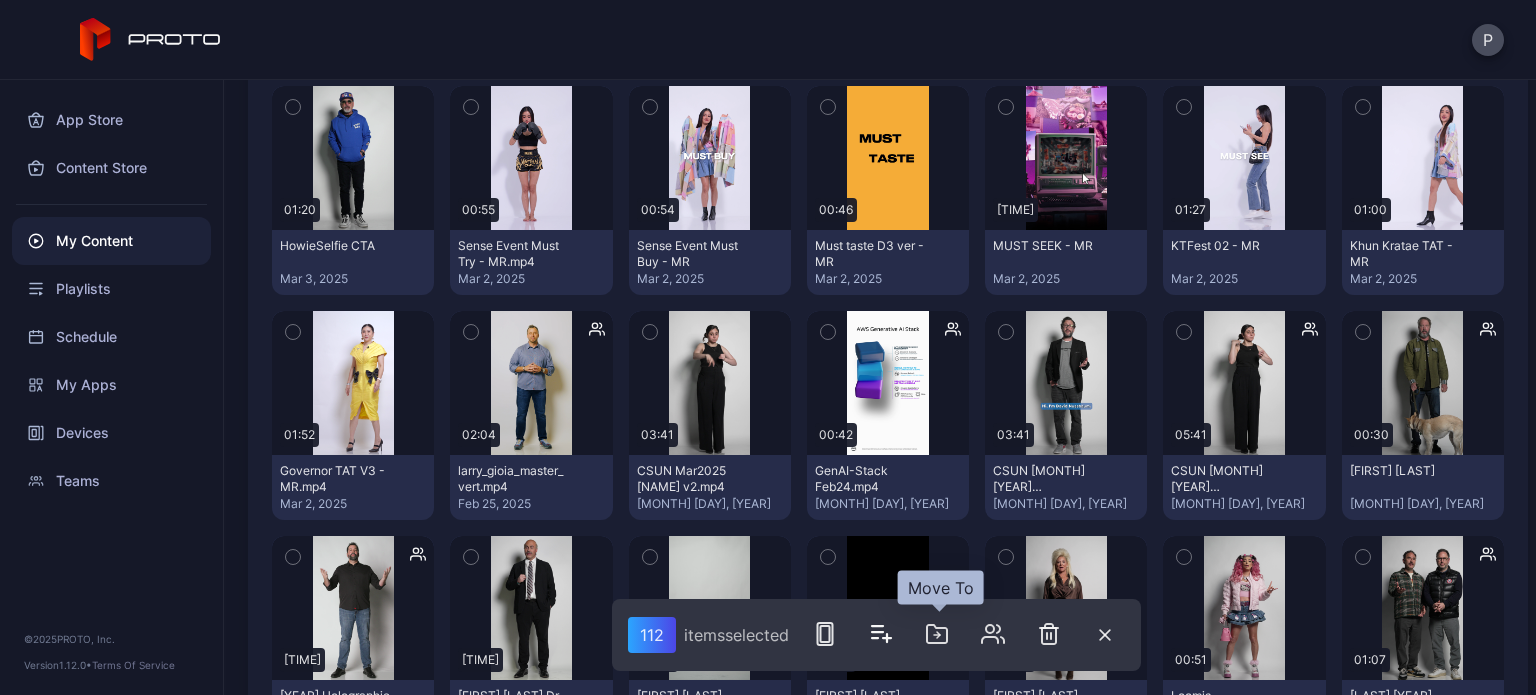 click 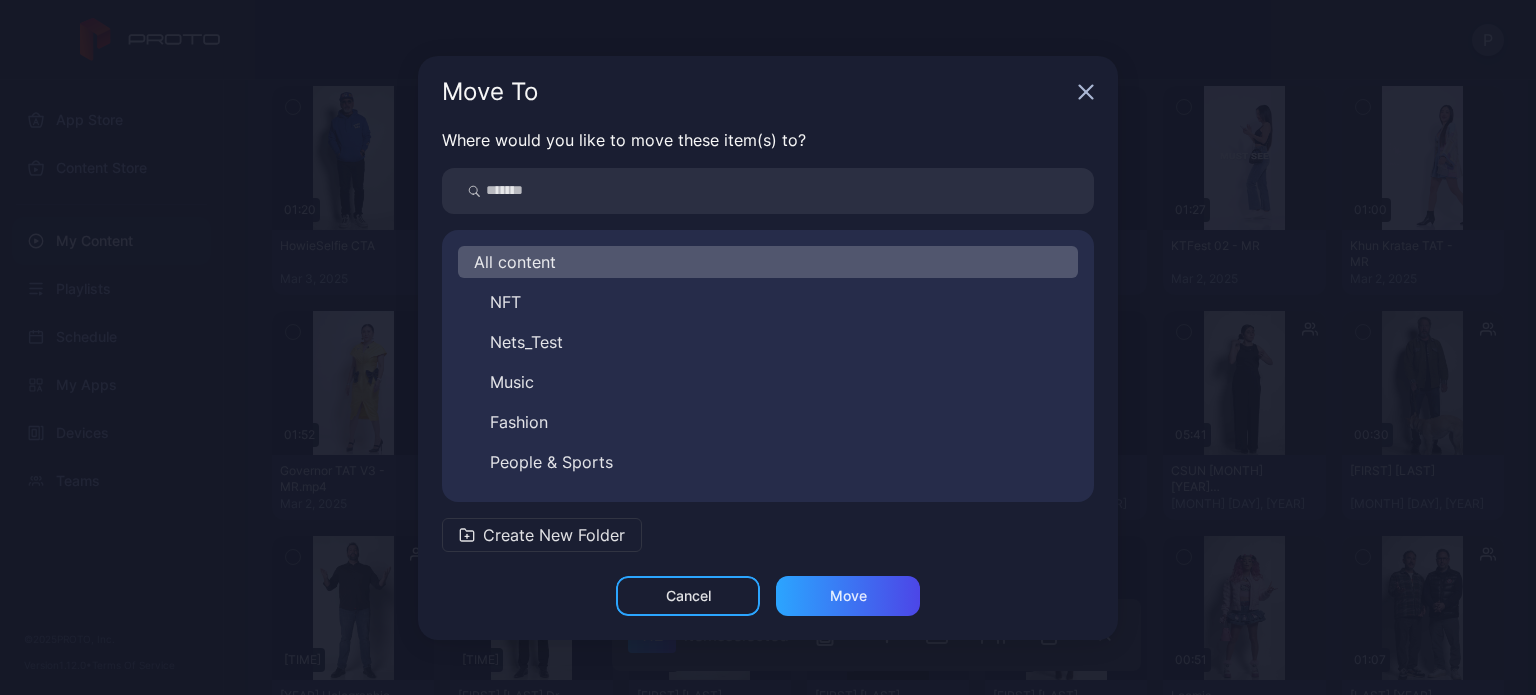 click on "All content" at bounding box center (768, 262) 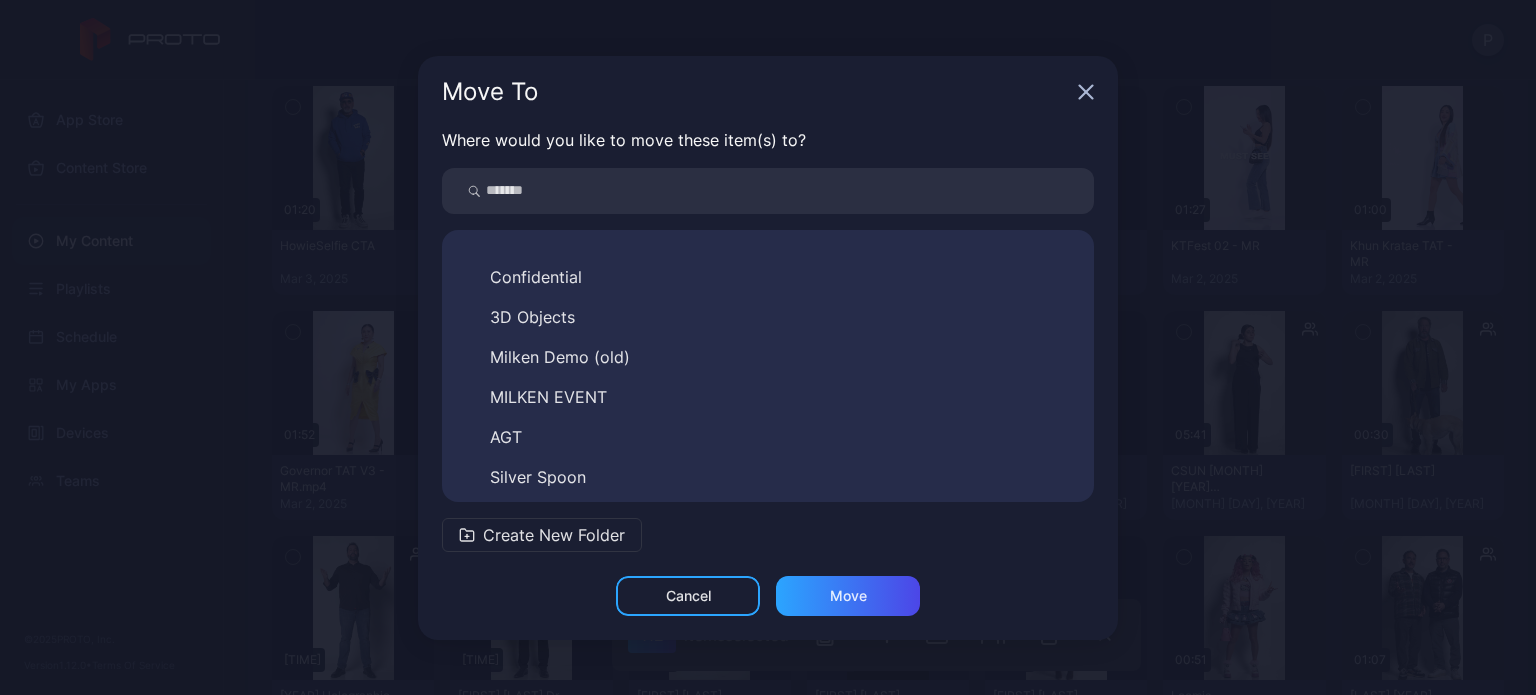 scroll, scrollTop: 4992, scrollLeft: 0, axis: vertical 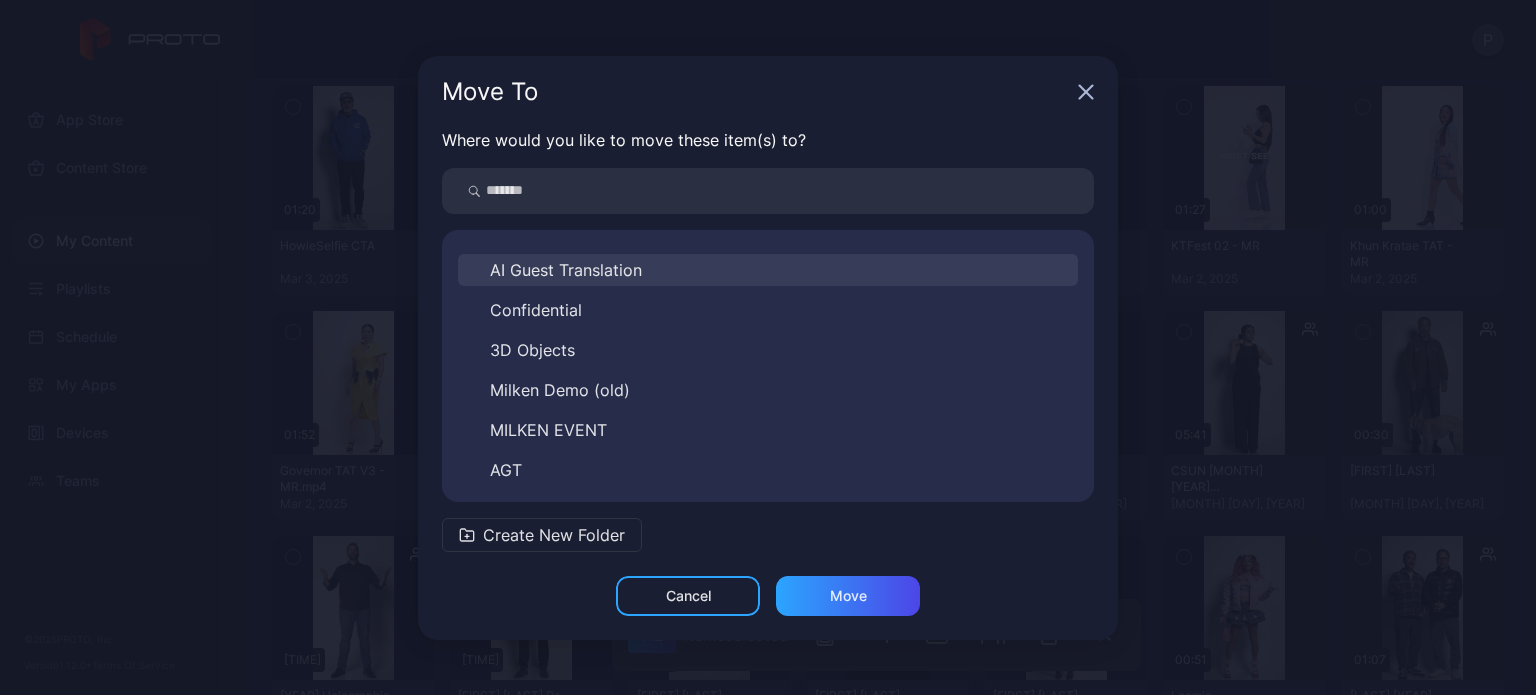 click on "AI  Guest Translation" at bounding box center (566, 270) 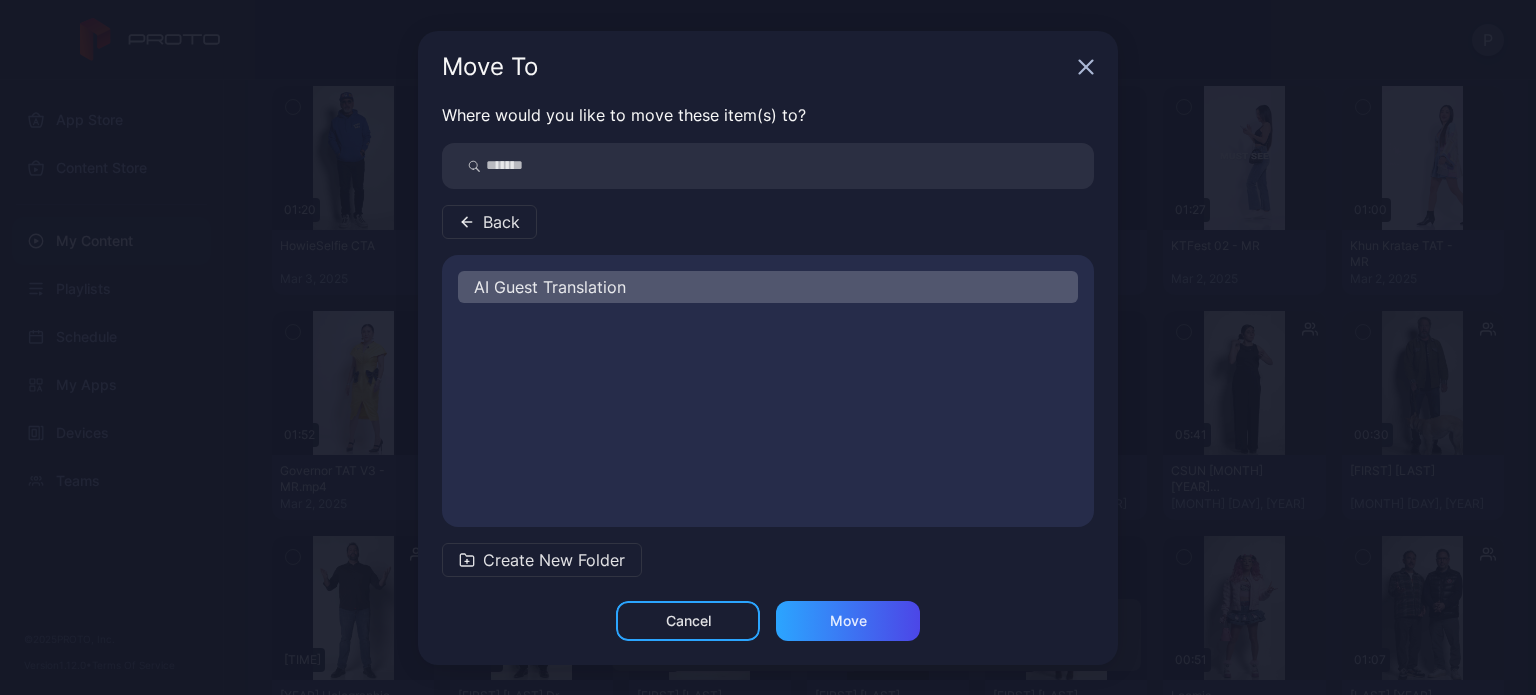 scroll, scrollTop: 0, scrollLeft: 0, axis: both 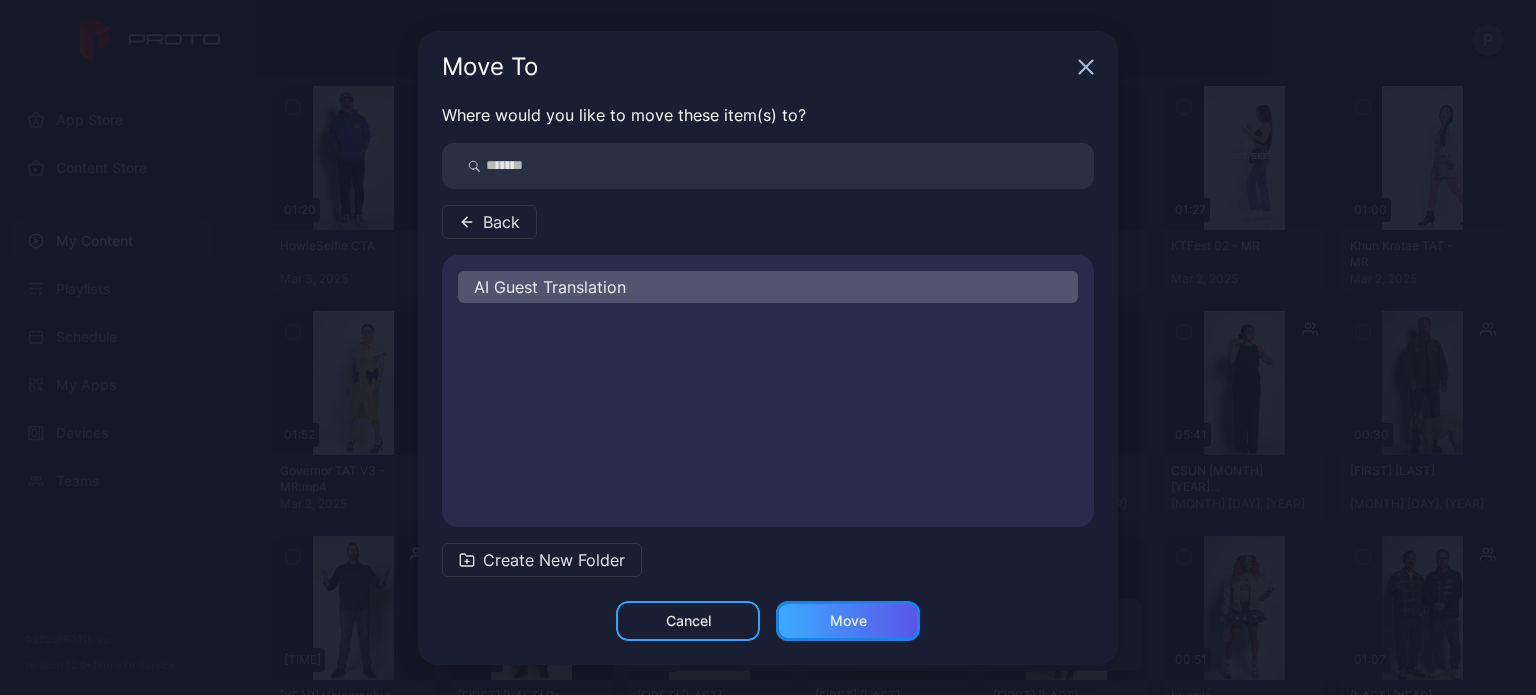click on "Move" at bounding box center [848, 621] 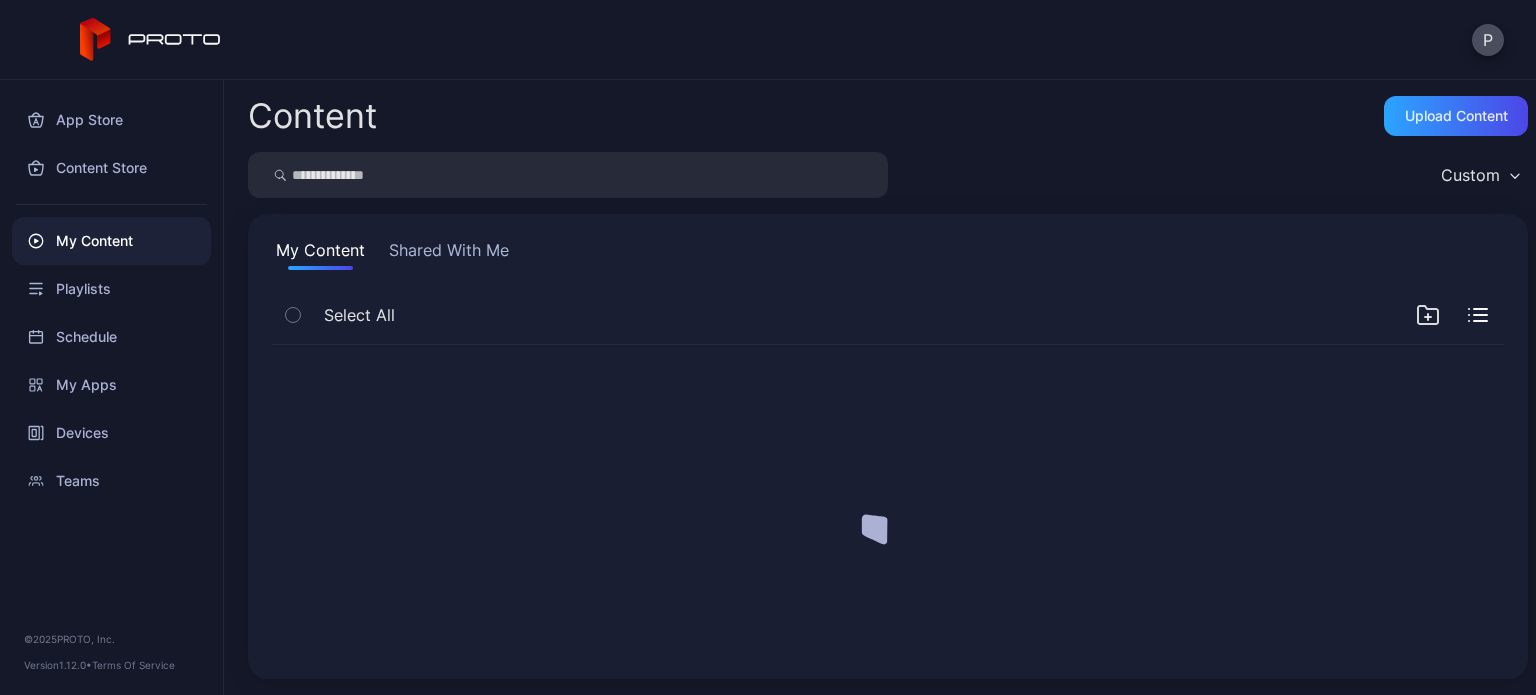 scroll, scrollTop: 0, scrollLeft: 0, axis: both 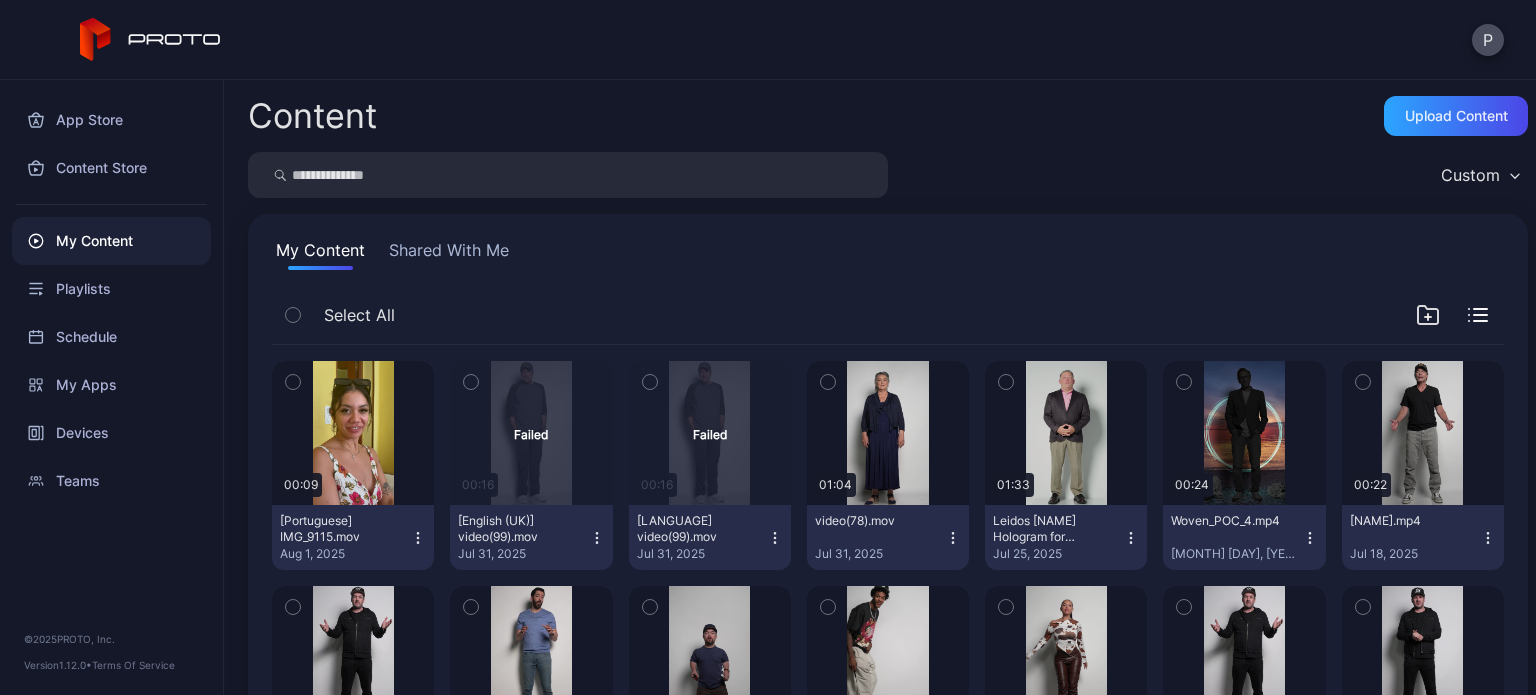 click 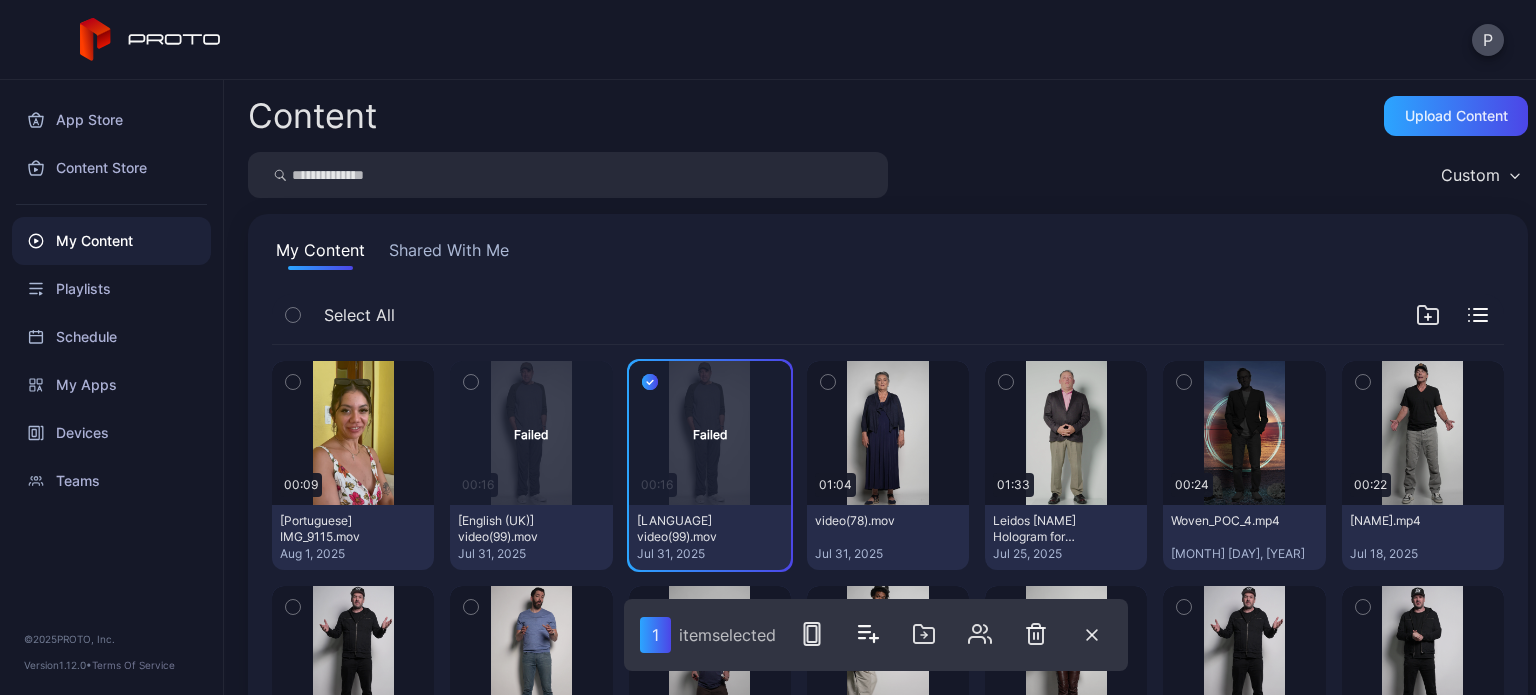 click 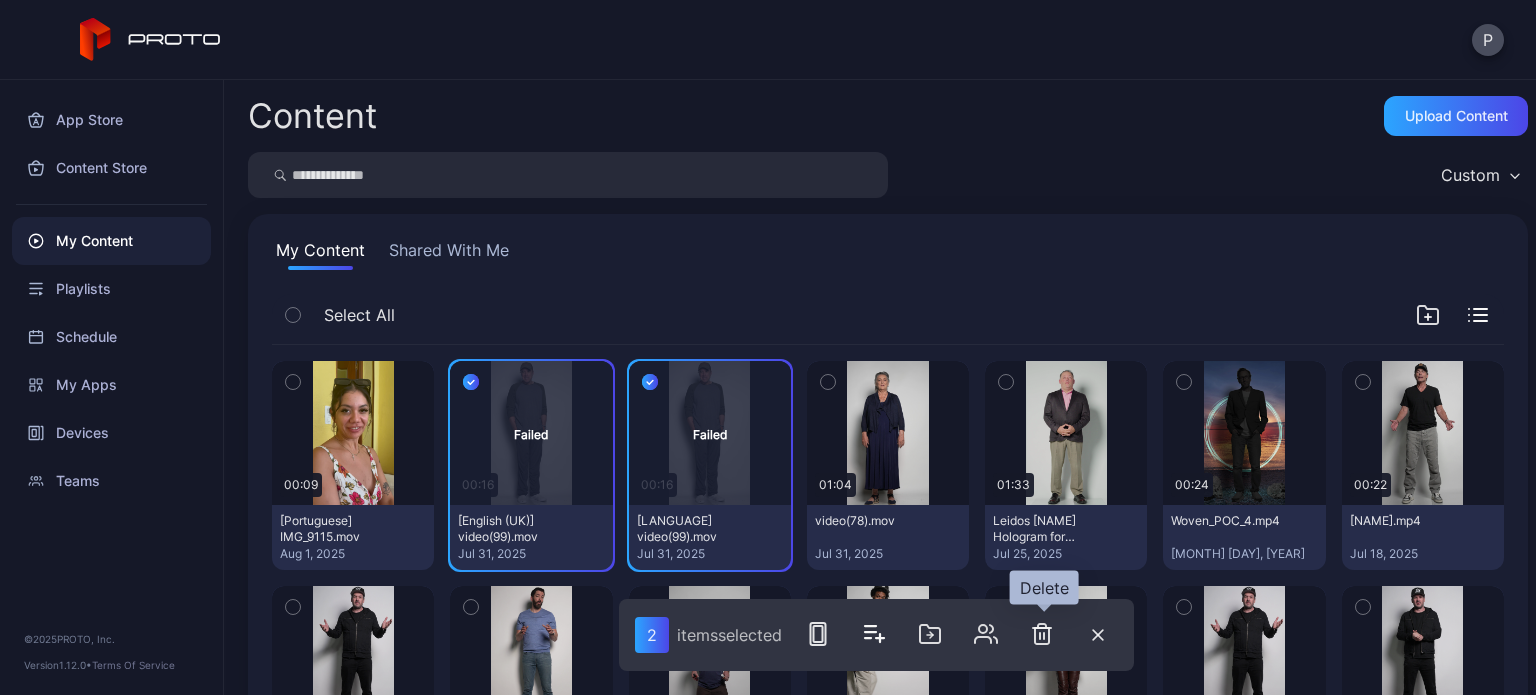 click 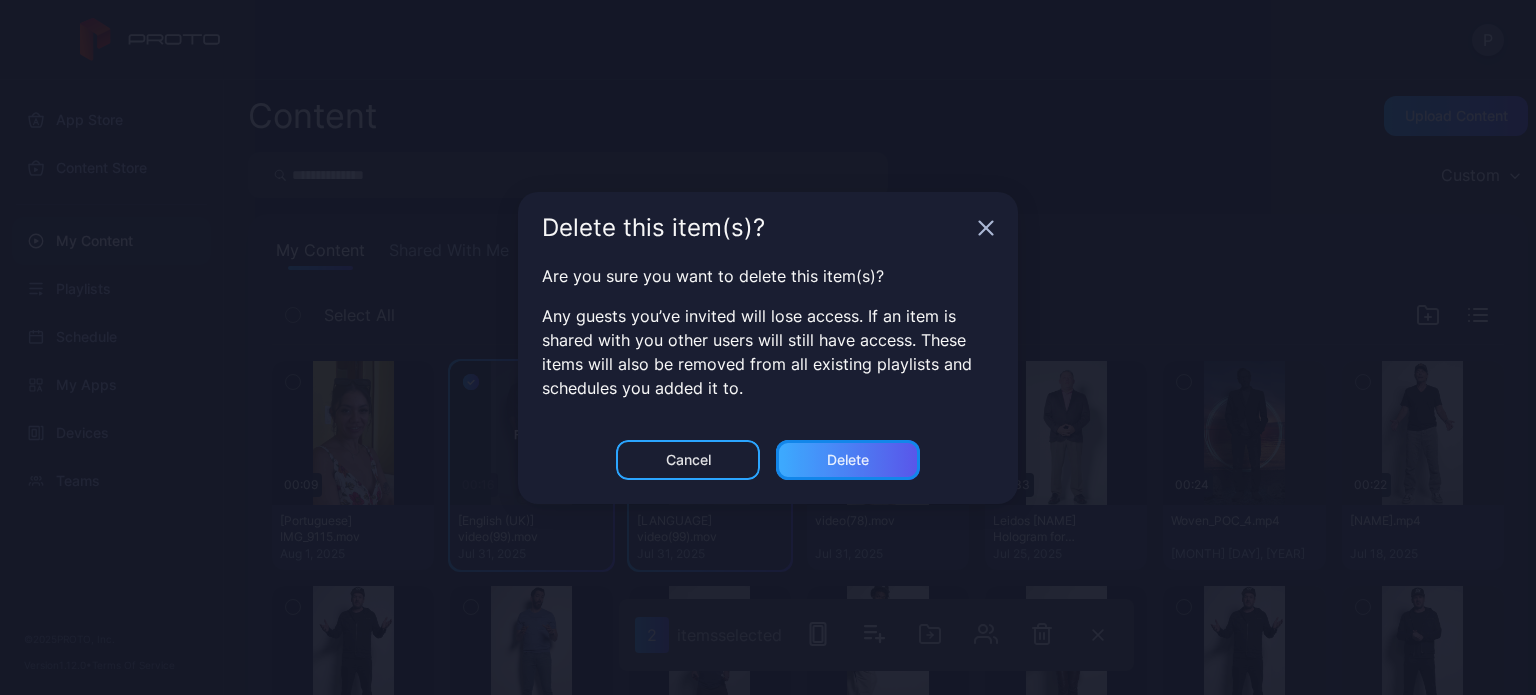 click on "Delete" at bounding box center (848, 460) 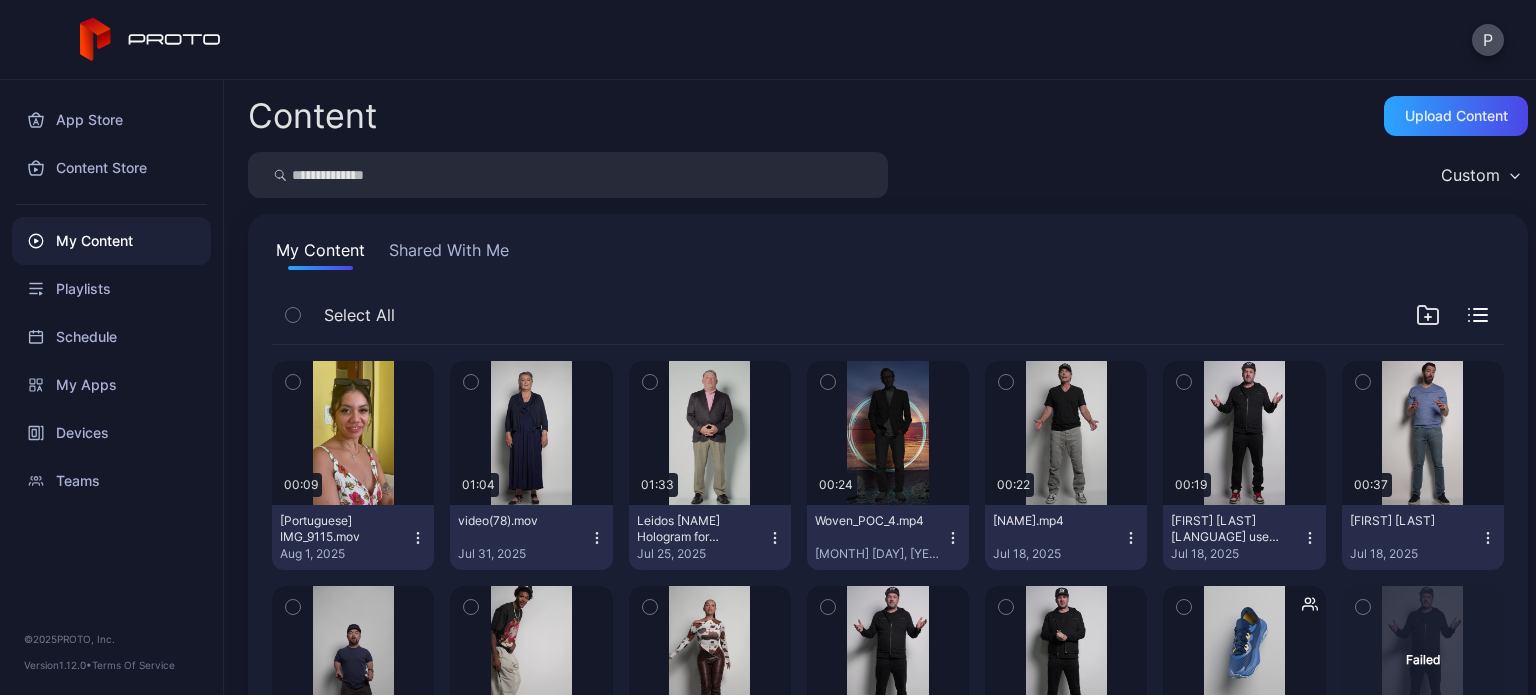 click on "My Content" at bounding box center (111, 241) 